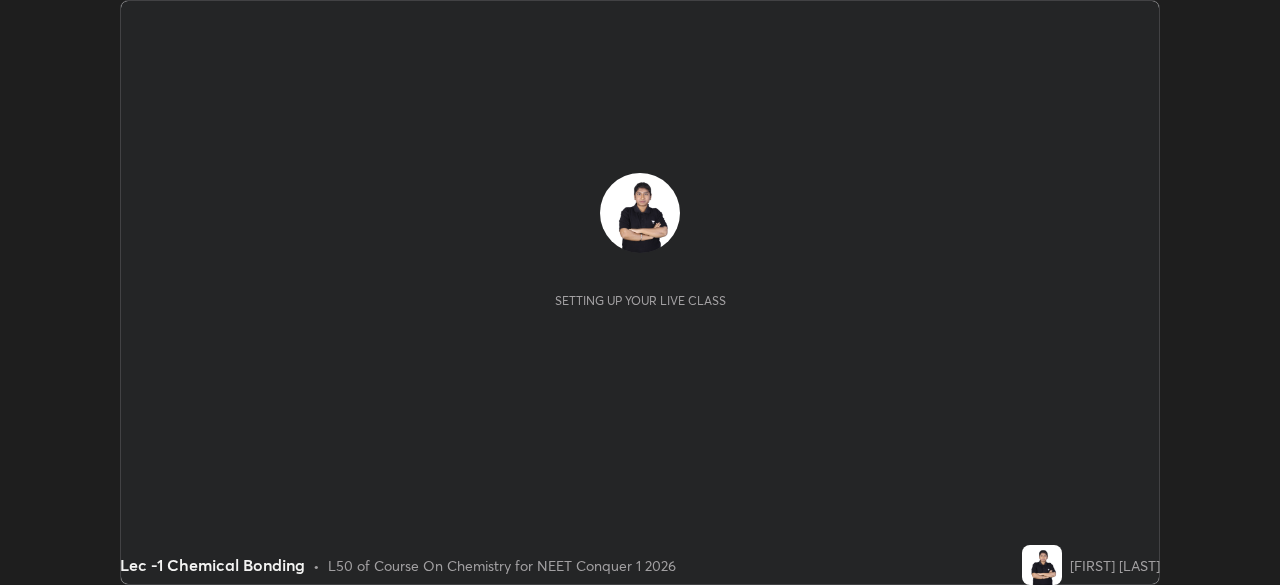 scroll, scrollTop: 0, scrollLeft: 0, axis: both 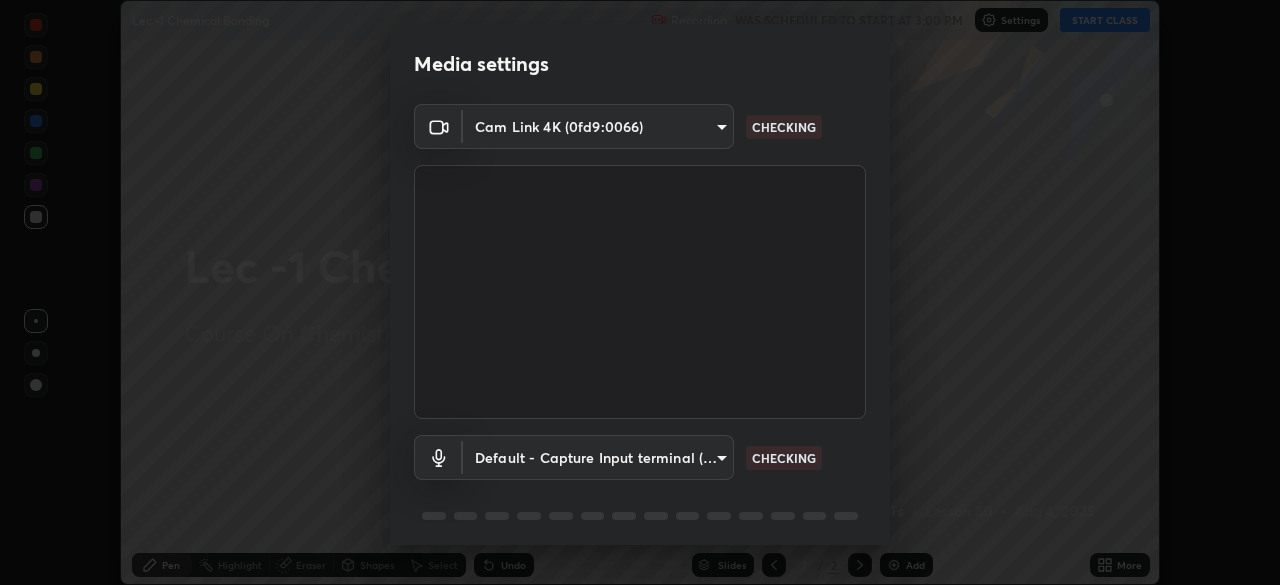 type on "d06bfa8f304afa3967ea8099af1d7ab49983dfb03d10ec62852b72a31e22bf4d" 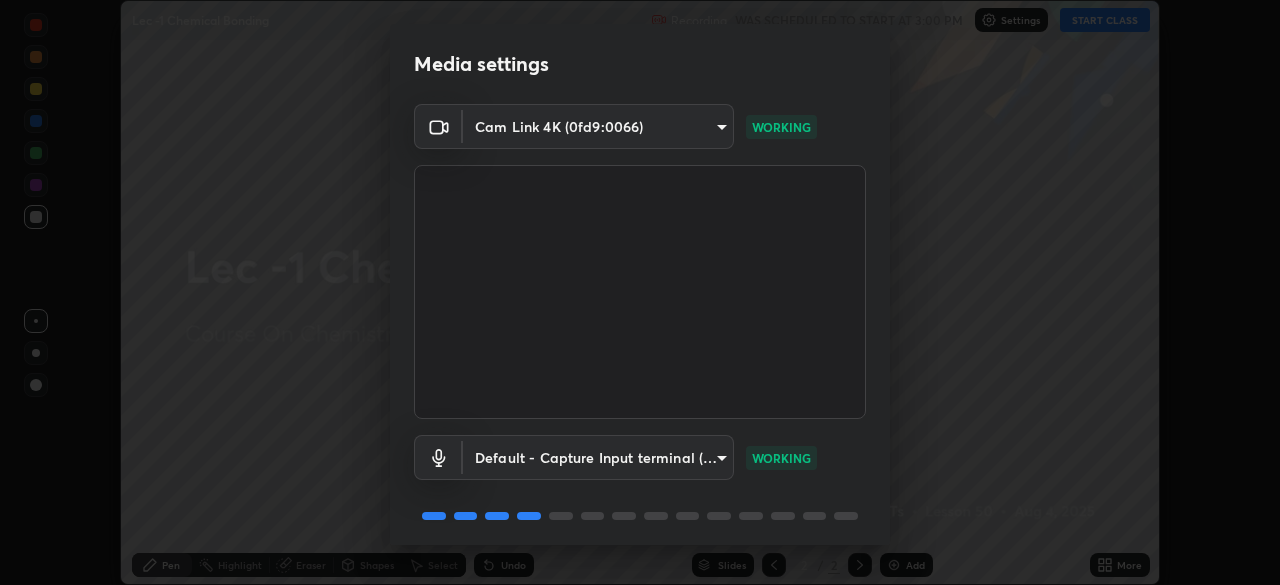 scroll, scrollTop: 71, scrollLeft: 0, axis: vertical 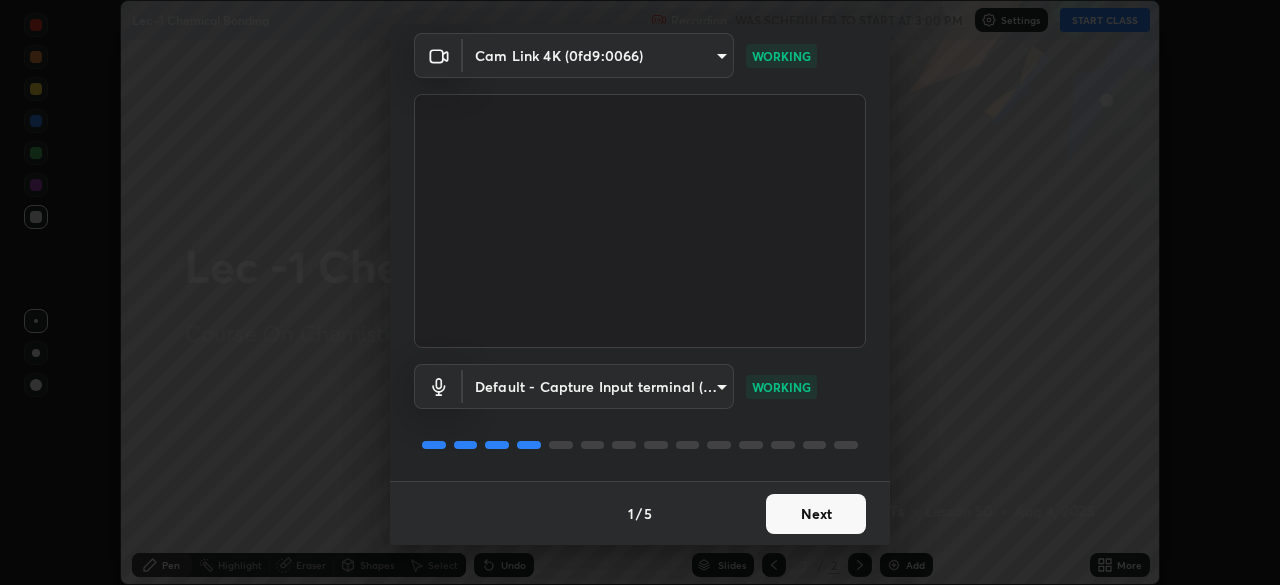 click on "Next" at bounding box center [816, 514] 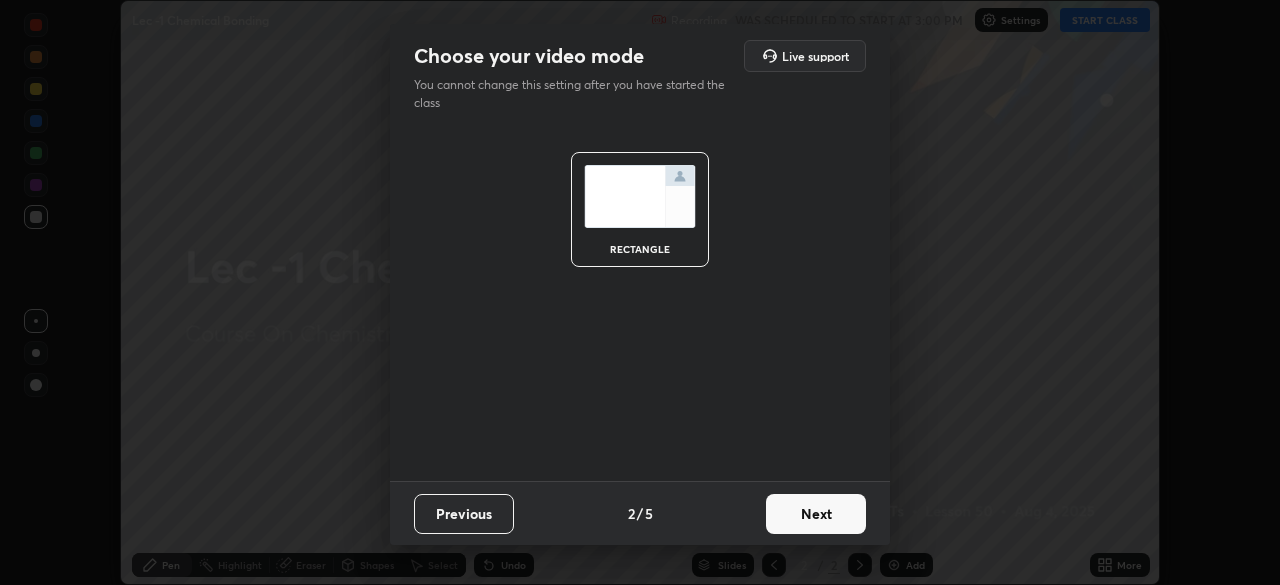 scroll, scrollTop: 0, scrollLeft: 0, axis: both 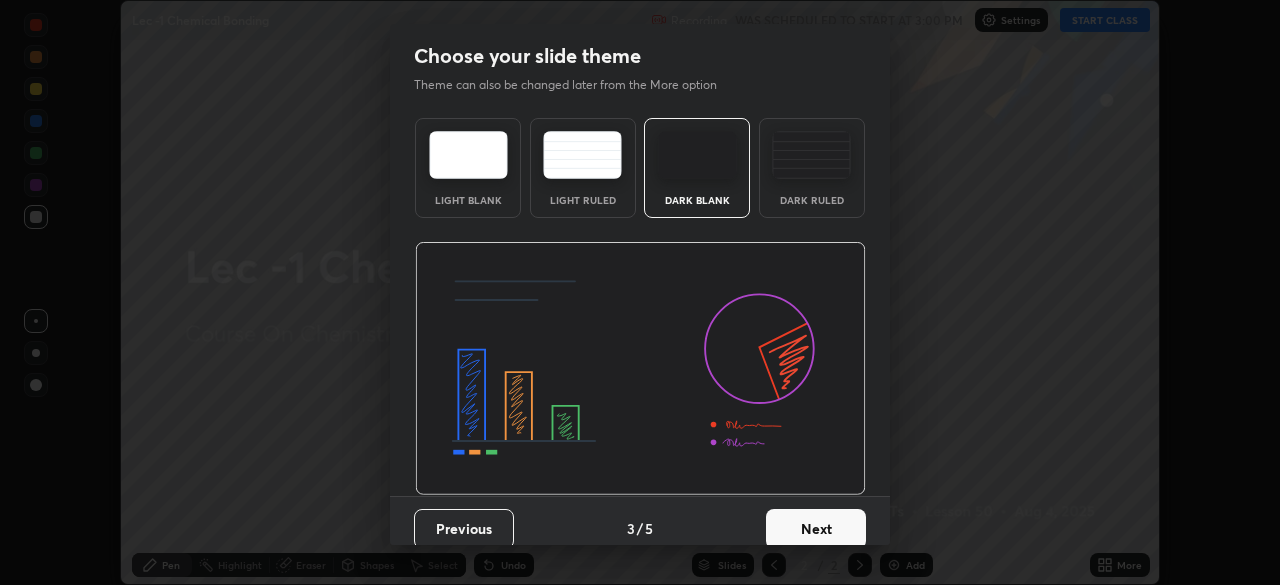 click on "Next" at bounding box center [816, 529] 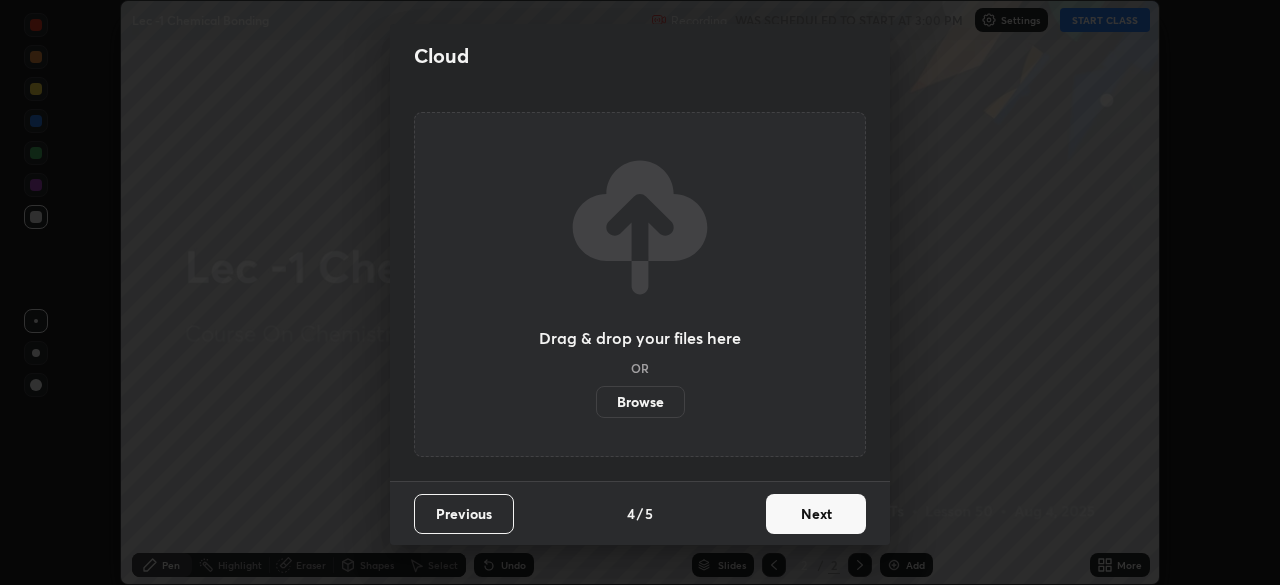 click on "Next" at bounding box center [816, 514] 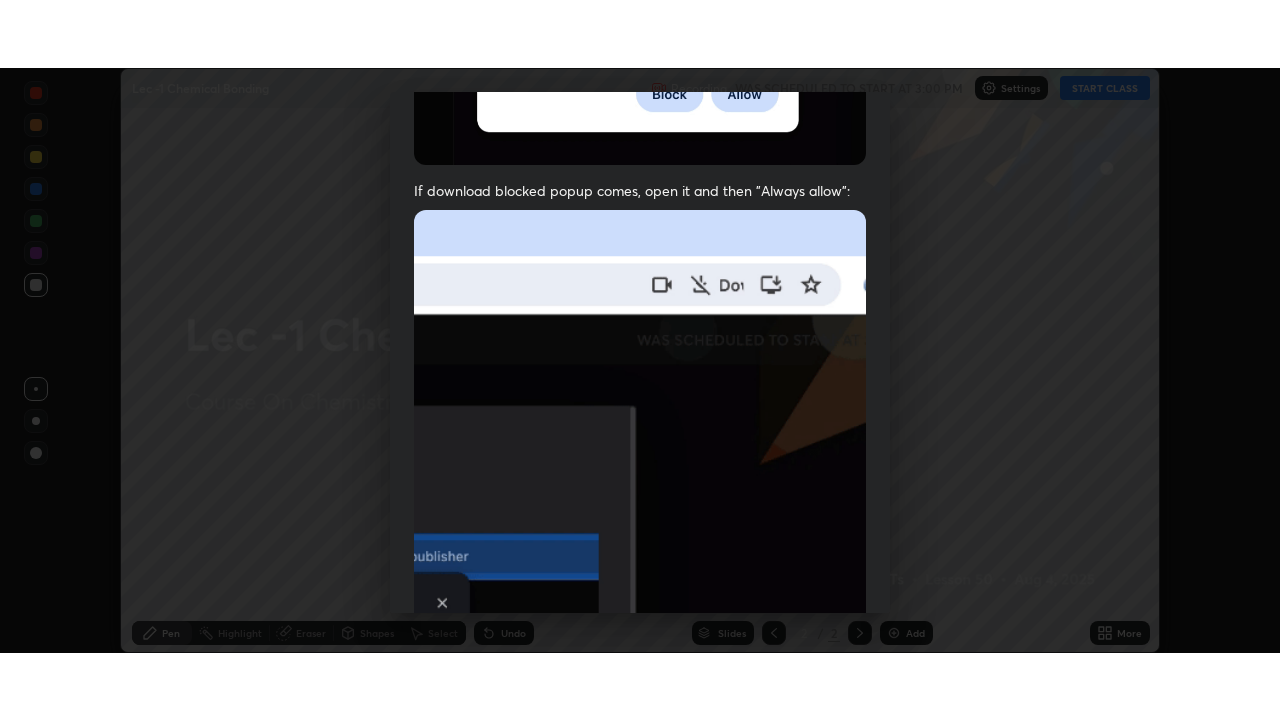 scroll, scrollTop: 479, scrollLeft: 0, axis: vertical 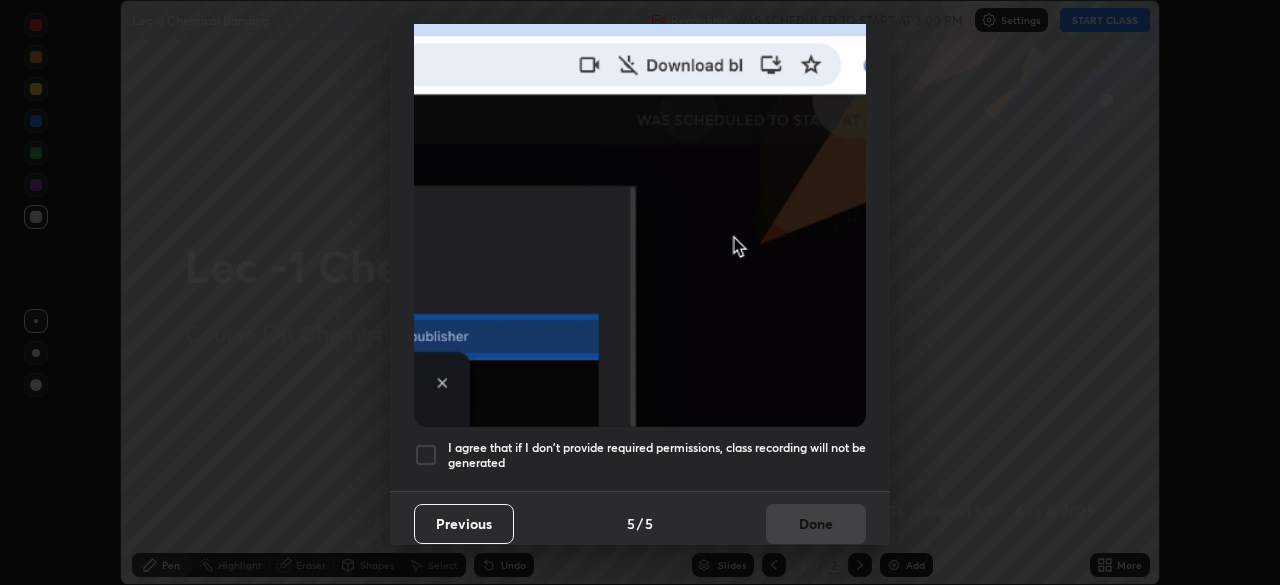 click at bounding box center (426, 455) 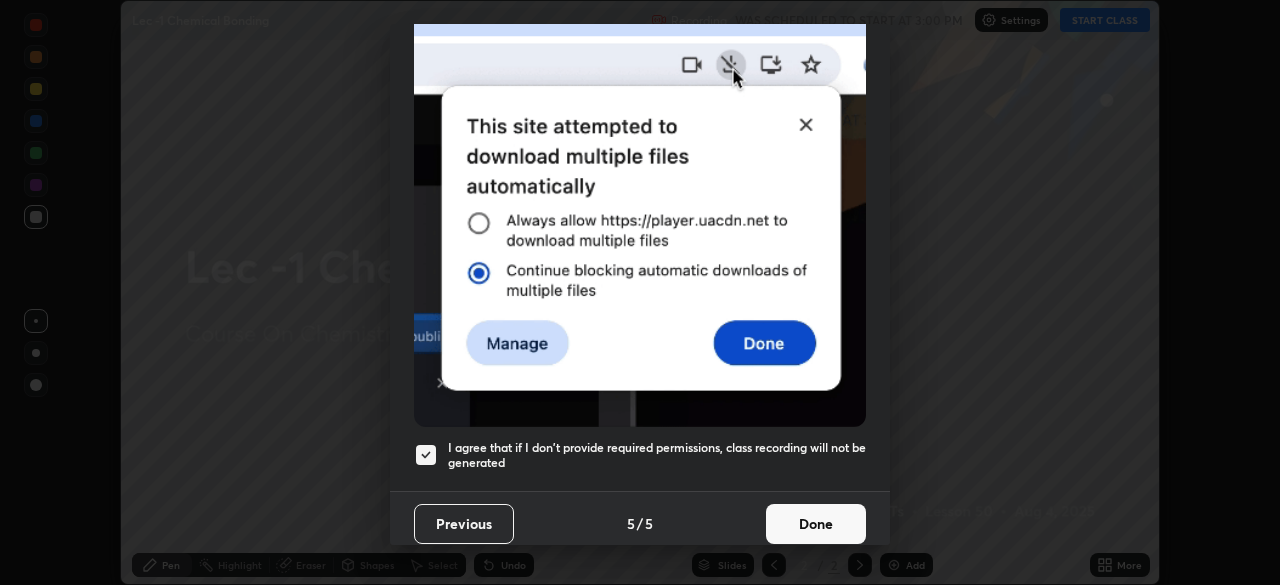 click on "Done" at bounding box center [816, 524] 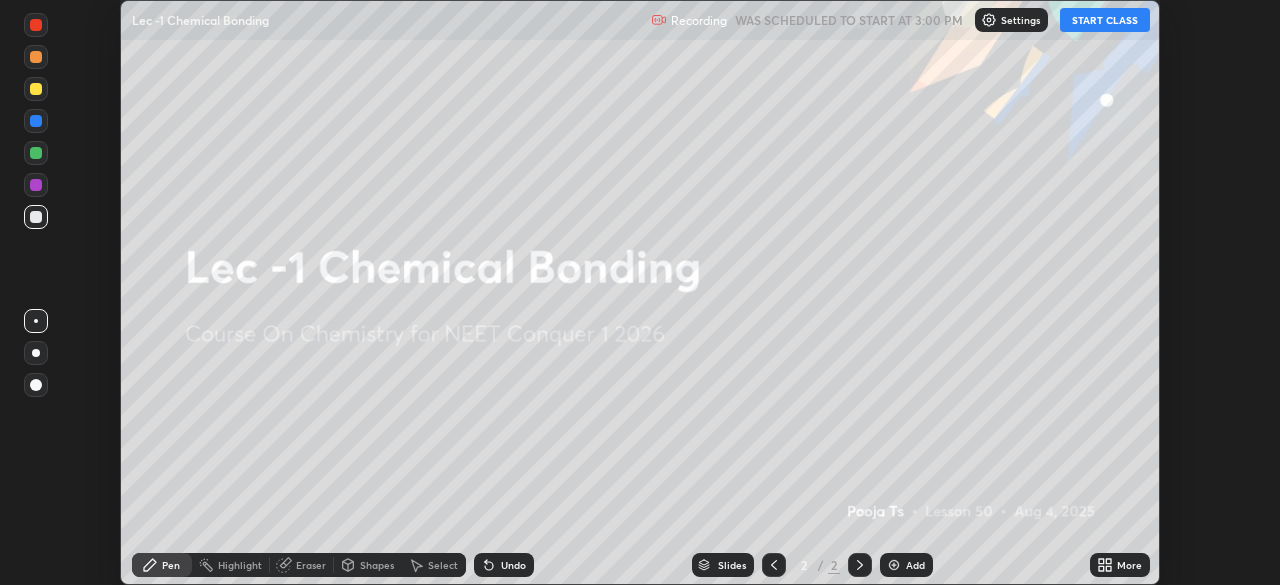 click on "START CLASS" at bounding box center (1105, 20) 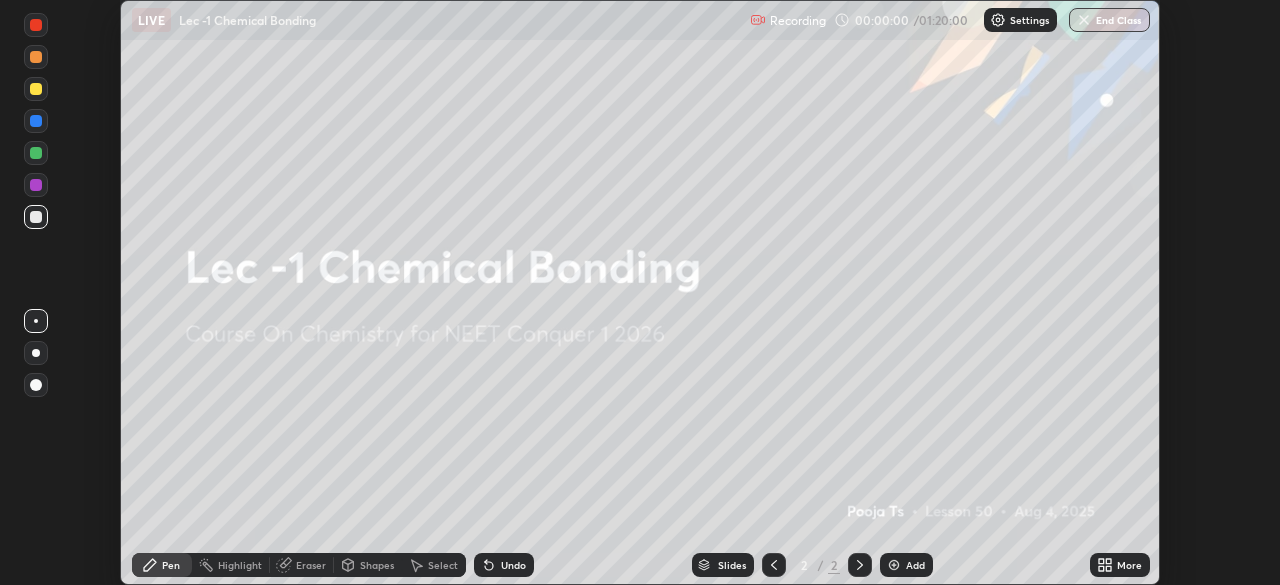 click on "More" at bounding box center (1129, 565) 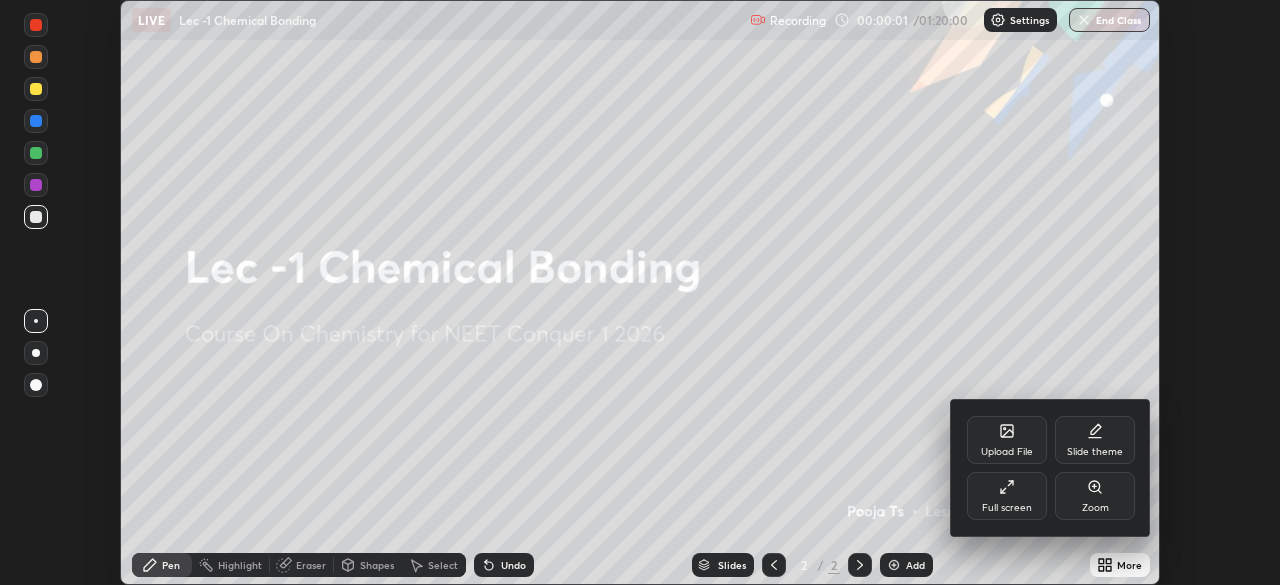 click on "Full screen" at bounding box center [1007, 508] 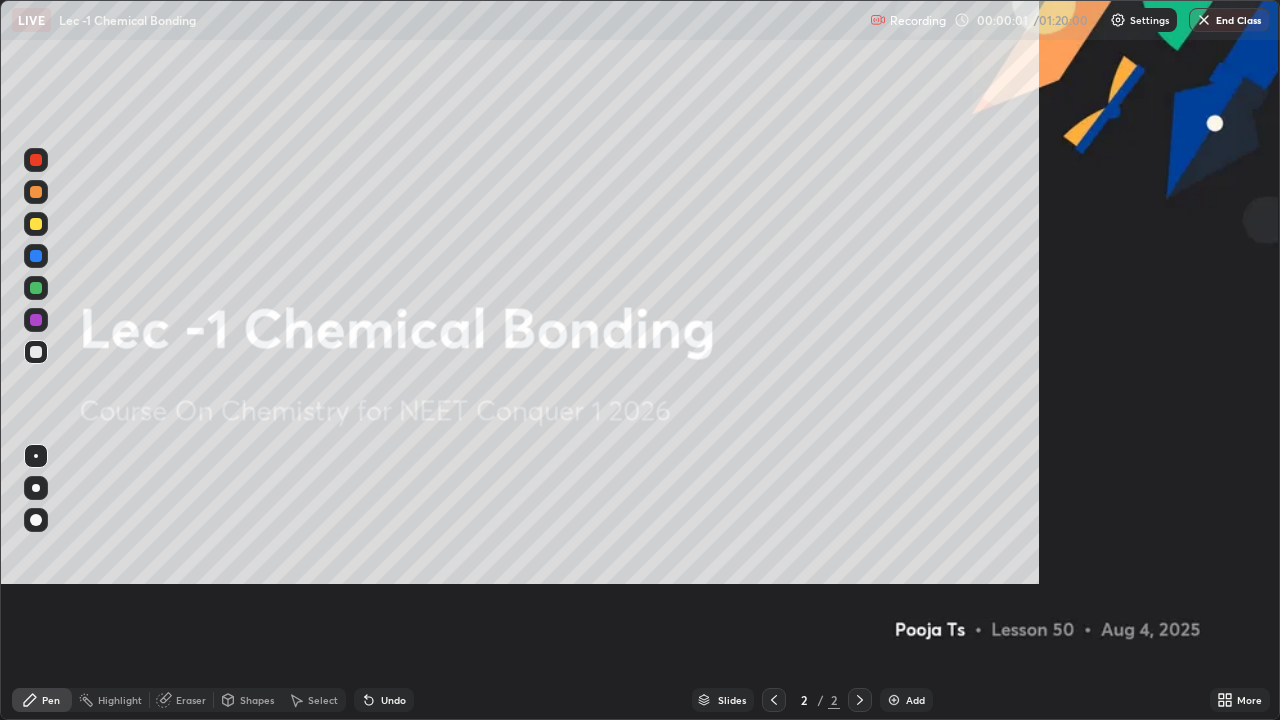 scroll, scrollTop: 99280, scrollLeft: 98720, axis: both 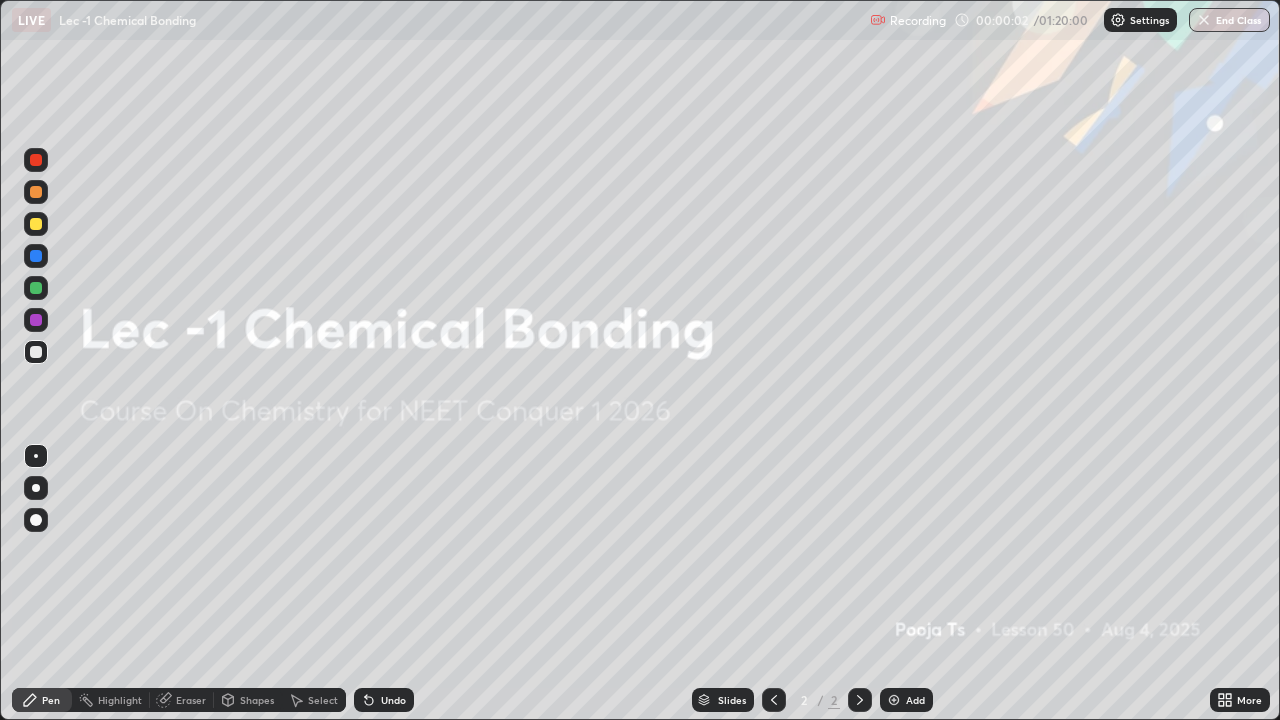 click on "Add" at bounding box center [915, 700] 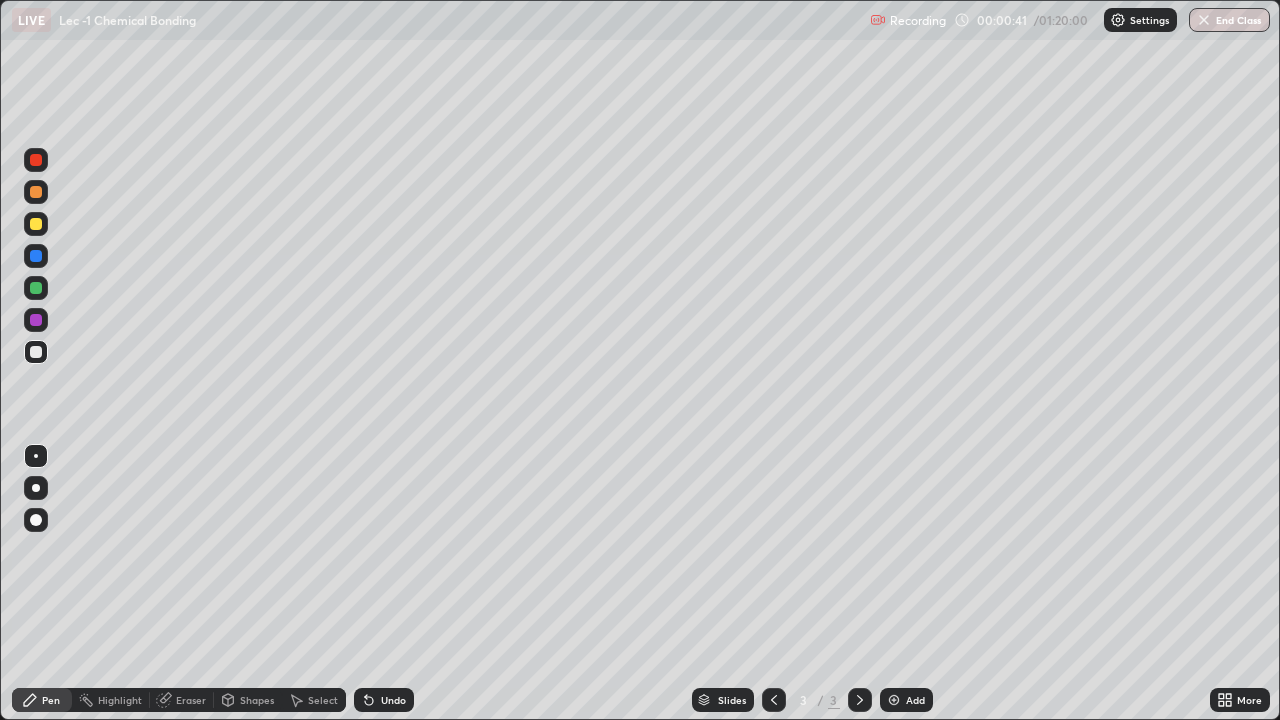 click on "Shapes" at bounding box center [257, 700] 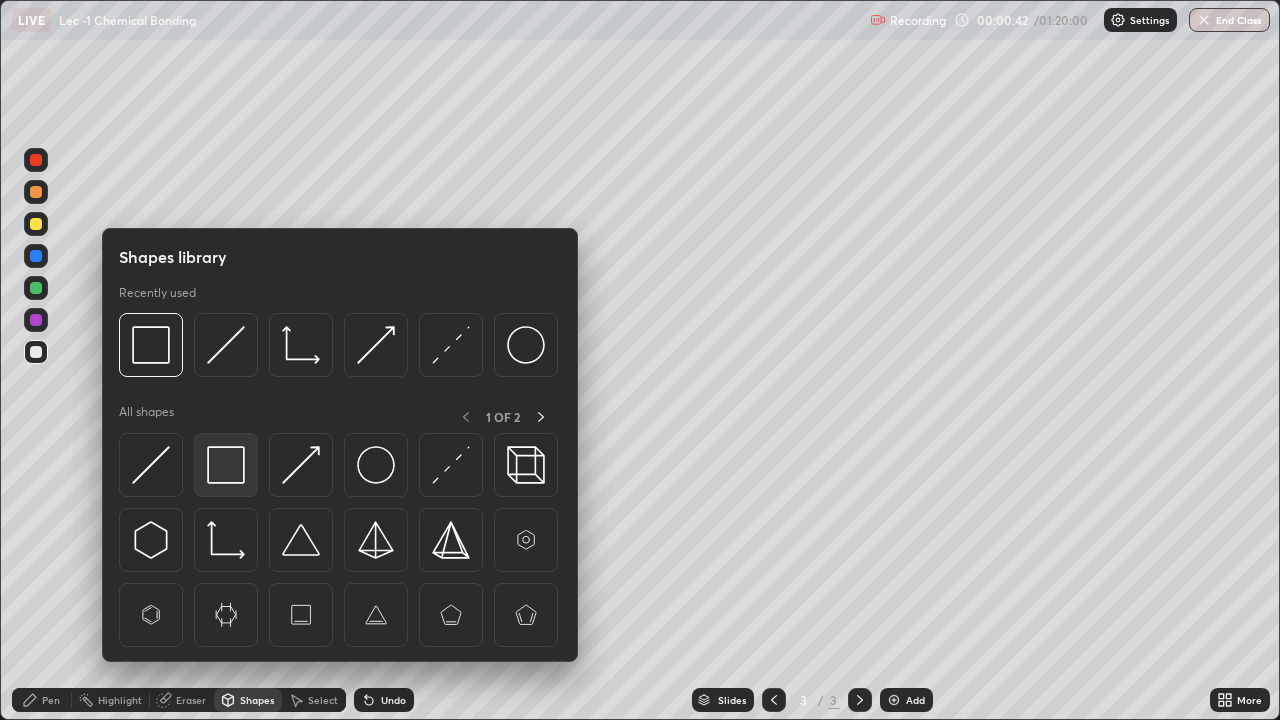 click at bounding box center (226, 465) 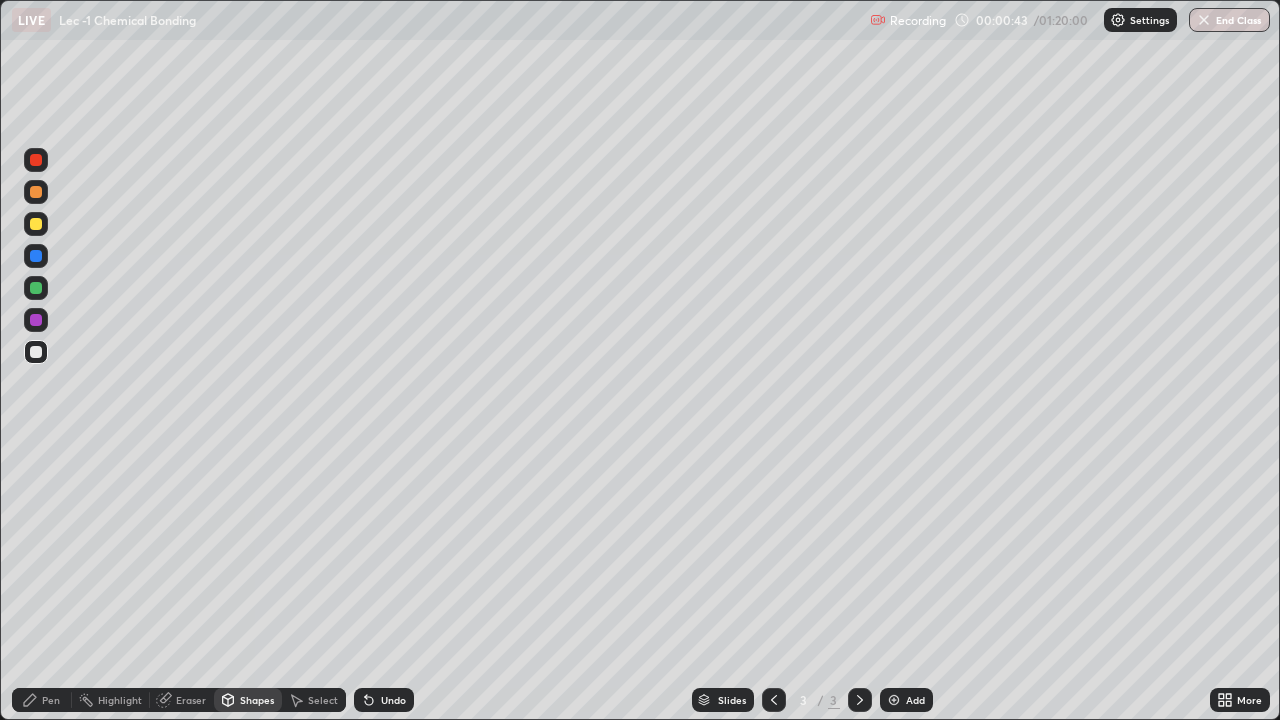 click on "Pen" at bounding box center (51, 700) 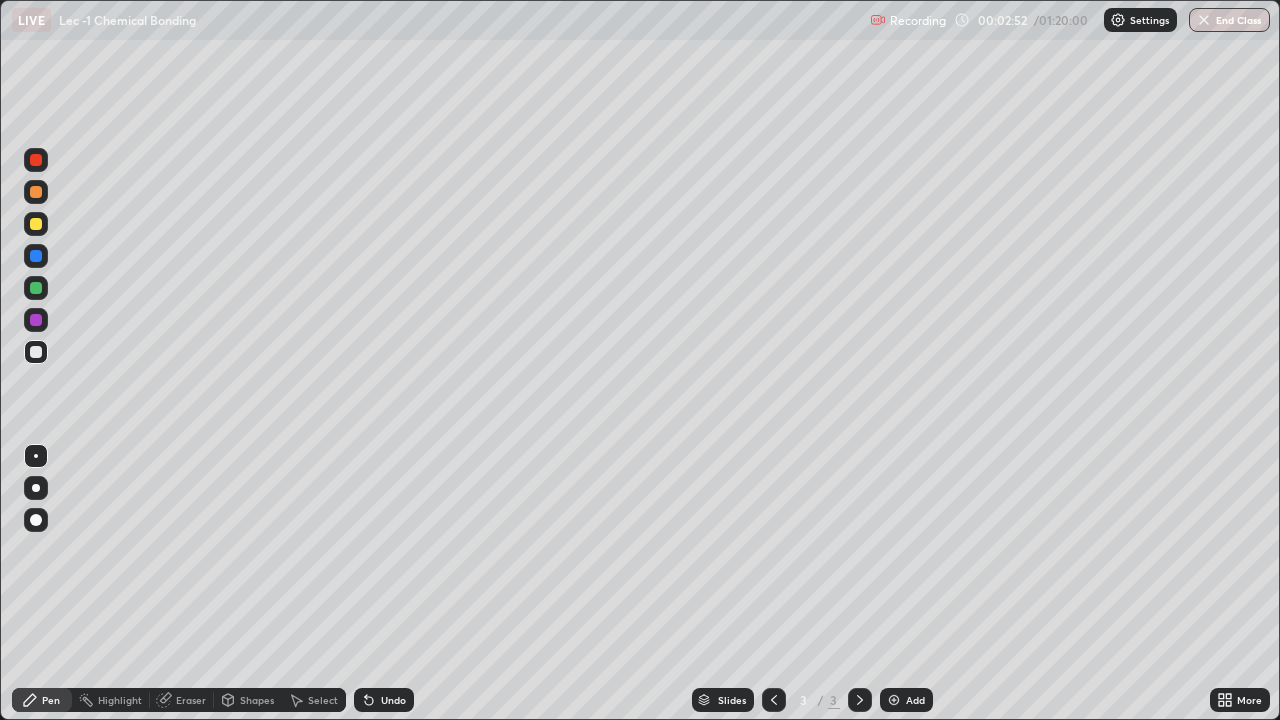 click on "Shapes" at bounding box center (248, 700) 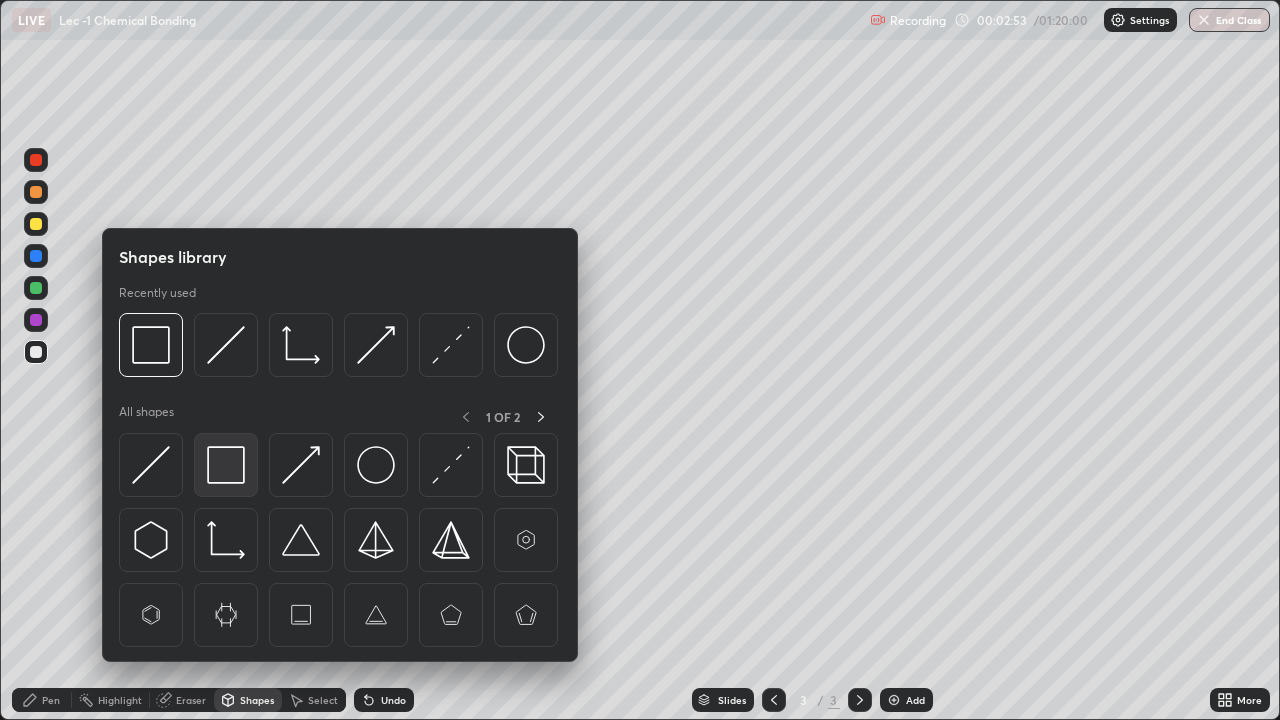 click at bounding box center (226, 465) 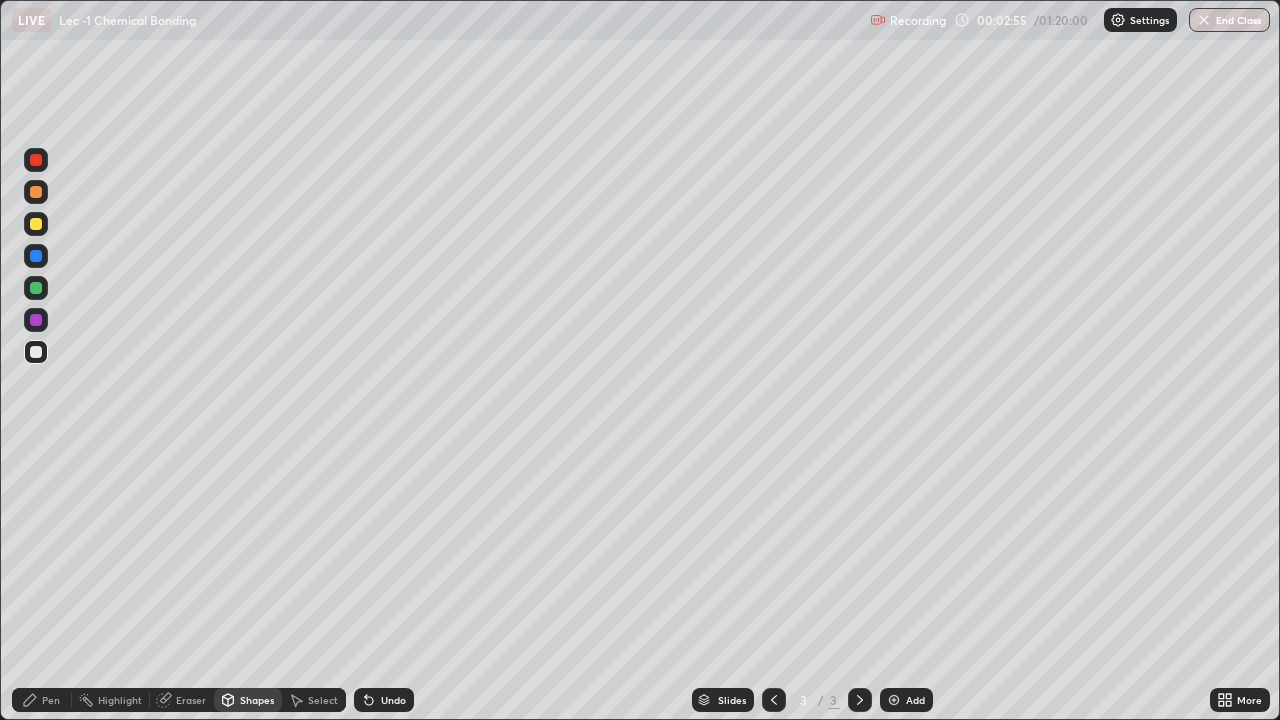 click on "Shapes" at bounding box center [248, 700] 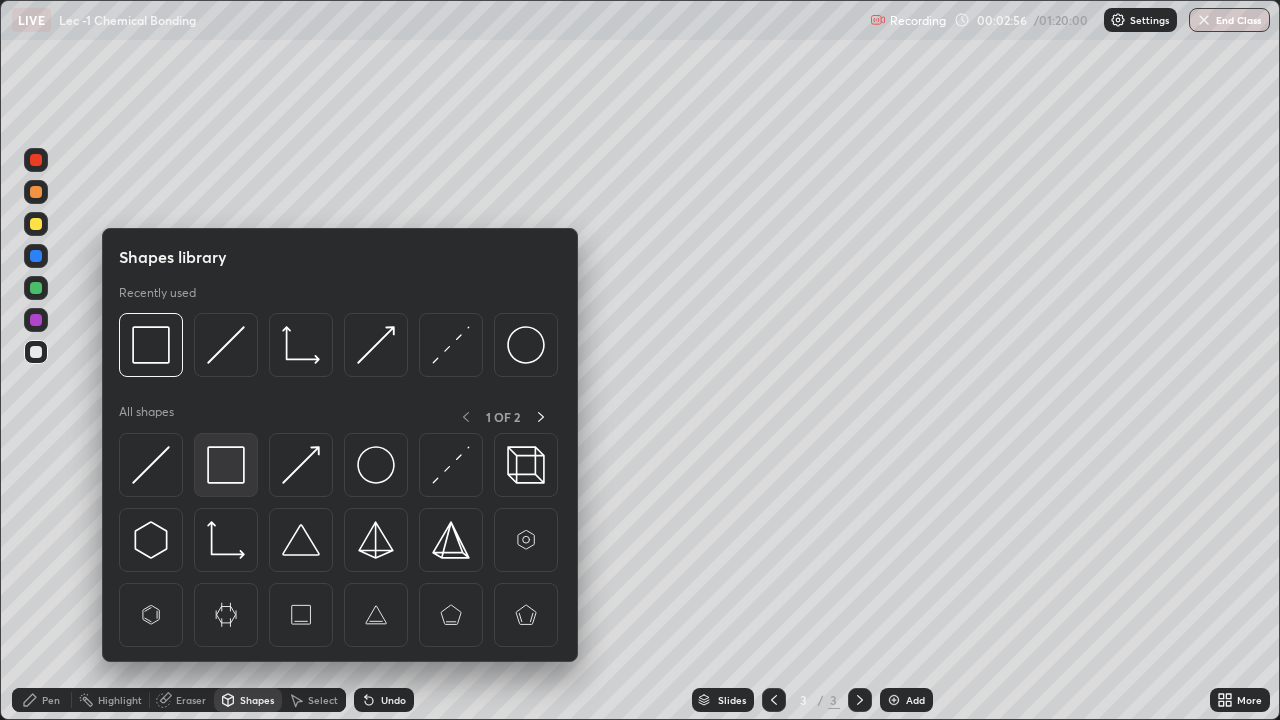 click at bounding box center (226, 465) 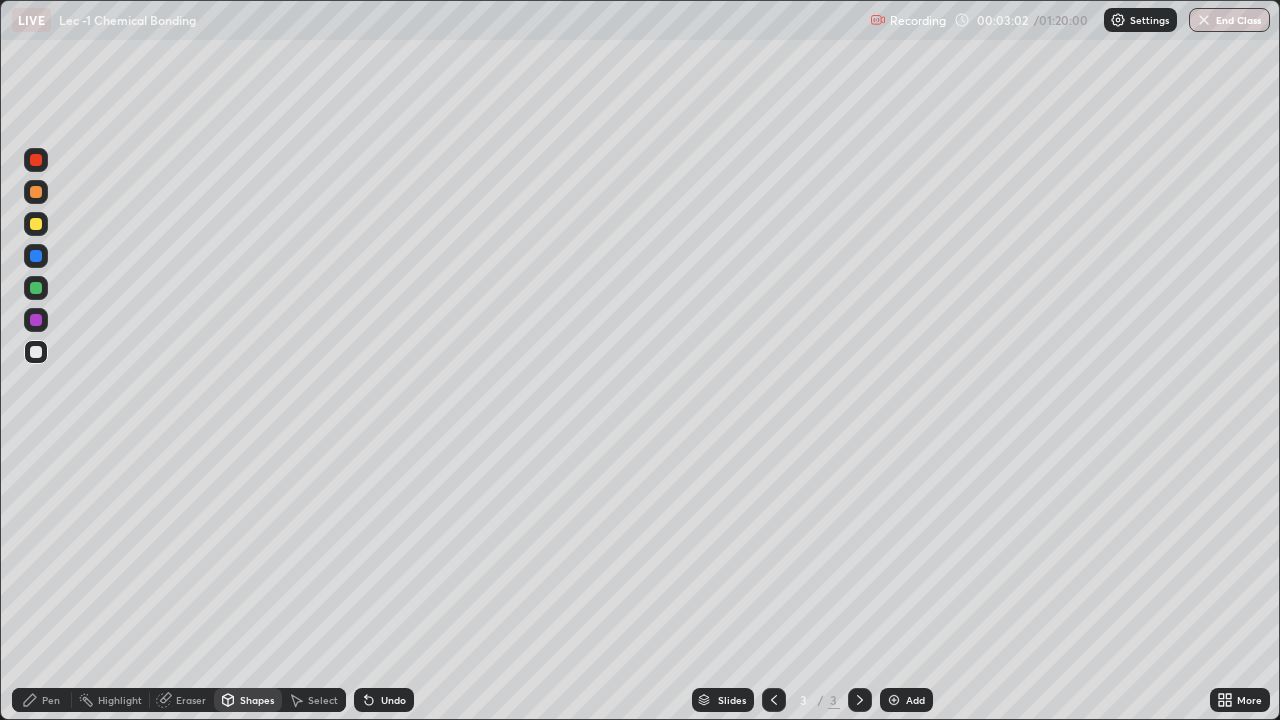 click on "Pen" at bounding box center [42, 700] 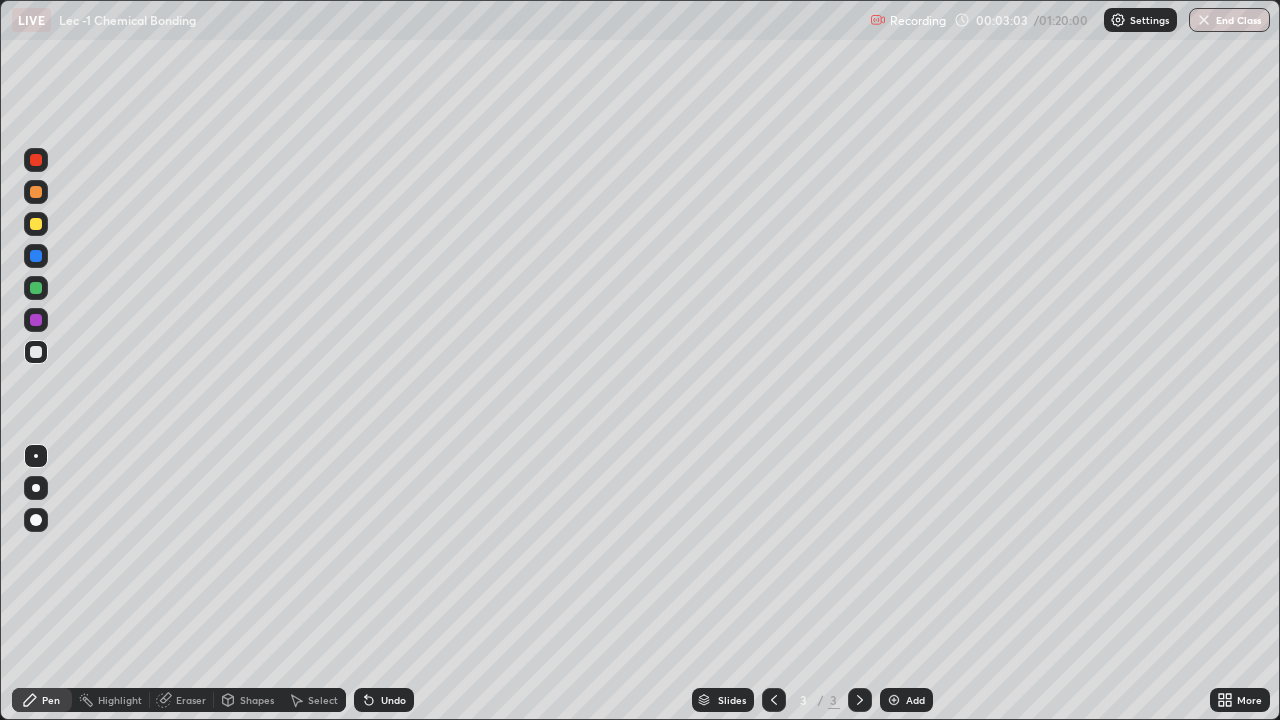 click at bounding box center (36, 224) 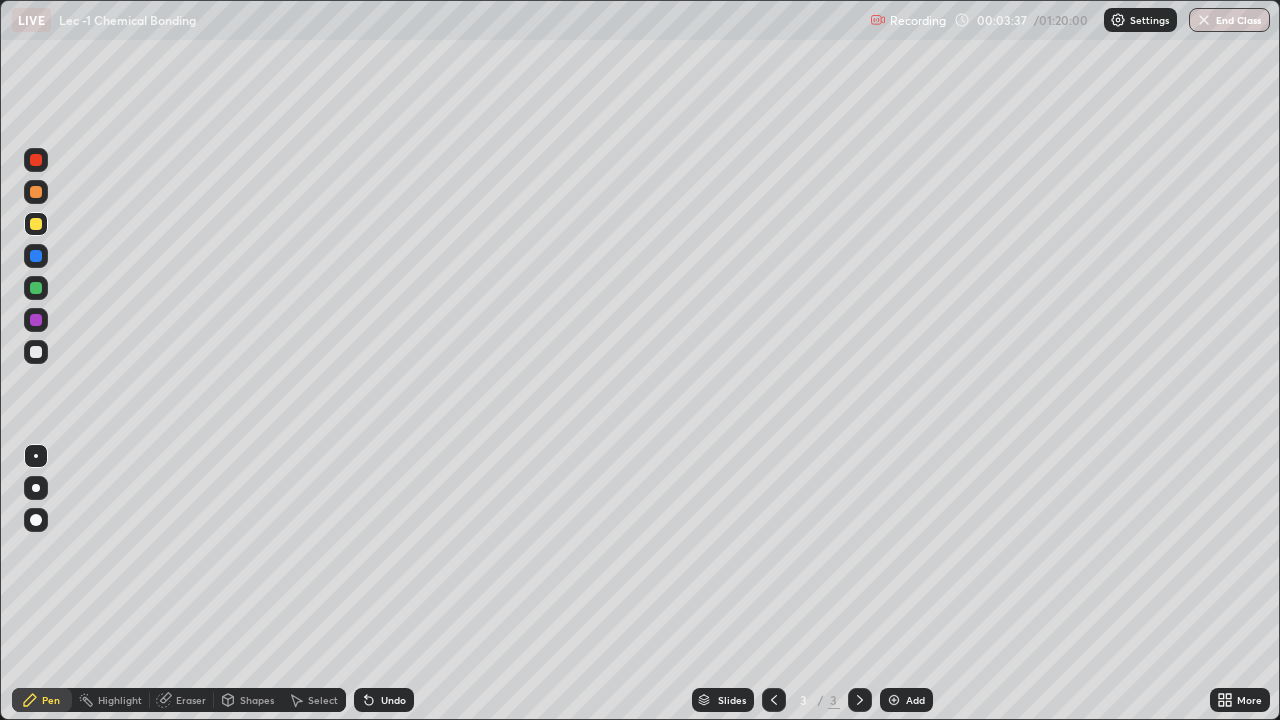 click on "Undo" at bounding box center [384, 700] 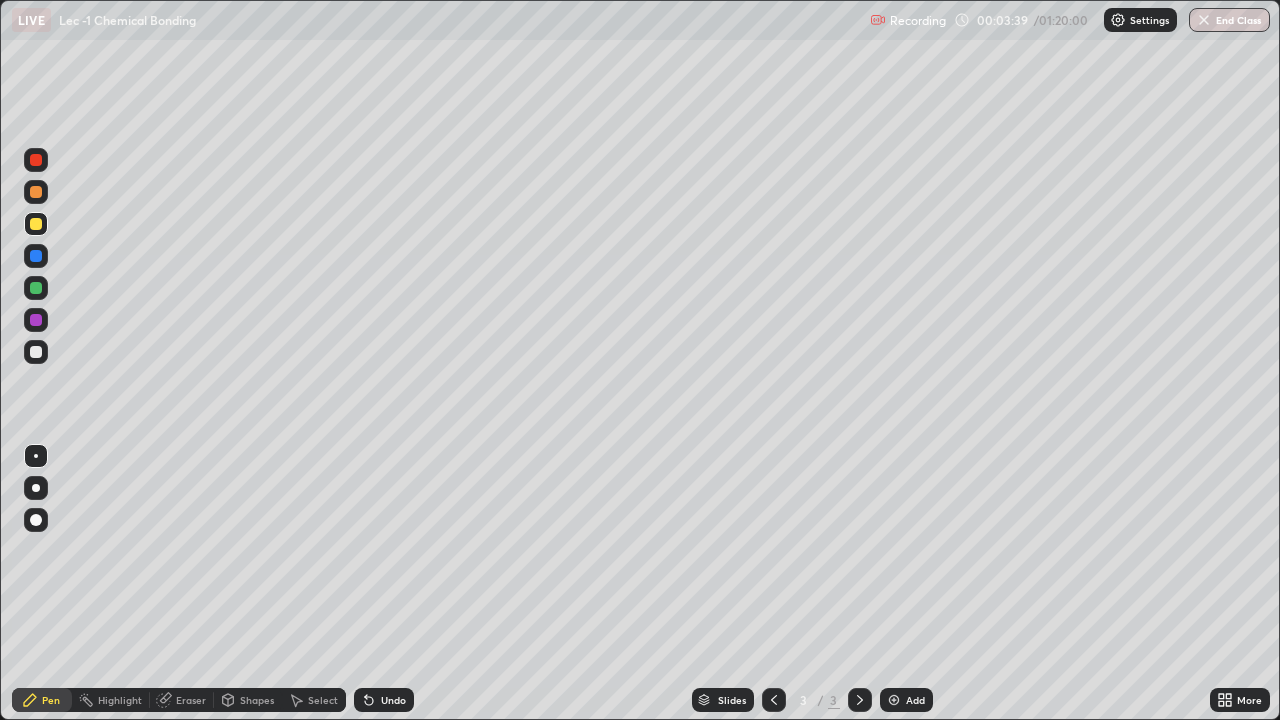 click on "Undo" at bounding box center [393, 700] 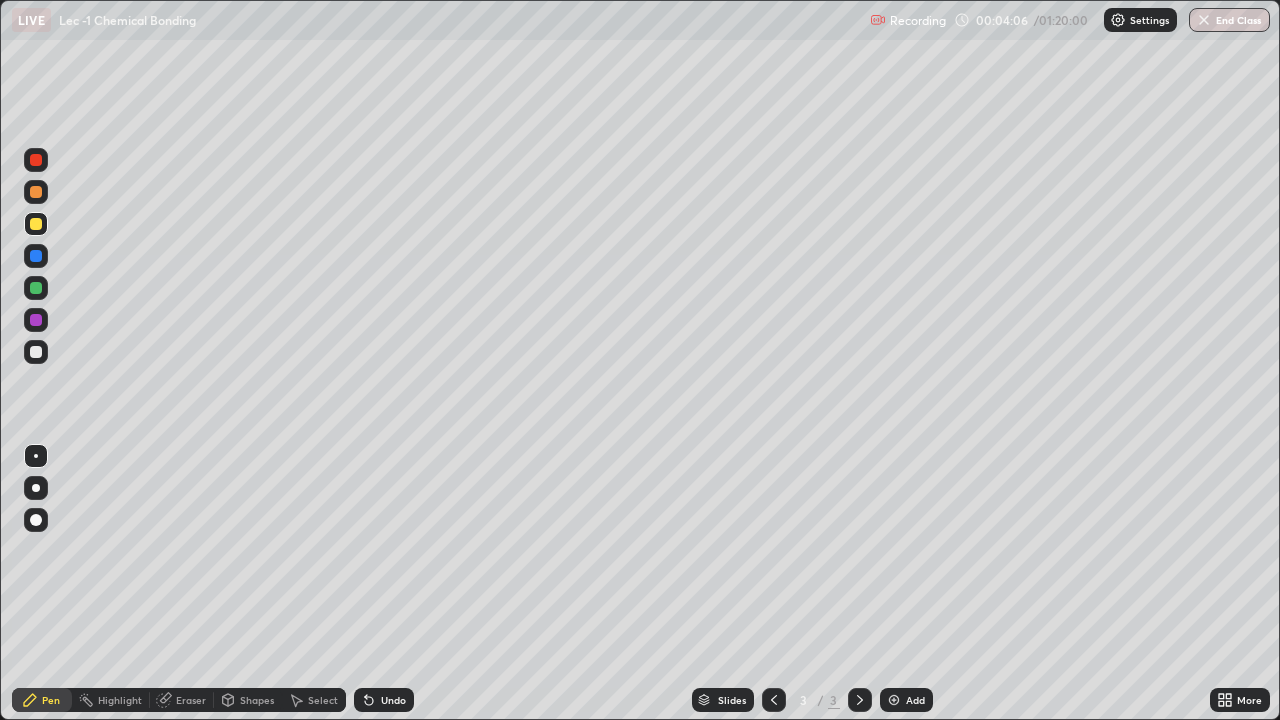 click at bounding box center [36, 352] 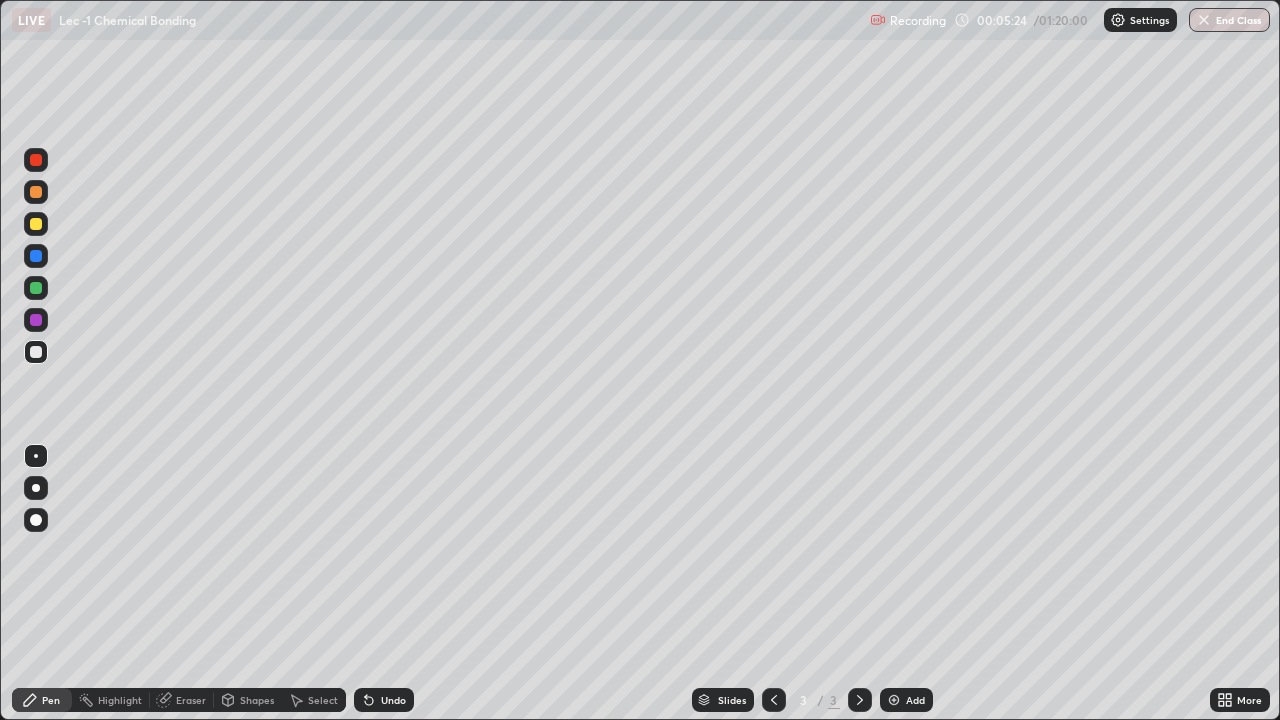 click on "Add" at bounding box center (906, 700) 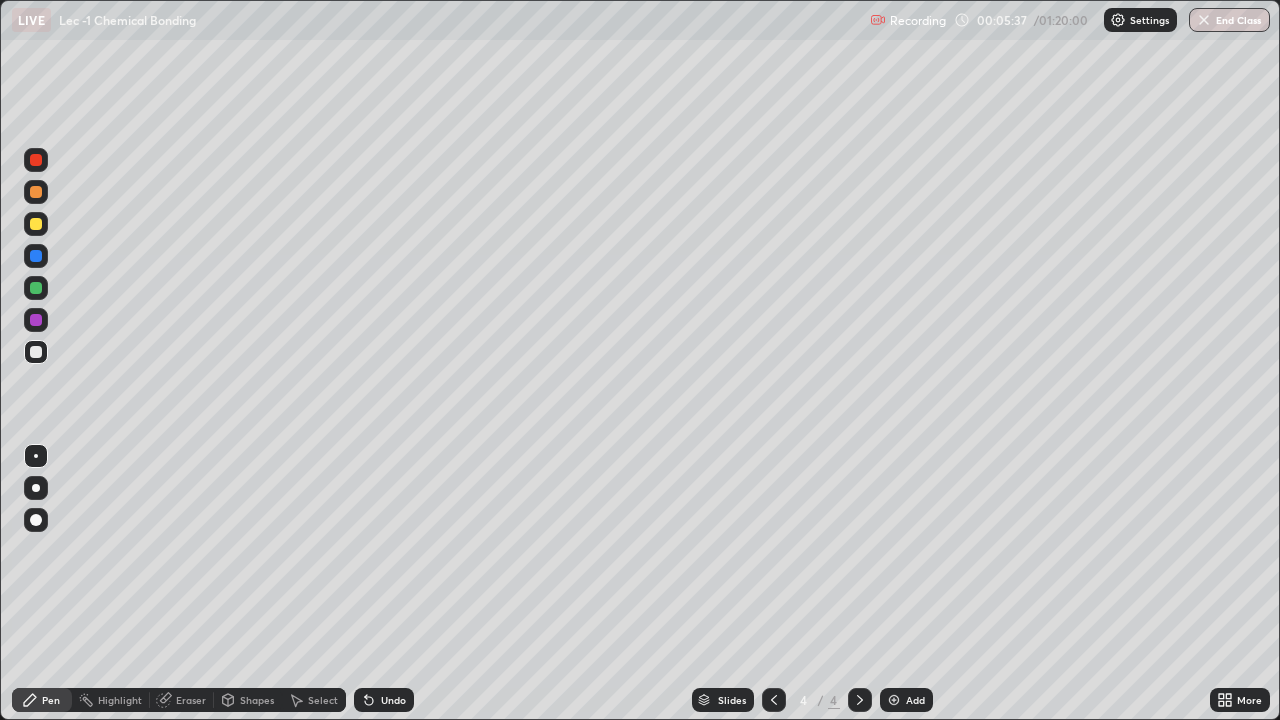 click at bounding box center [36, 224] 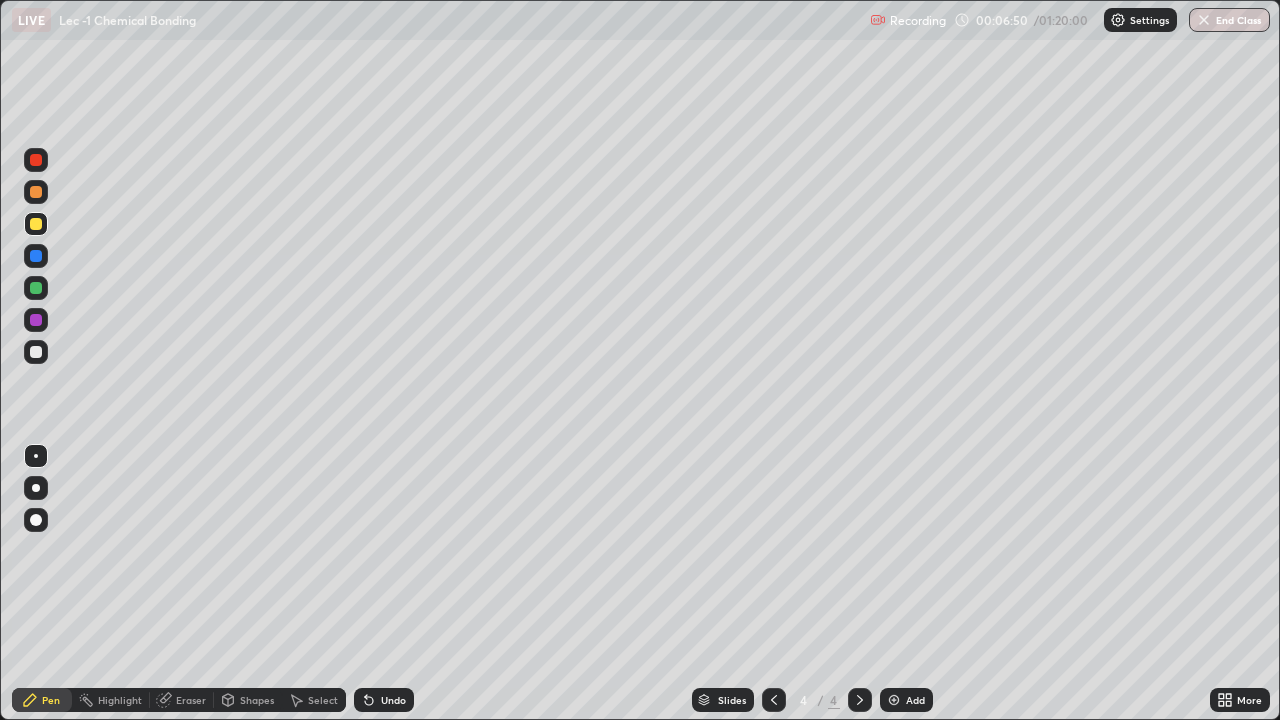 click on "Undo" at bounding box center [384, 700] 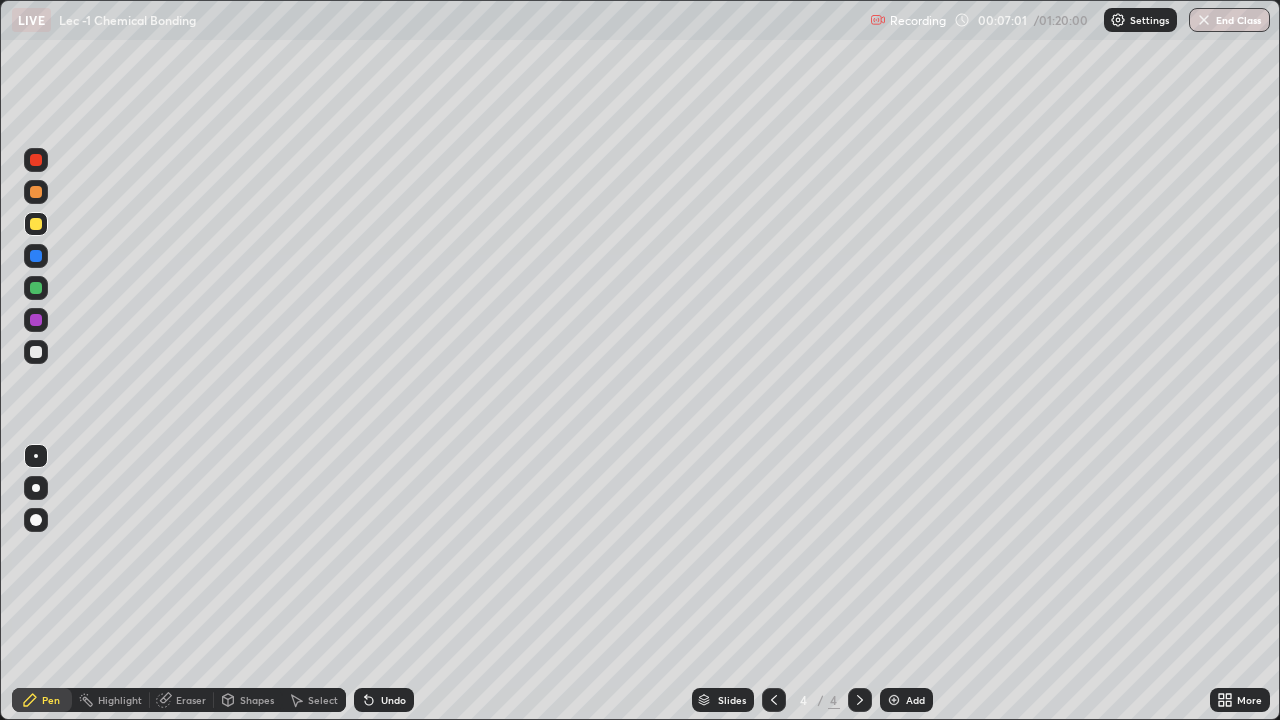 click on "Eraser" at bounding box center [191, 700] 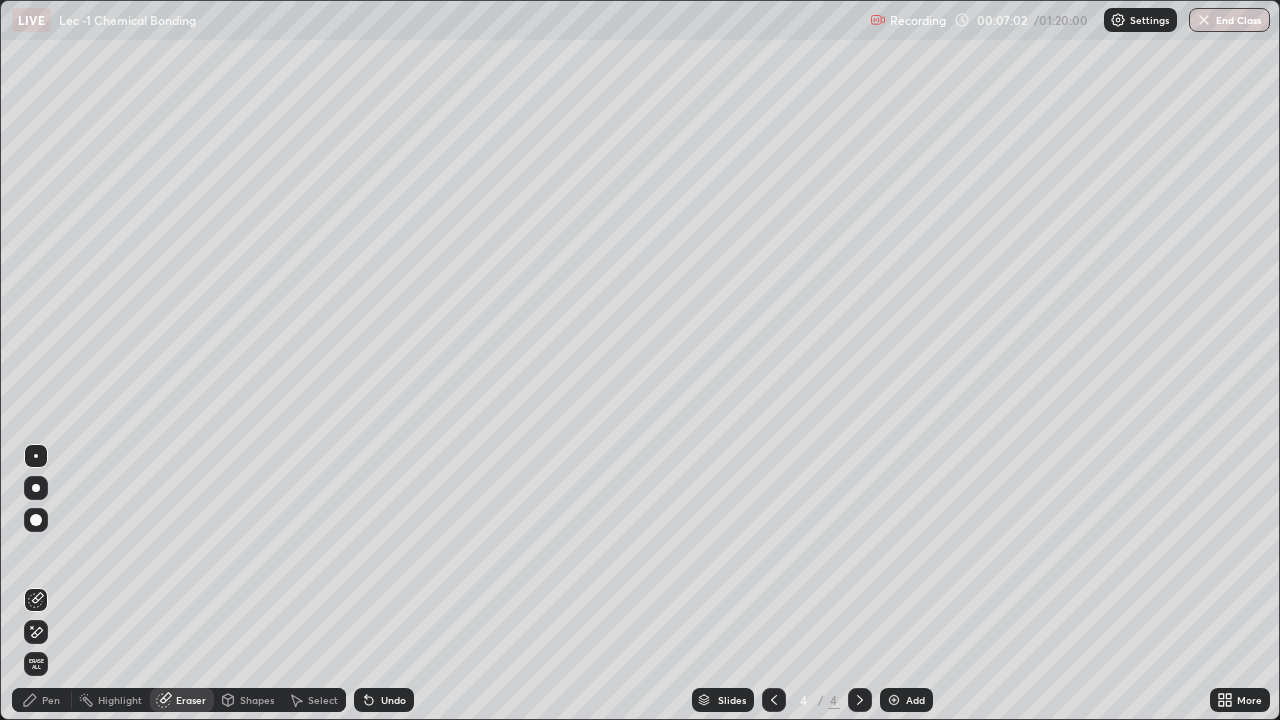 click on "Pen" at bounding box center (51, 700) 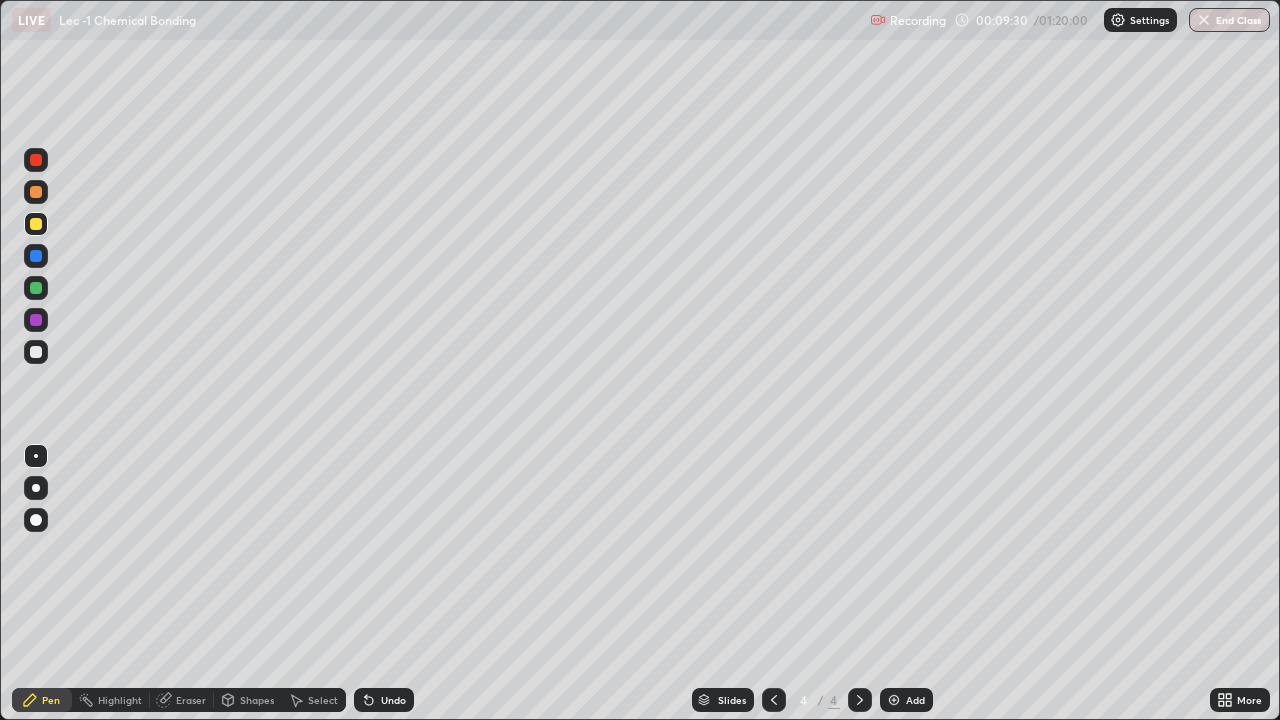 click on "Slides 4 / 4 Add" at bounding box center (812, 700) 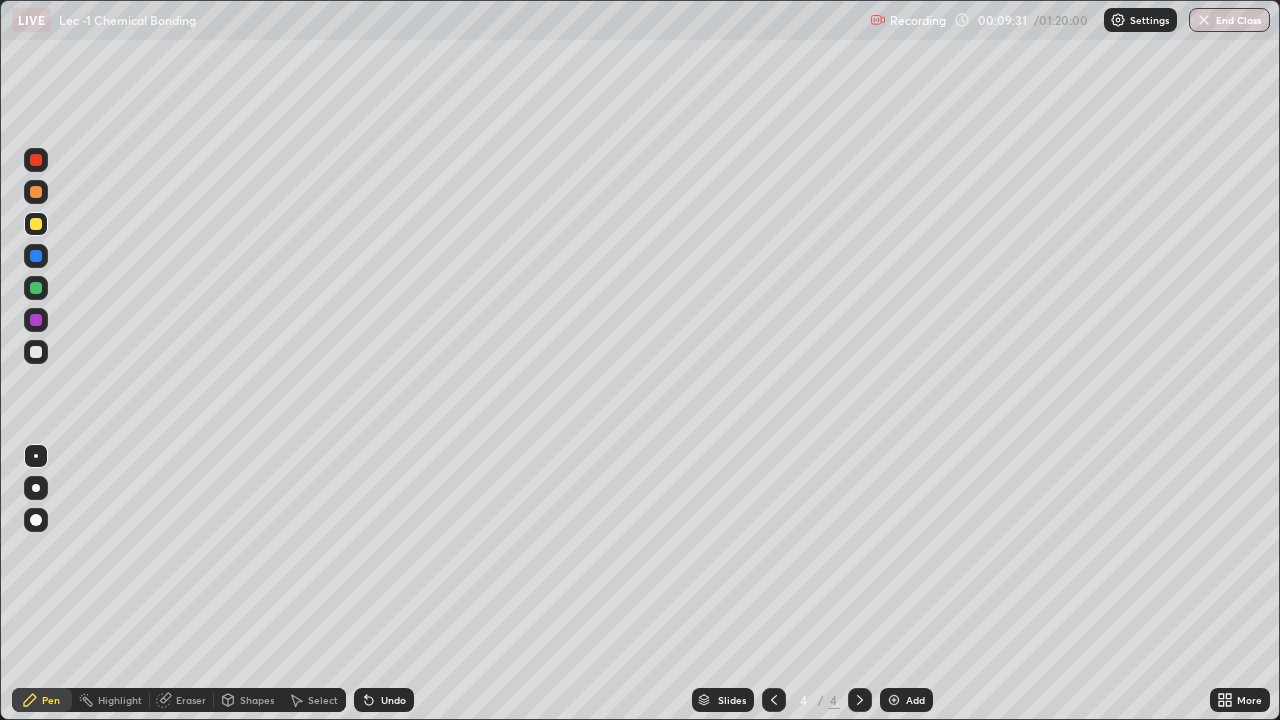 click at bounding box center (894, 700) 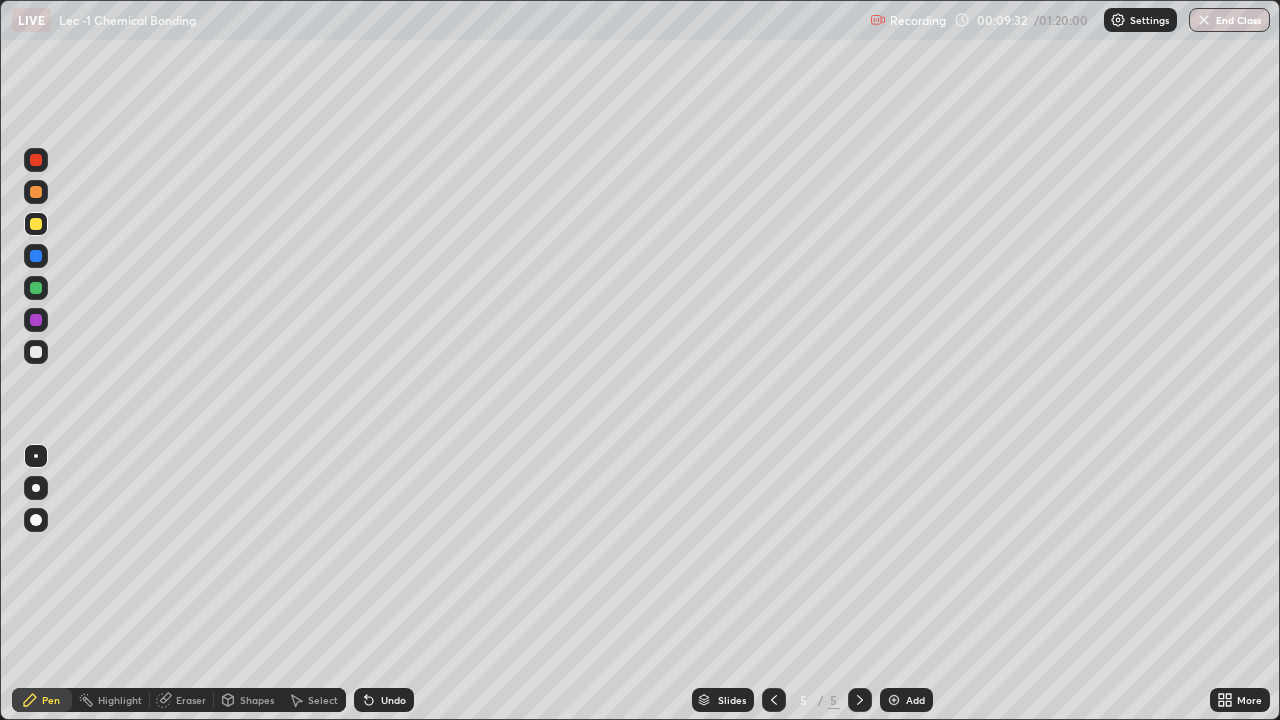 click at bounding box center [36, 352] 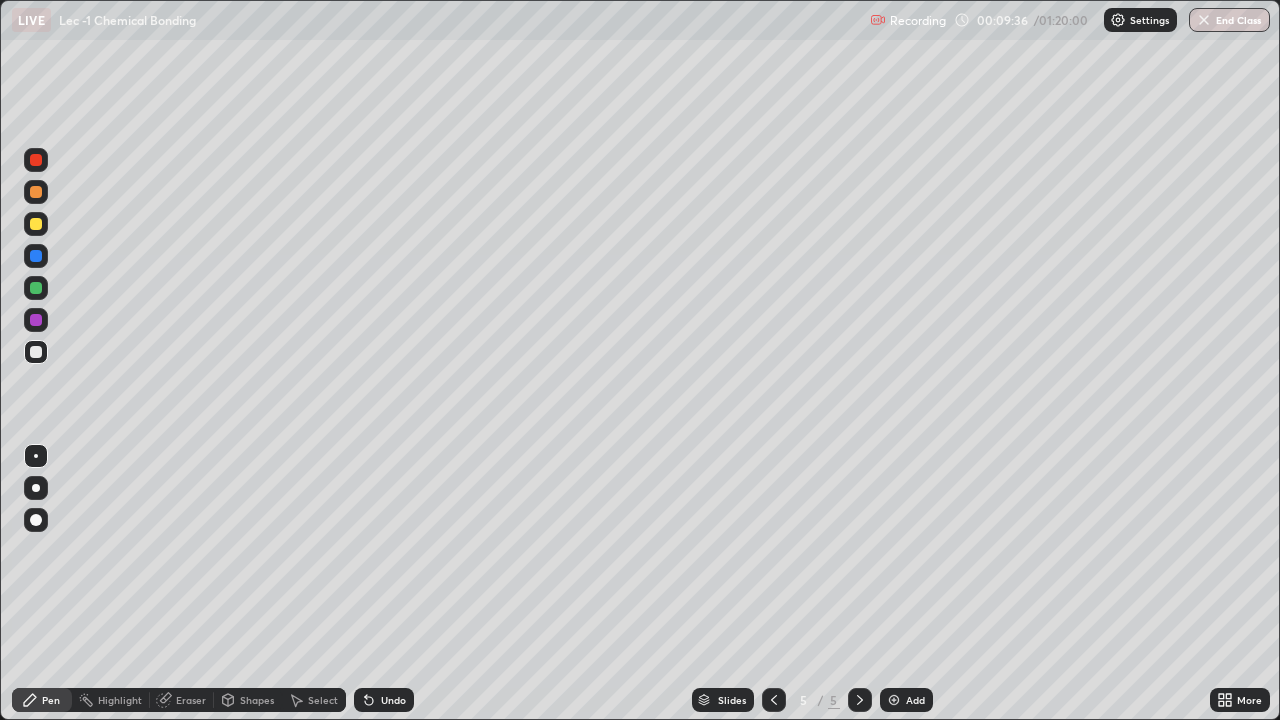 click 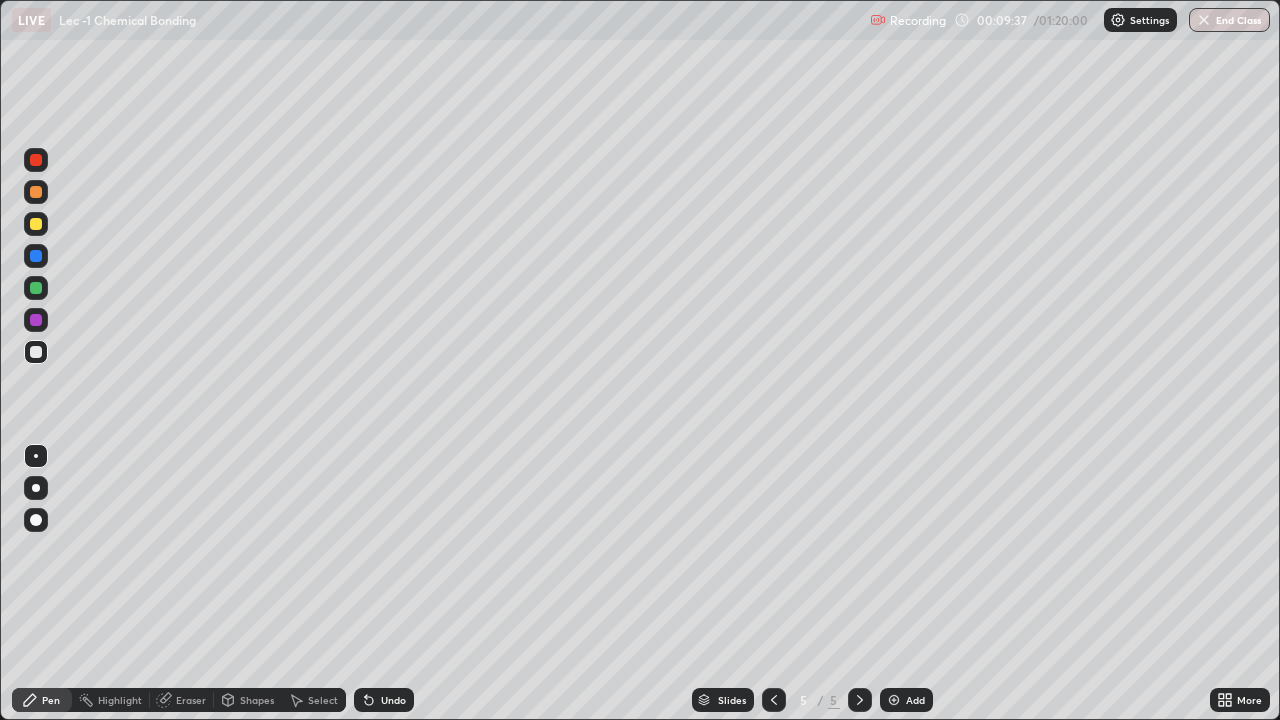 click 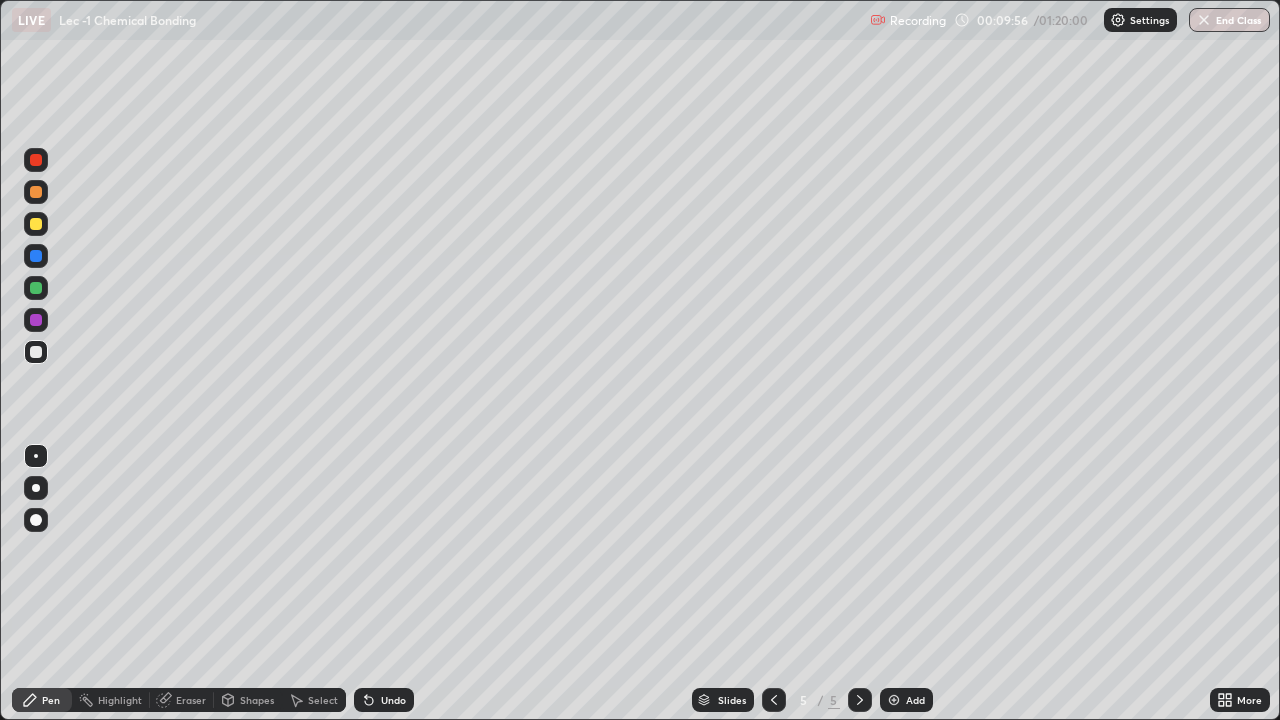 click at bounding box center [36, 224] 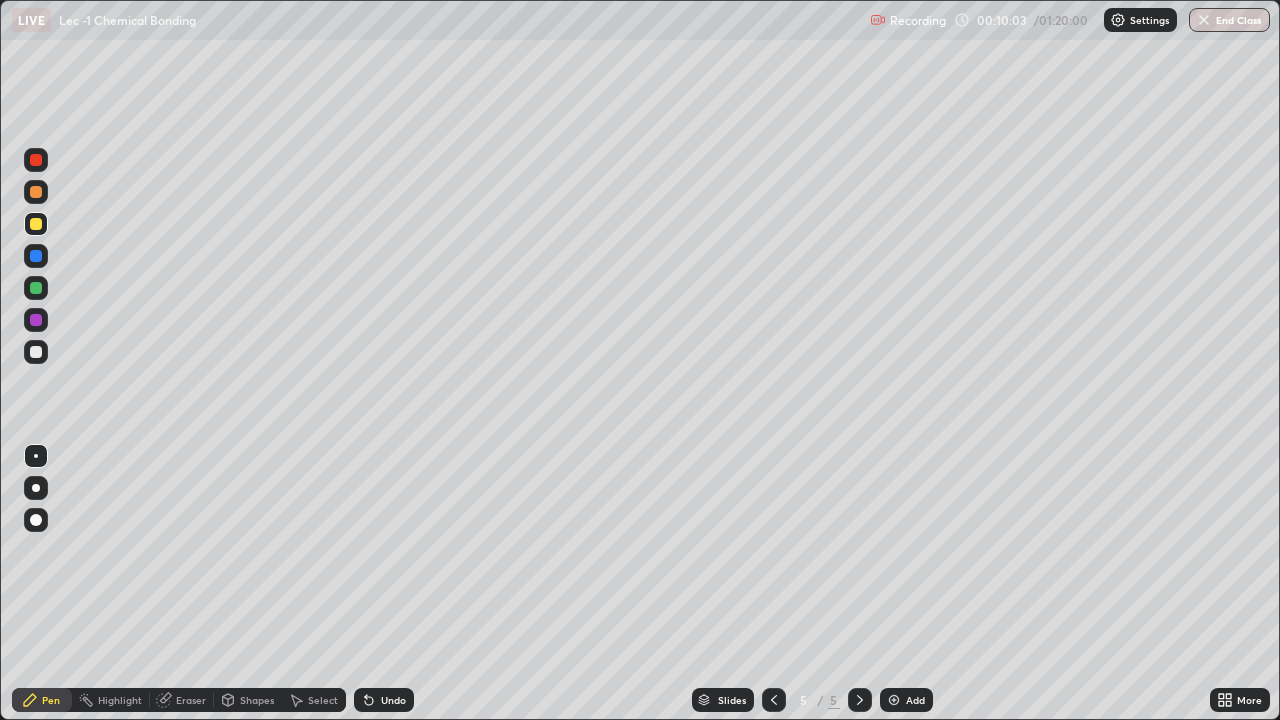 click 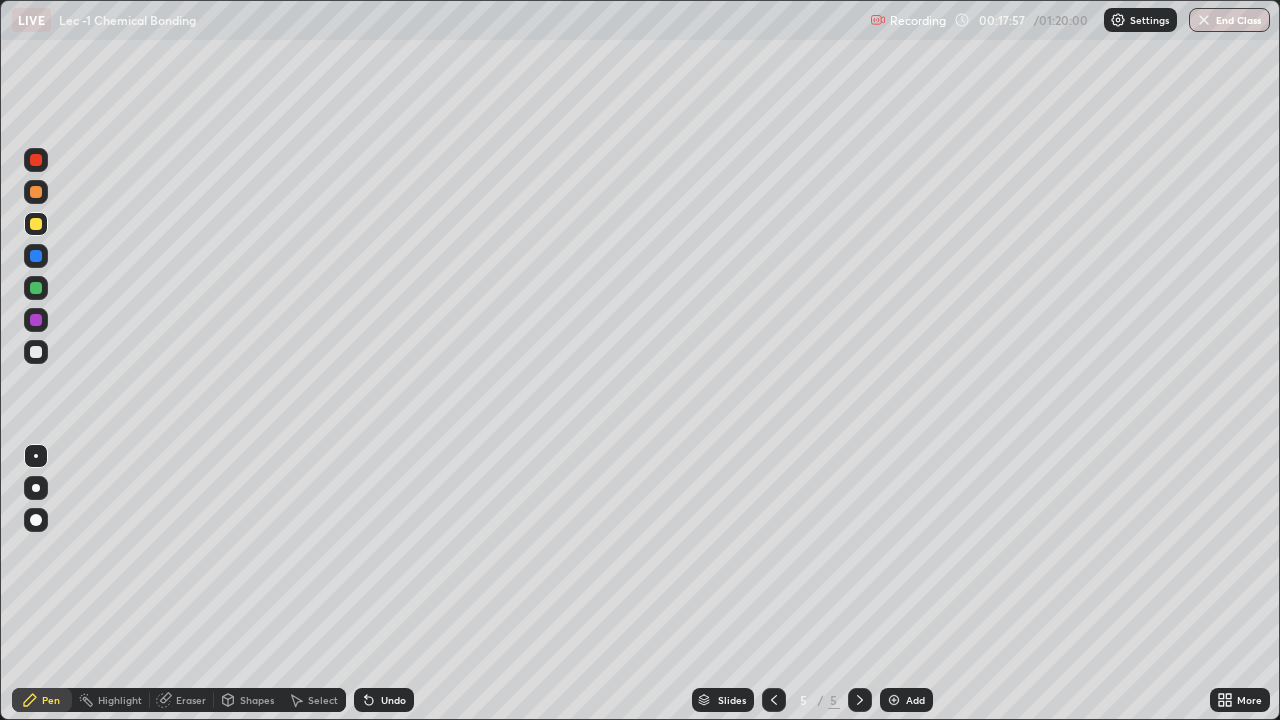 click on "Add" at bounding box center [906, 700] 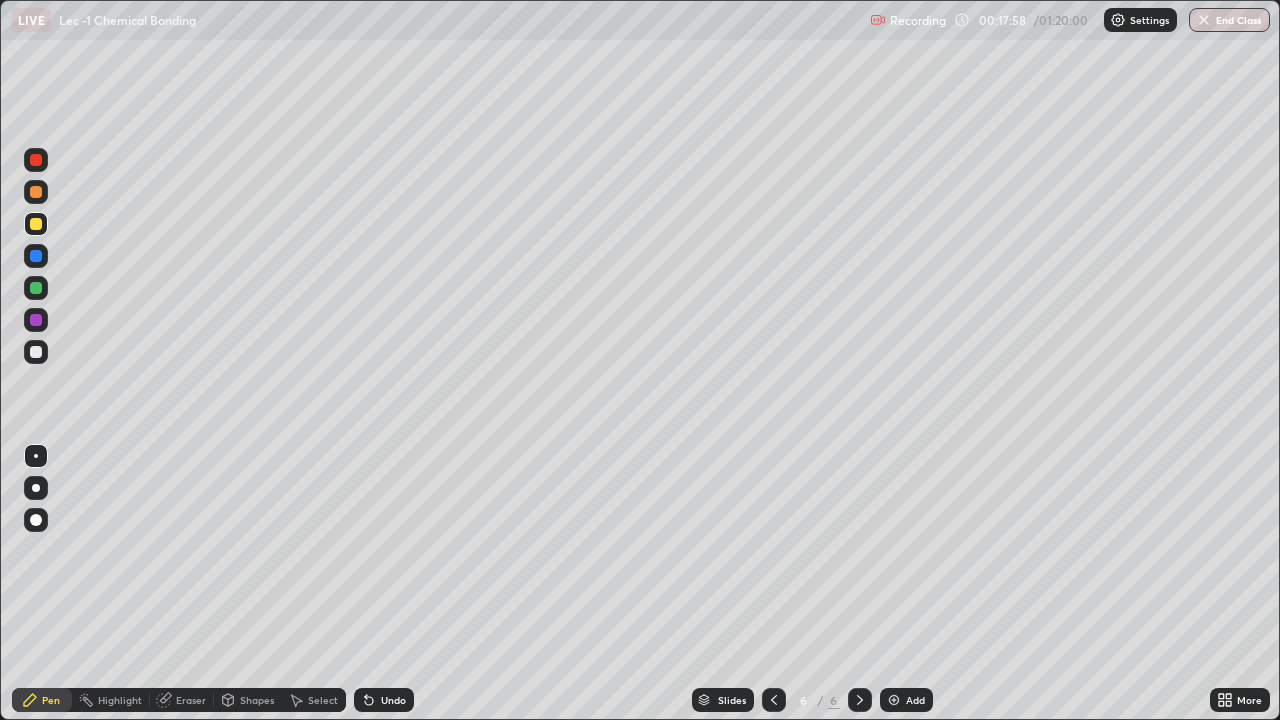 click at bounding box center (36, 352) 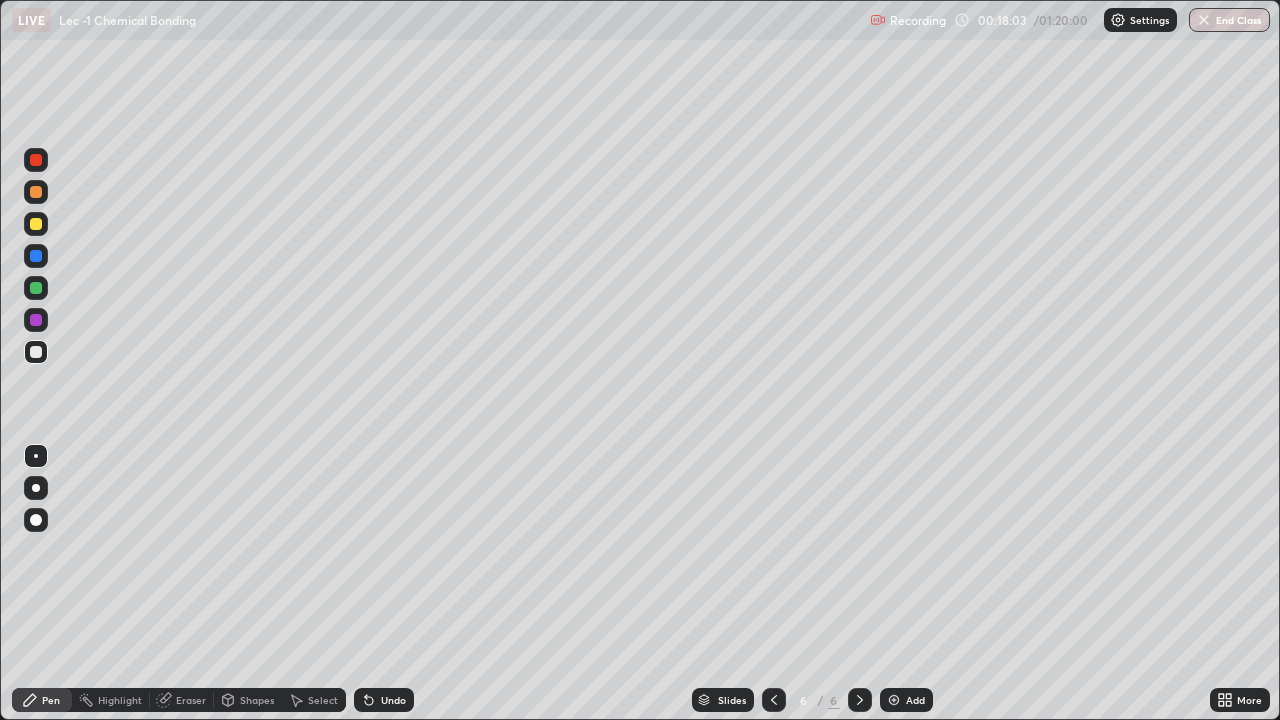 click 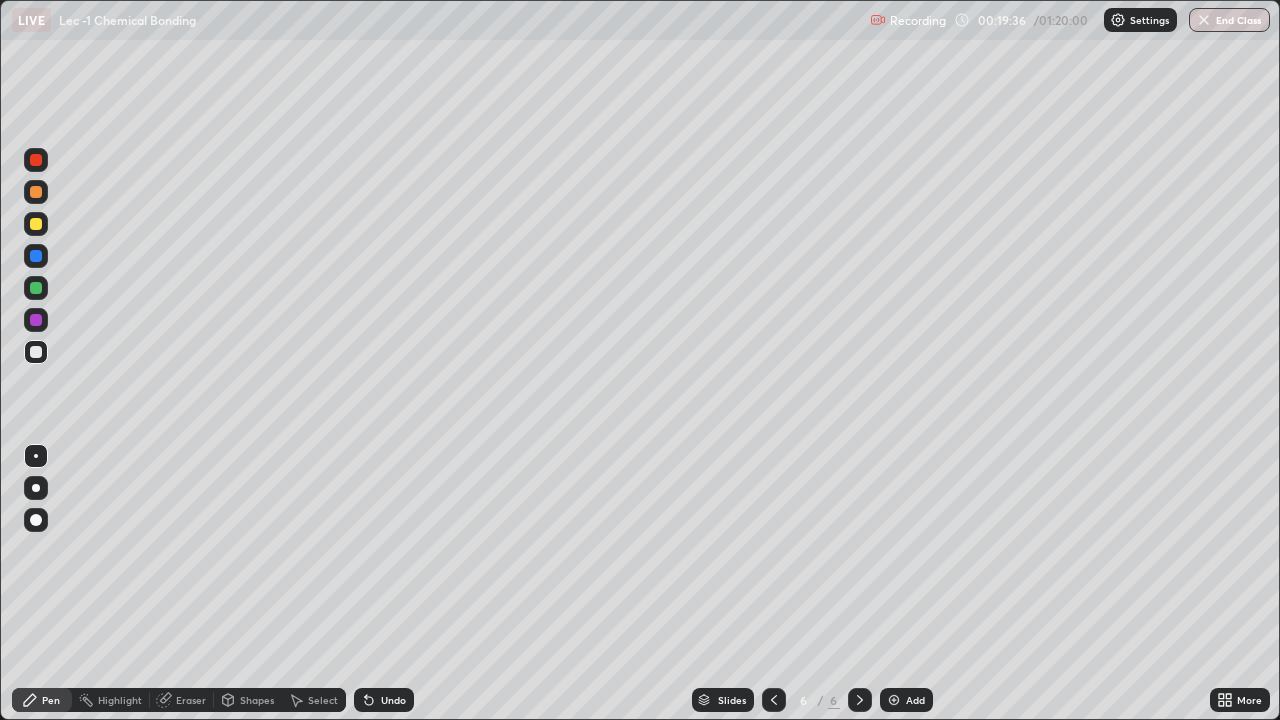 click at bounding box center [36, 224] 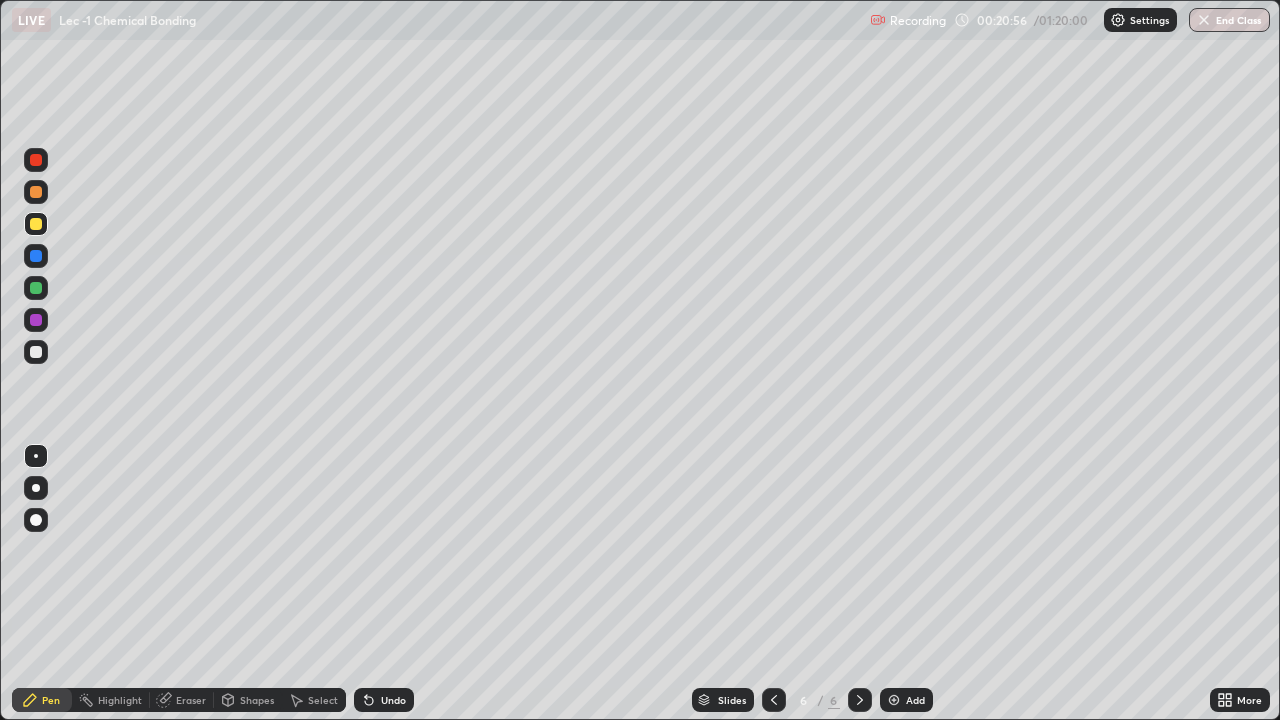 click at bounding box center [860, 700] 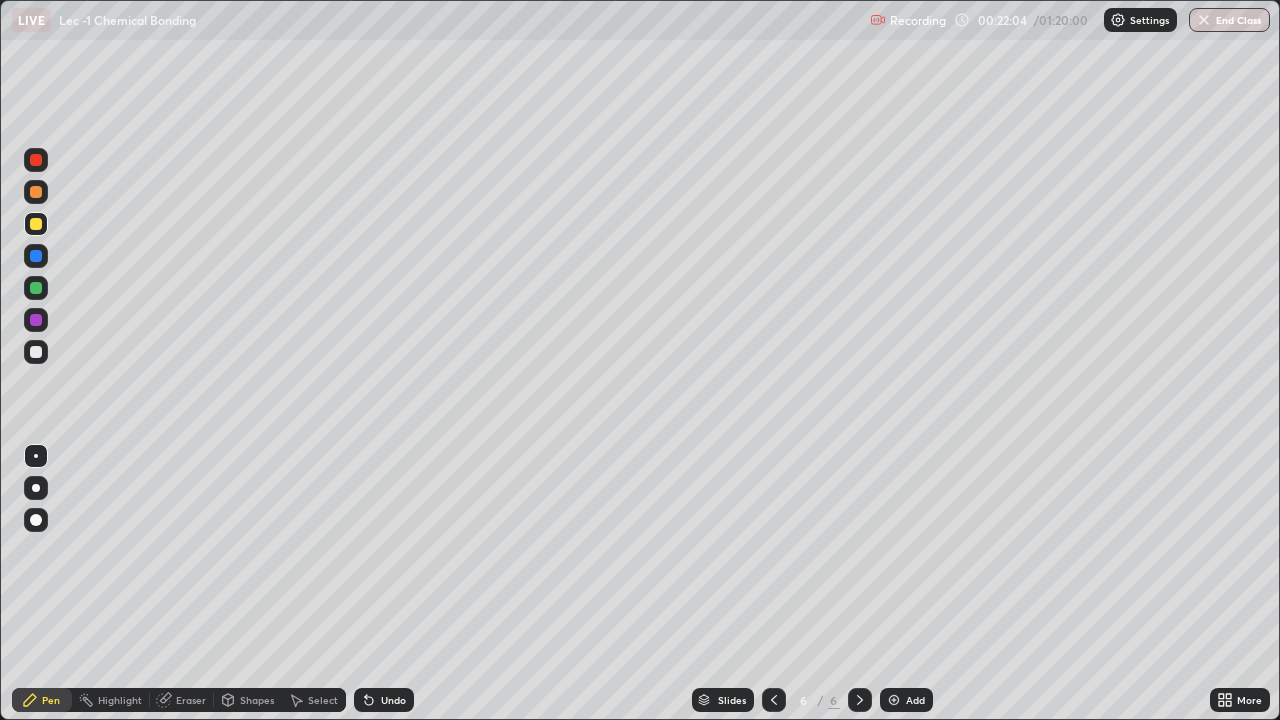 click on "Select" at bounding box center [323, 700] 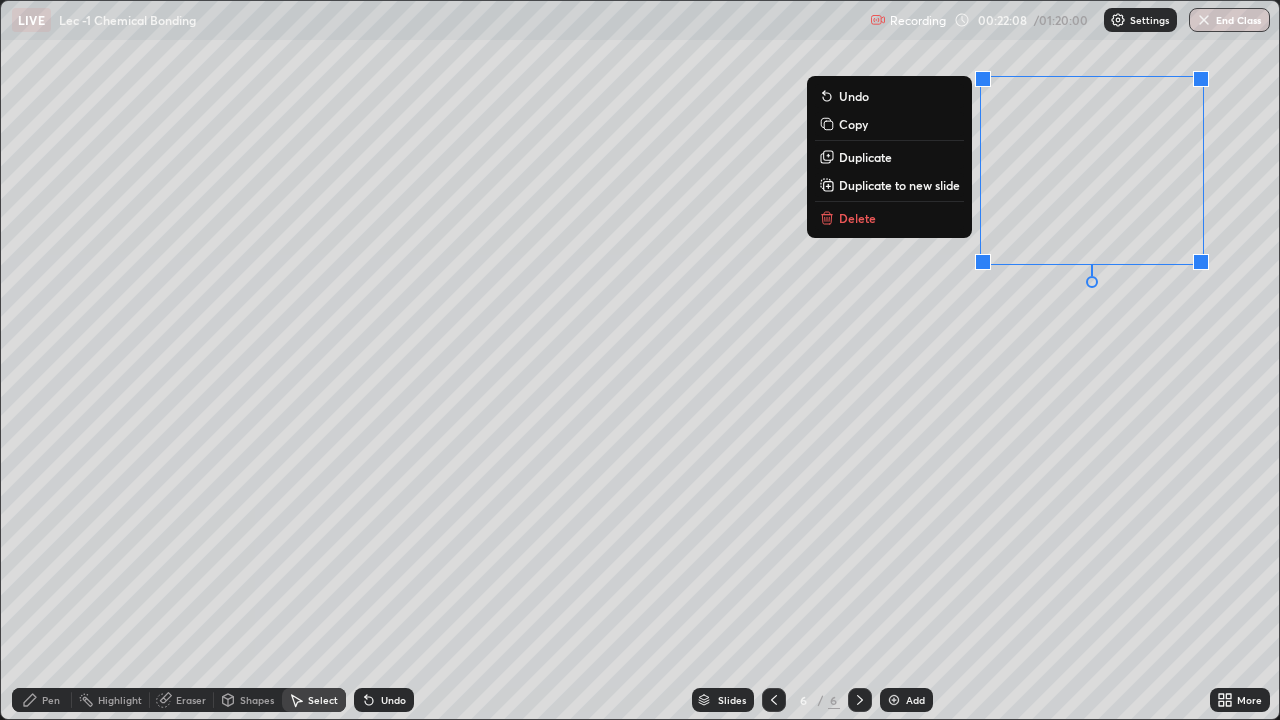 click on "Pen" at bounding box center (42, 700) 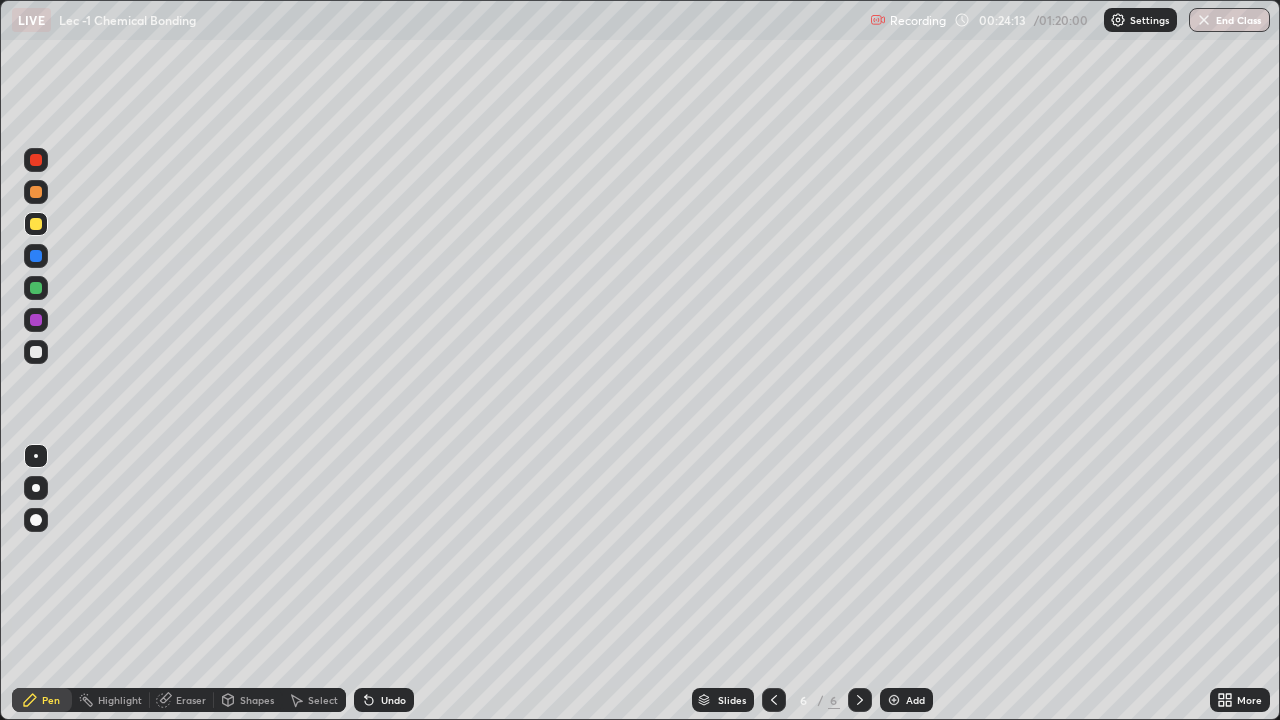 click on "Add" at bounding box center (906, 700) 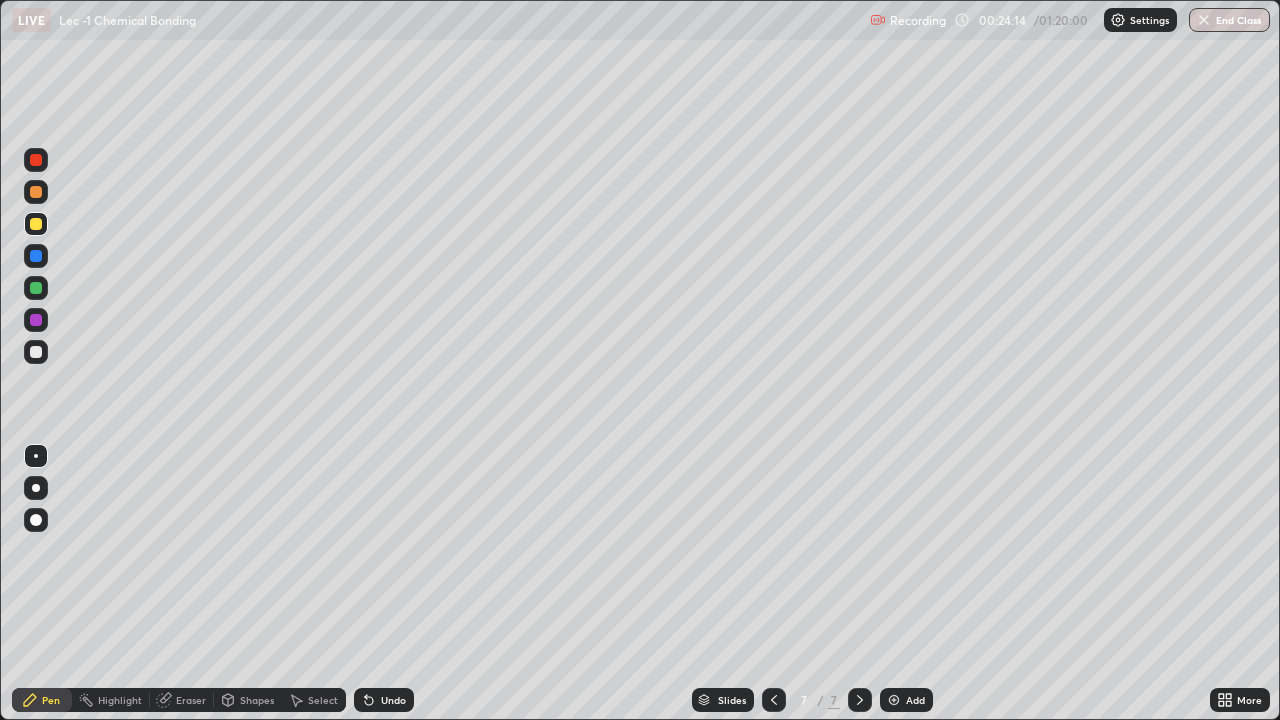 click at bounding box center (36, 352) 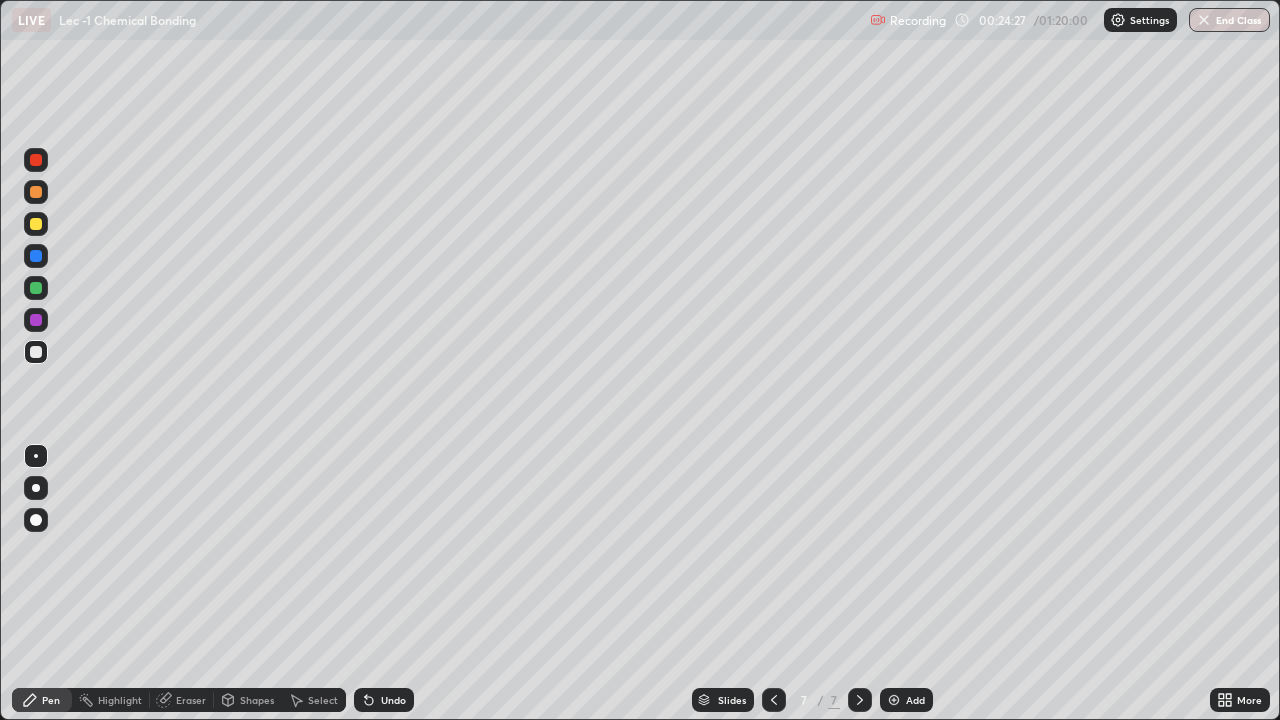 click at bounding box center (36, 224) 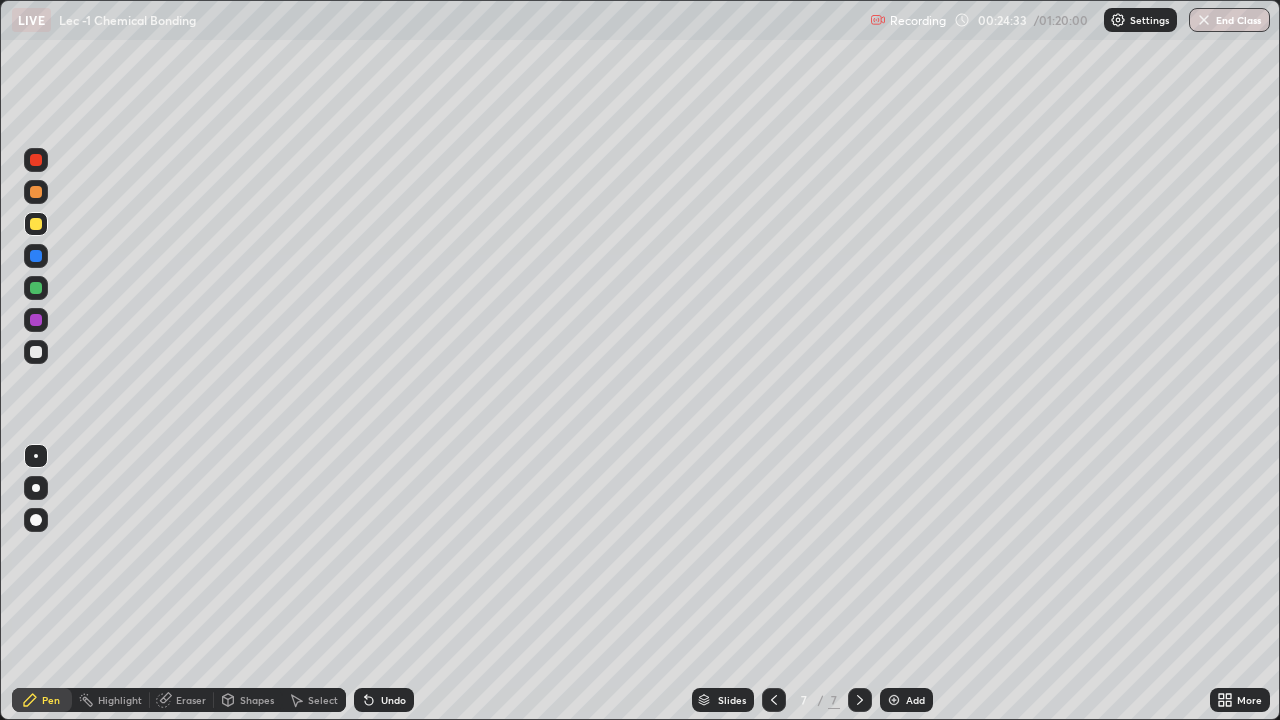 click on "Undo" at bounding box center [384, 700] 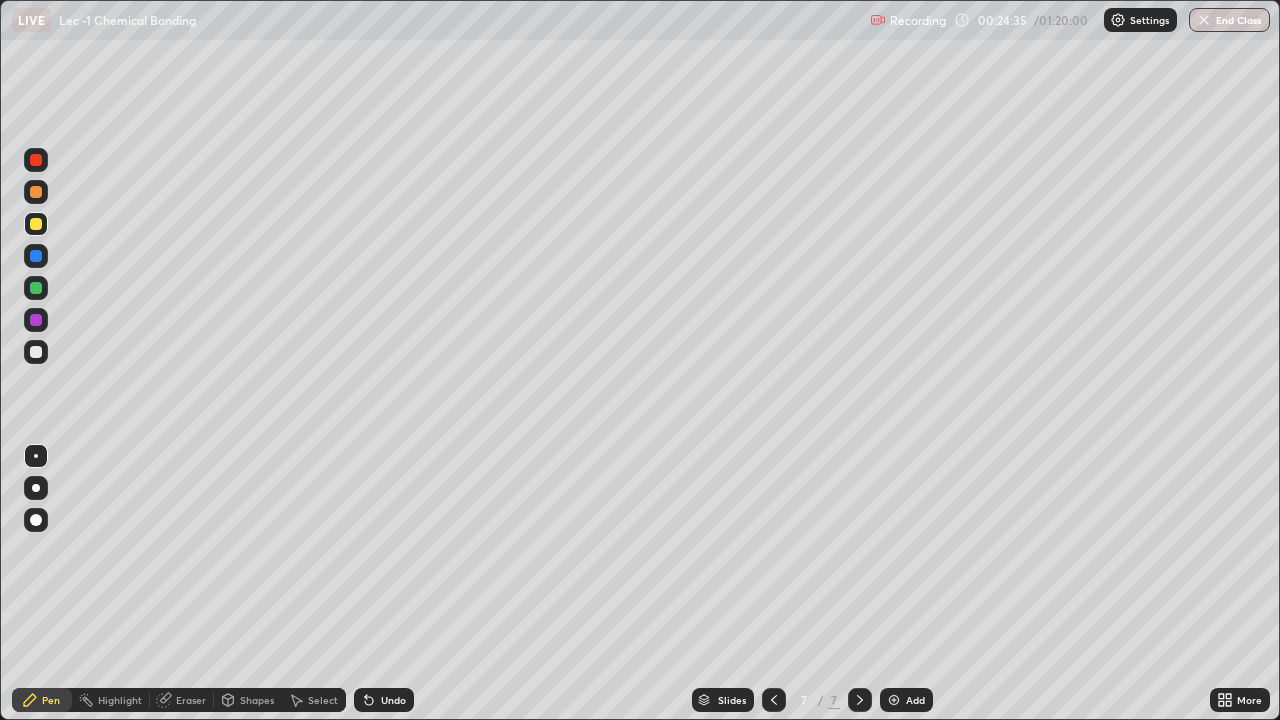 click on "Shapes" at bounding box center [257, 700] 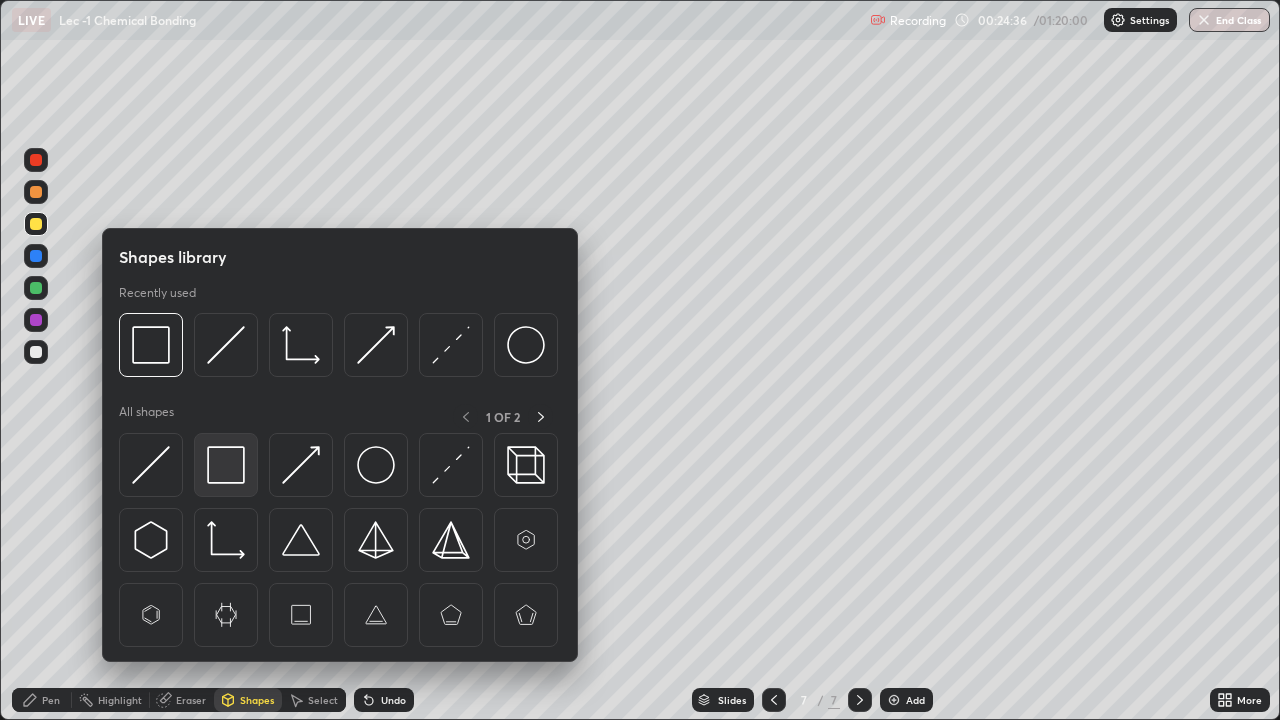 click at bounding box center [226, 465] 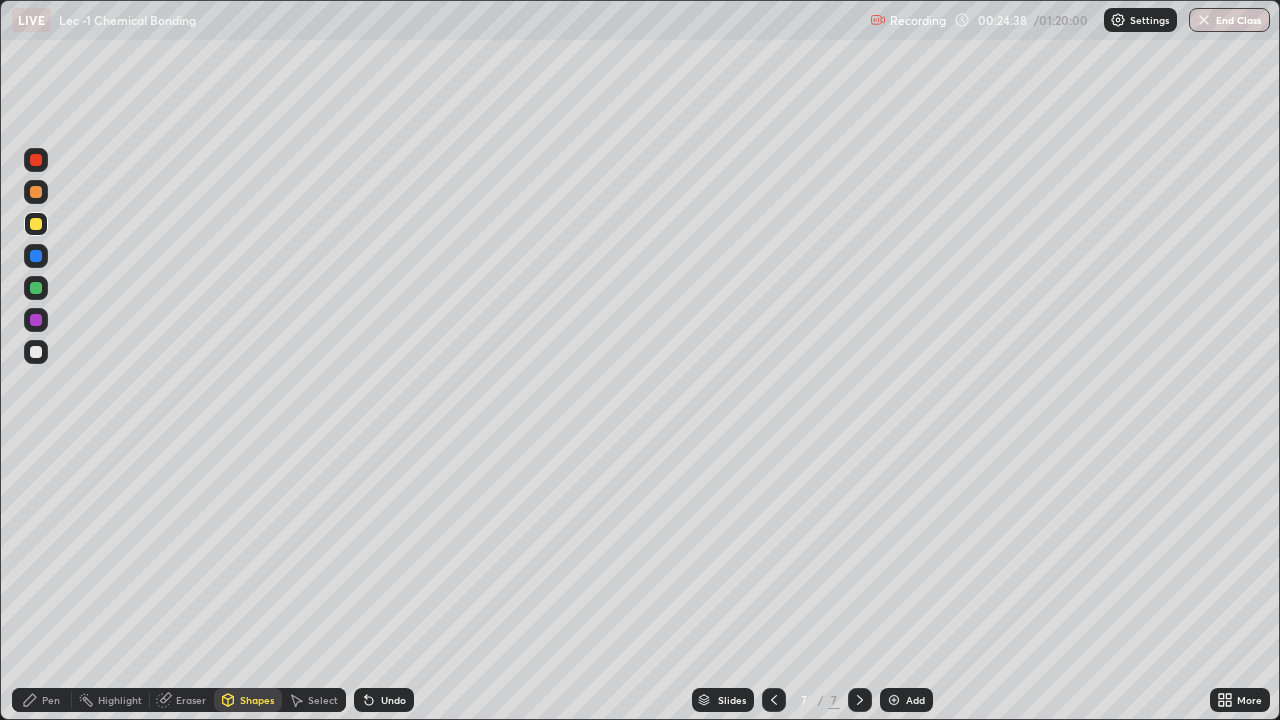 click on "Pen" at bounding box center [51, 700] 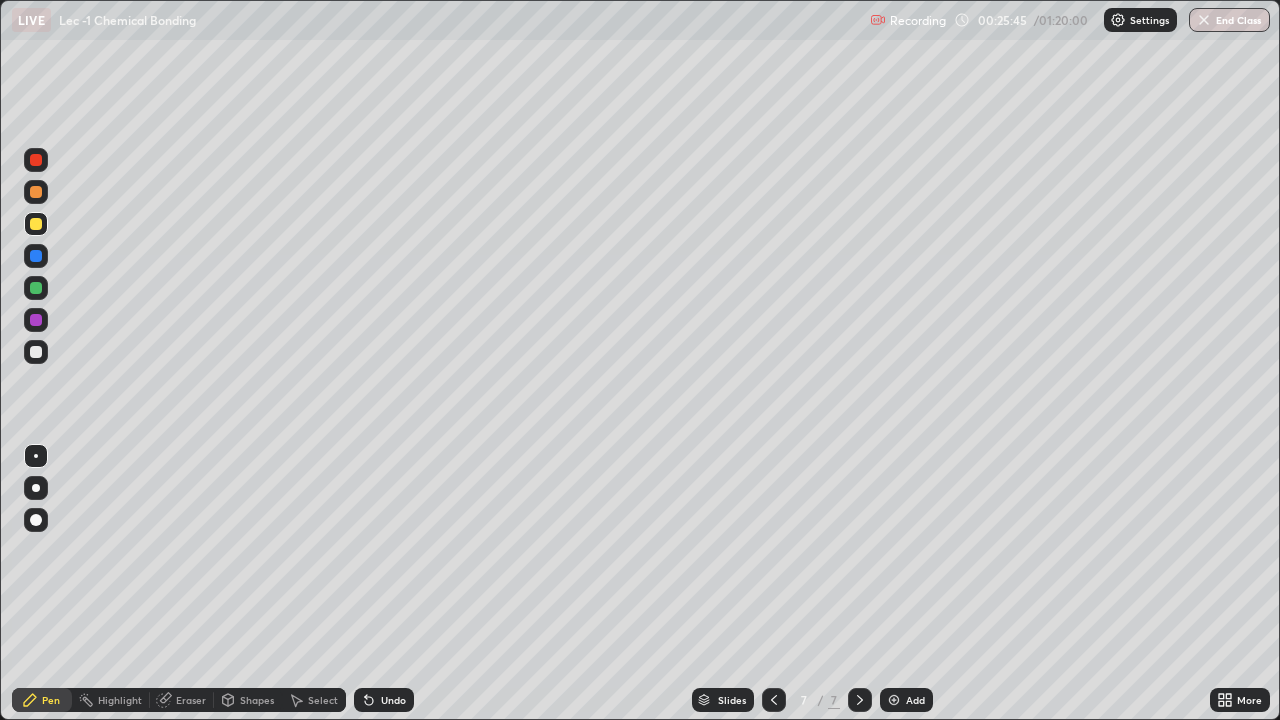 click on "Add" at bounding box center (915, 700) 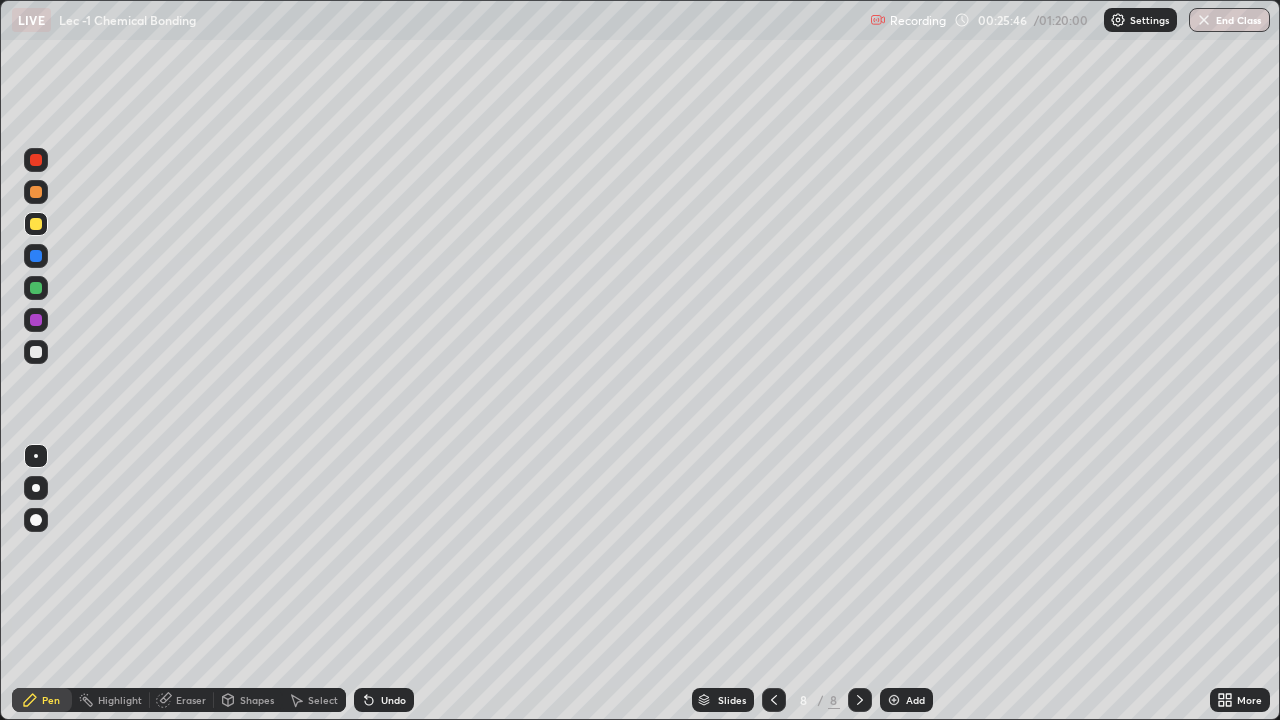 click at bounding box center [36, 352] 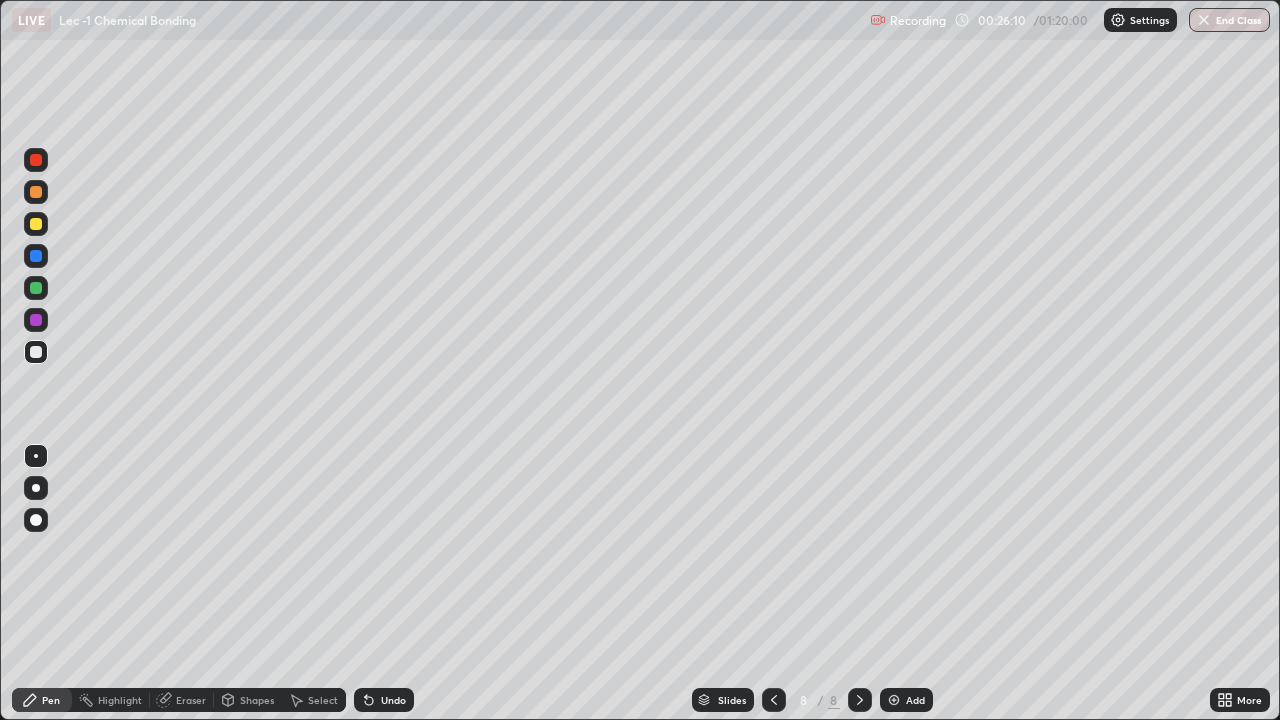 click at bounding box center (36, 224) 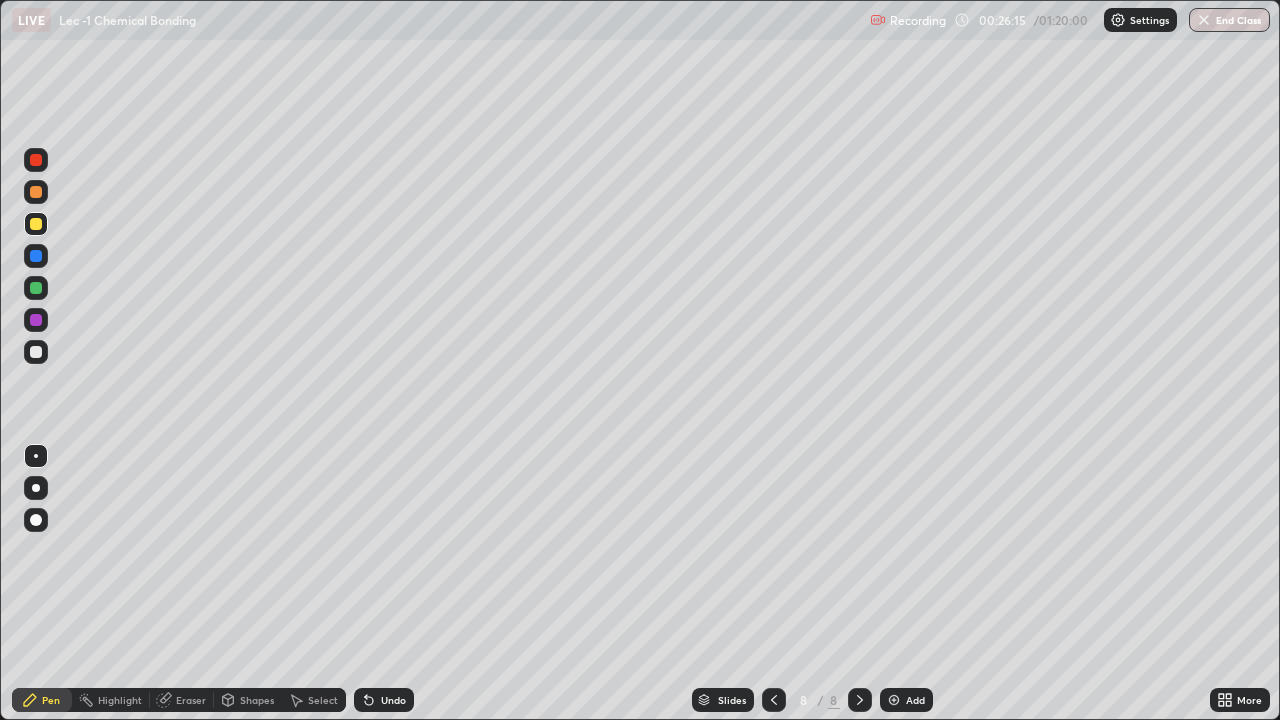 click 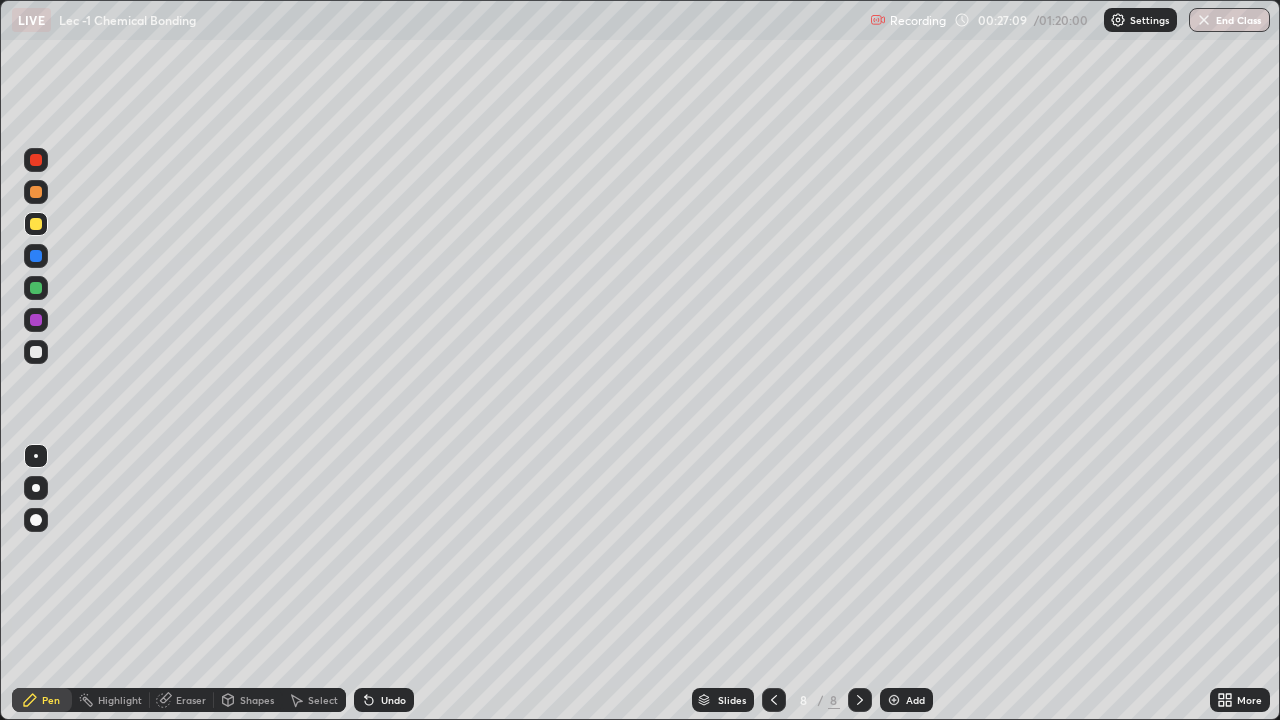 click at bounding box center (36, 192) 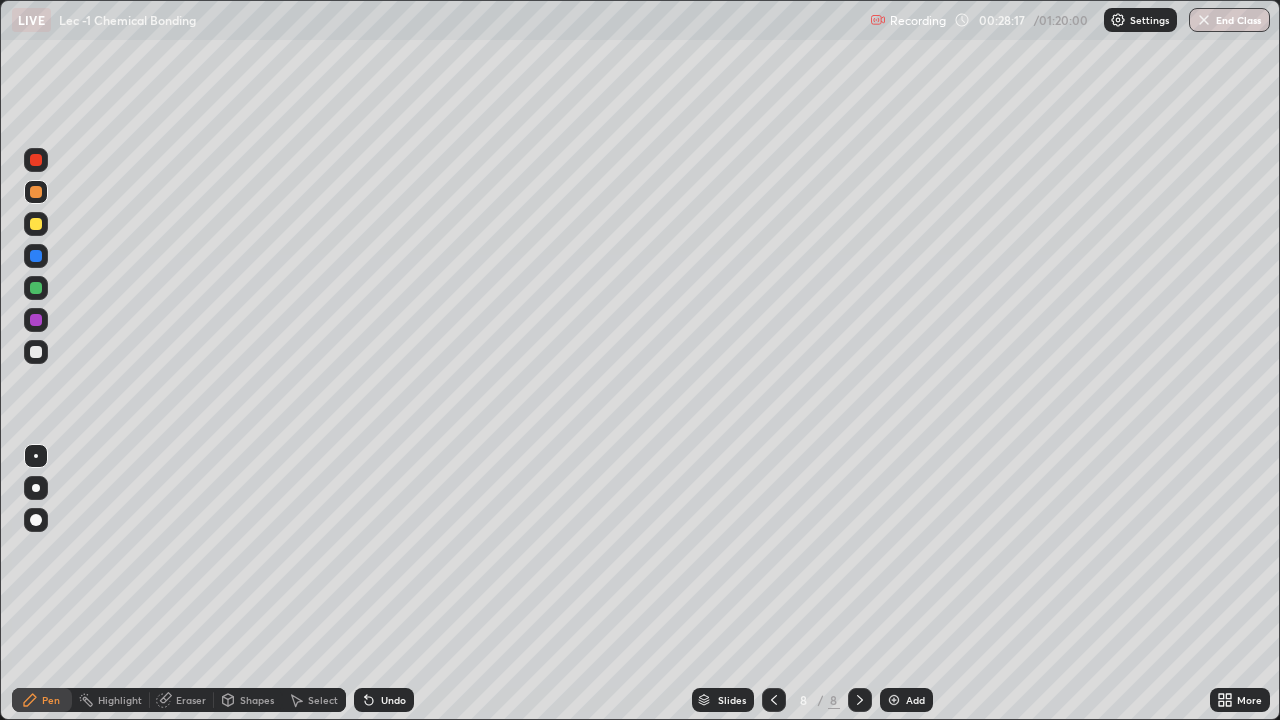 click on "Slides 8 / 8 Add" at bounding box center (812, 700) 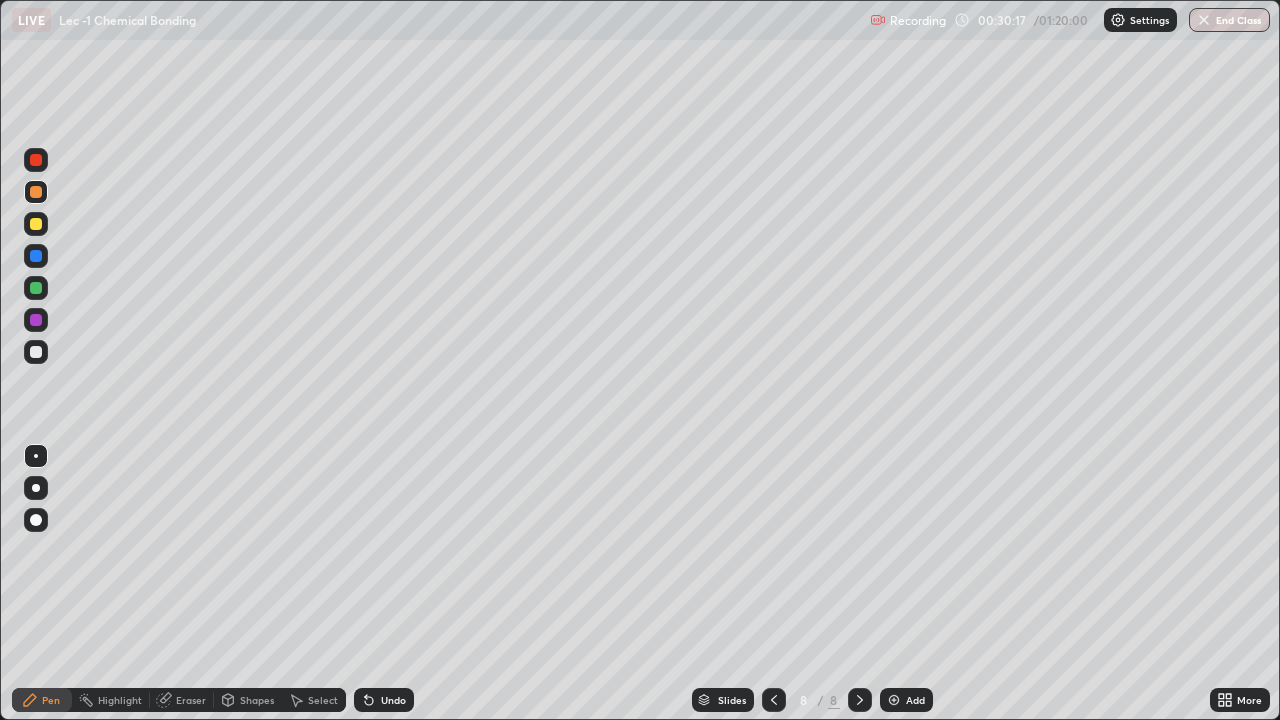 click 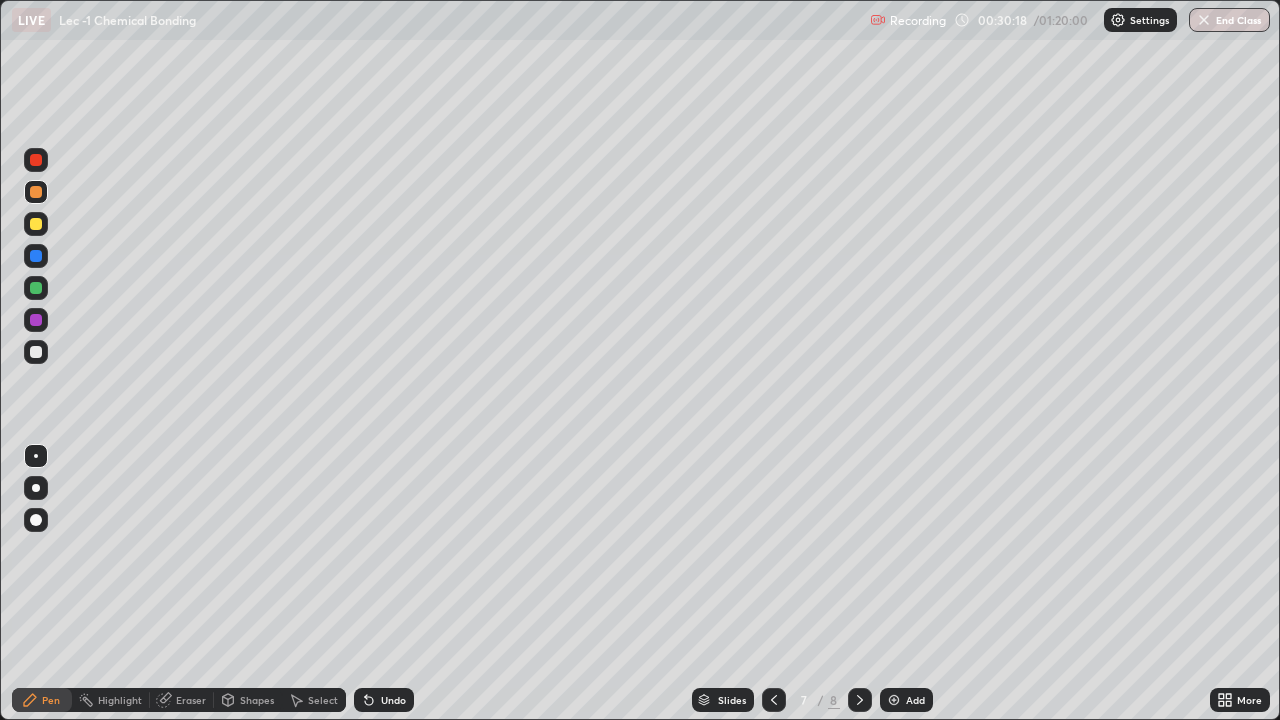 click 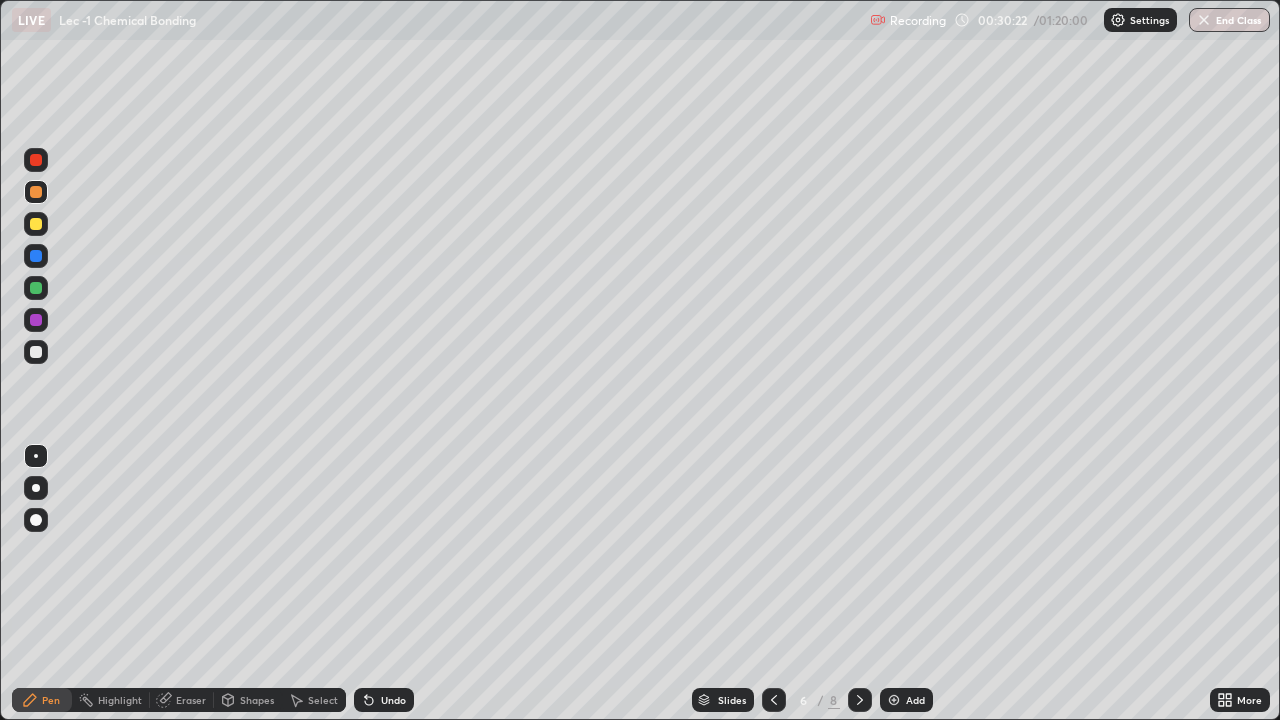 click at bounding box center [36, 352] 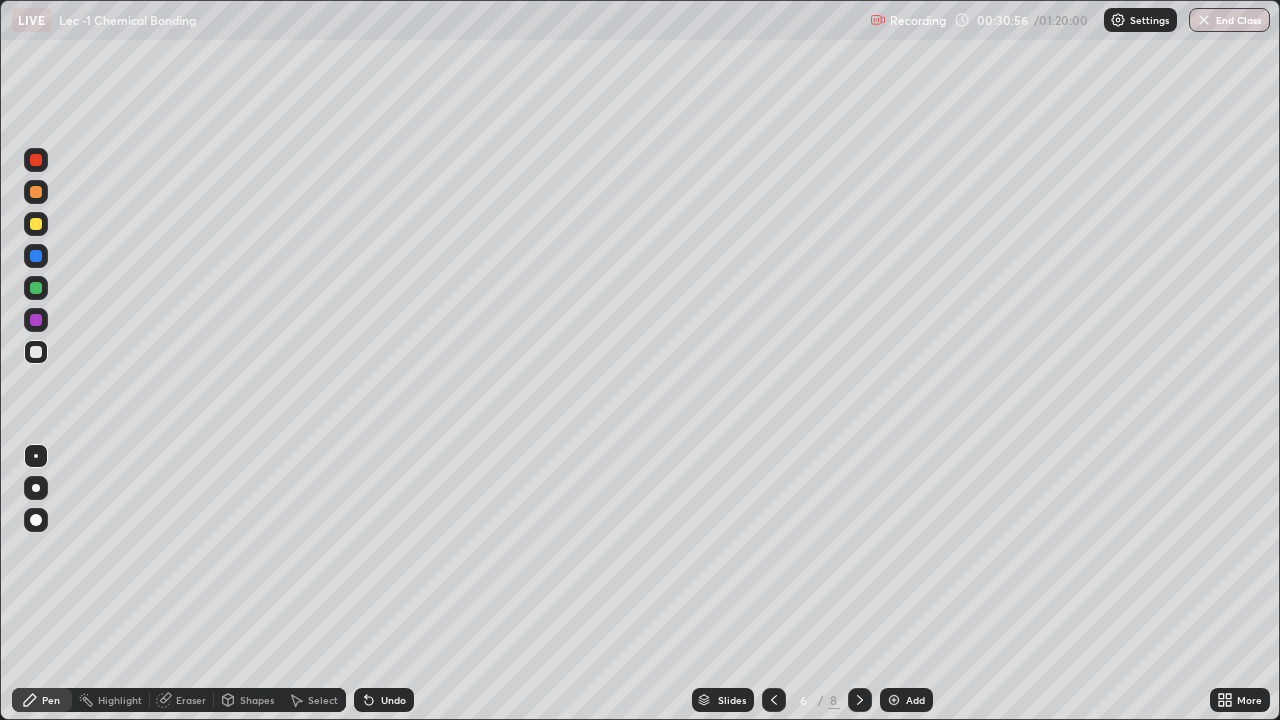 click 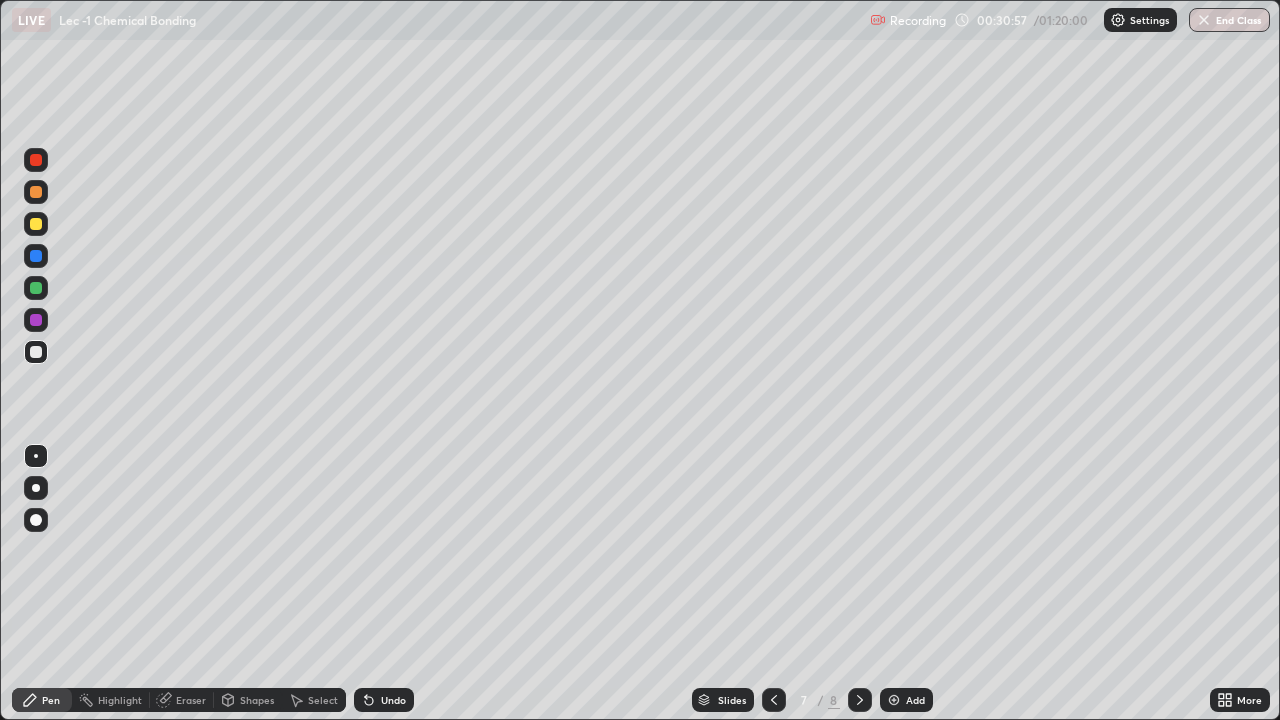 click 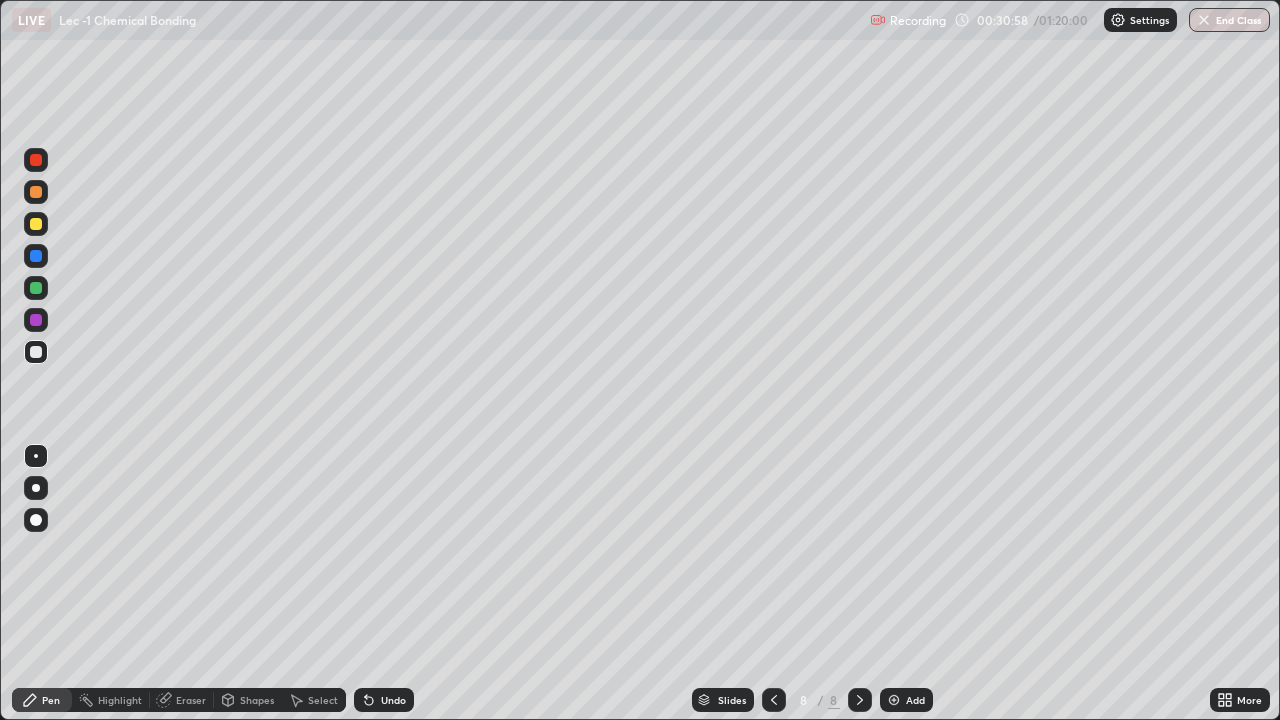 click 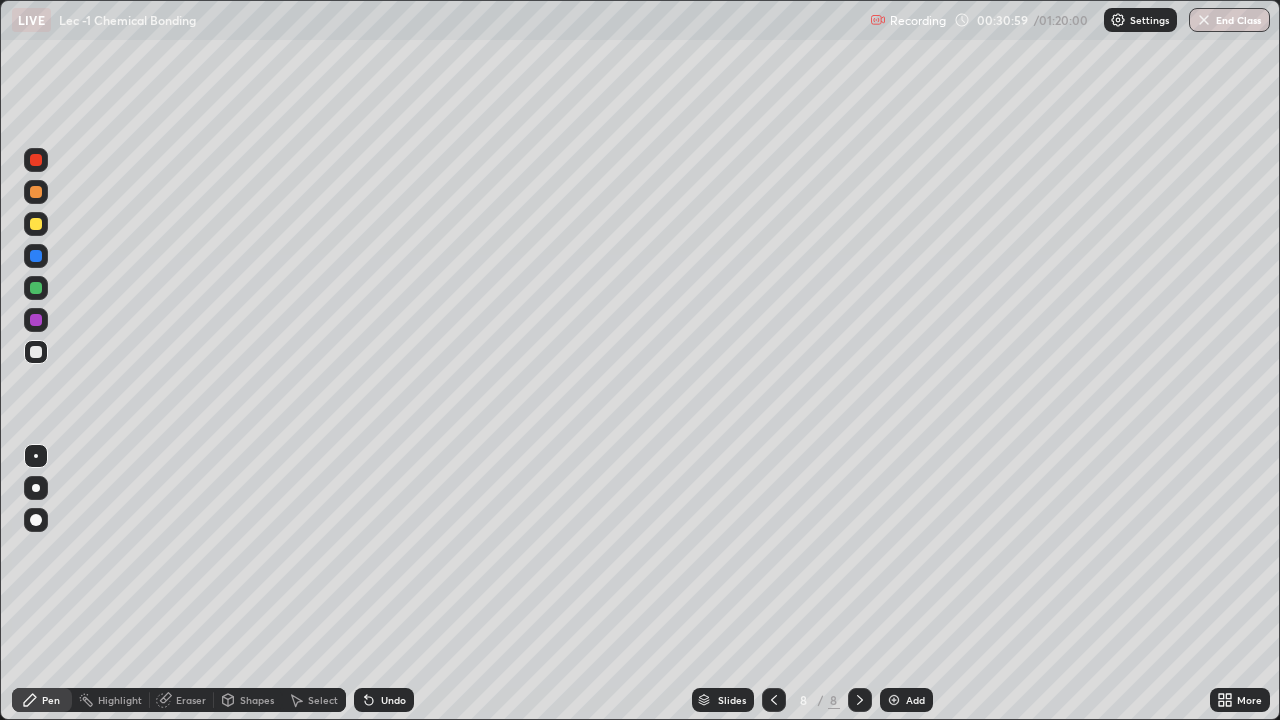 click 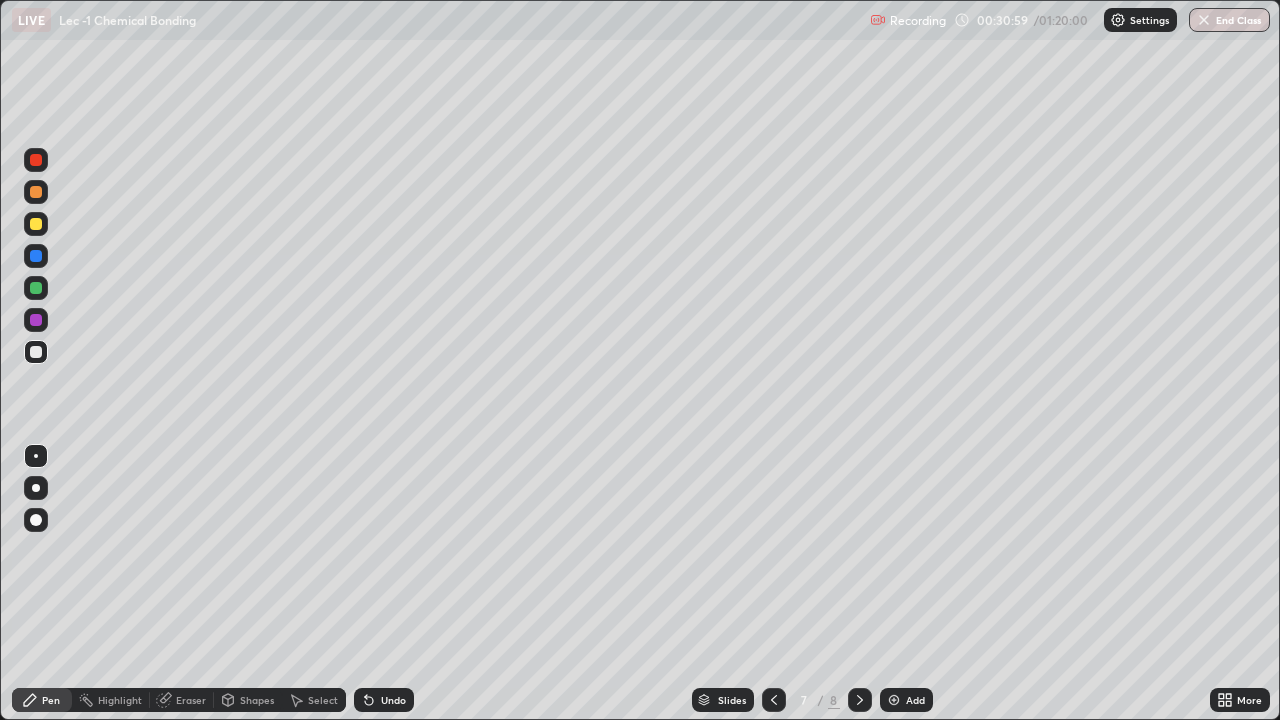 click 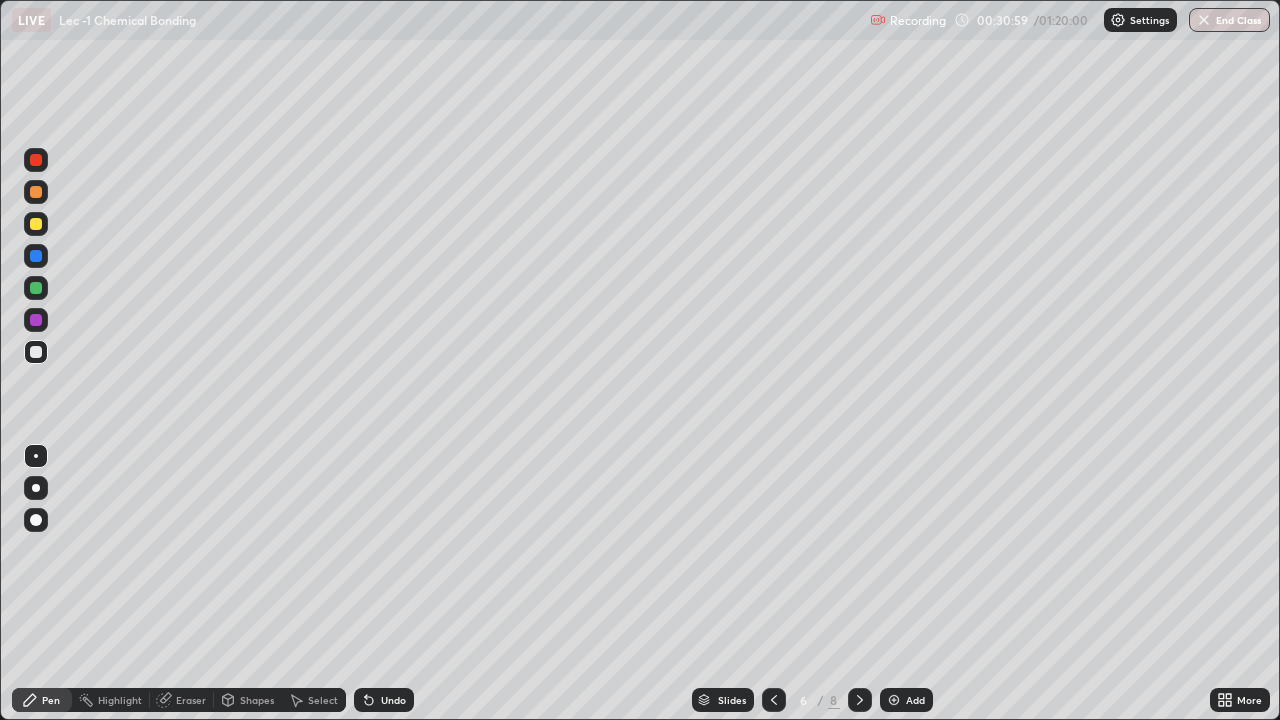 click 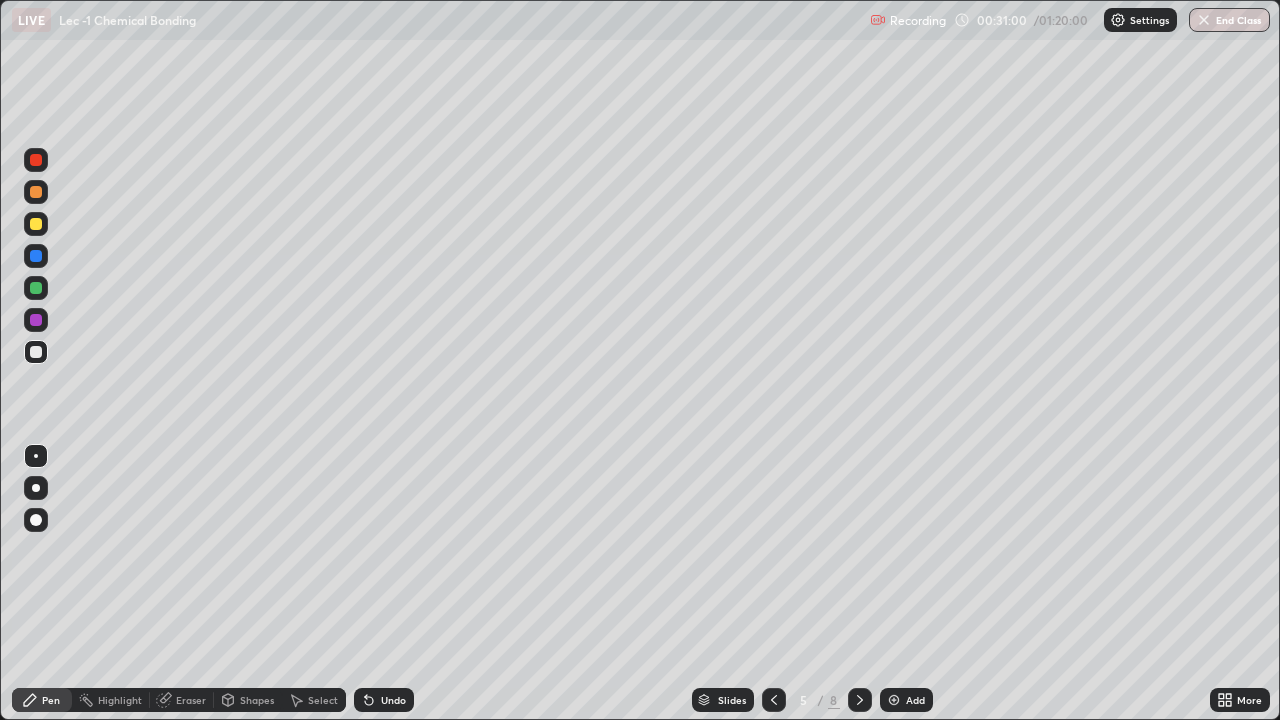 click 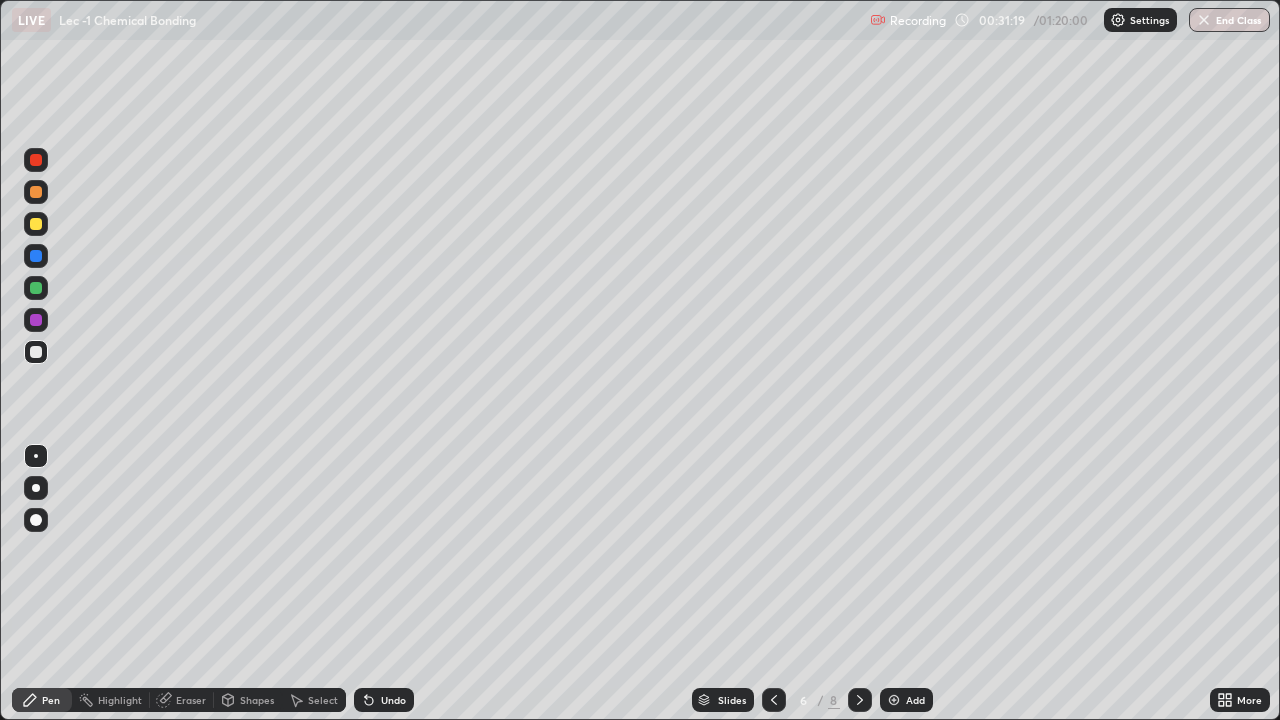 click 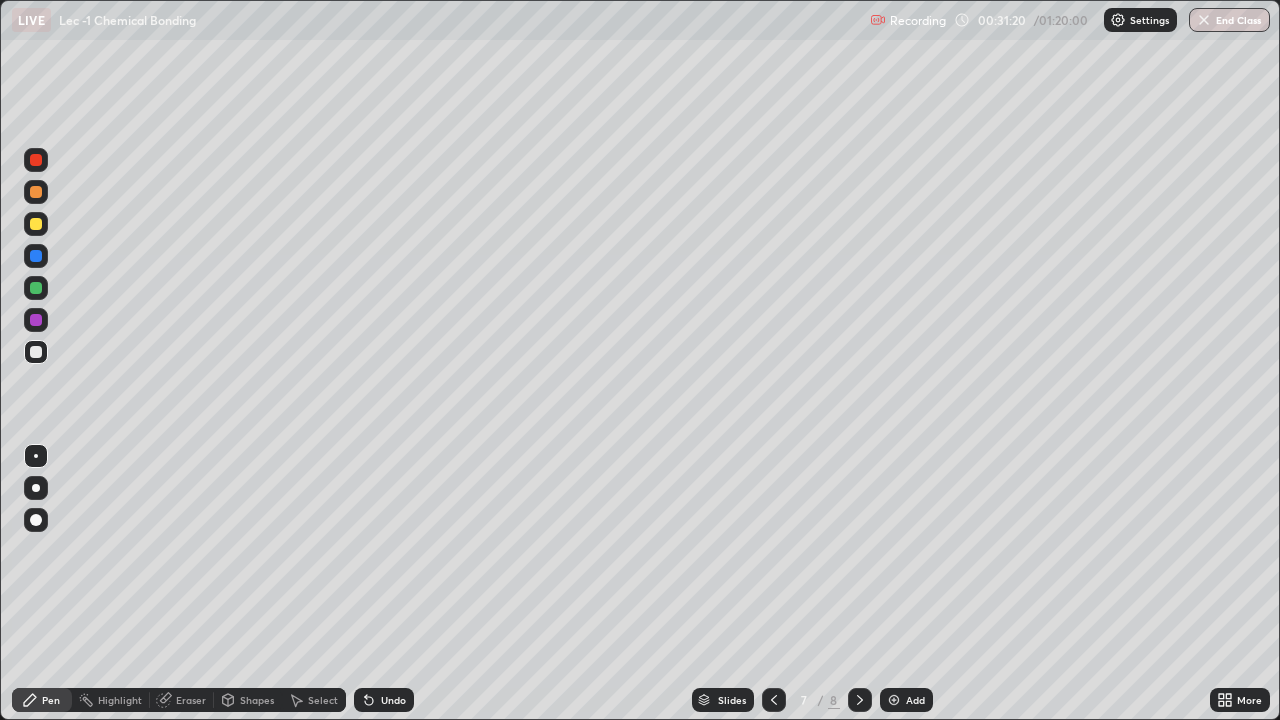 click 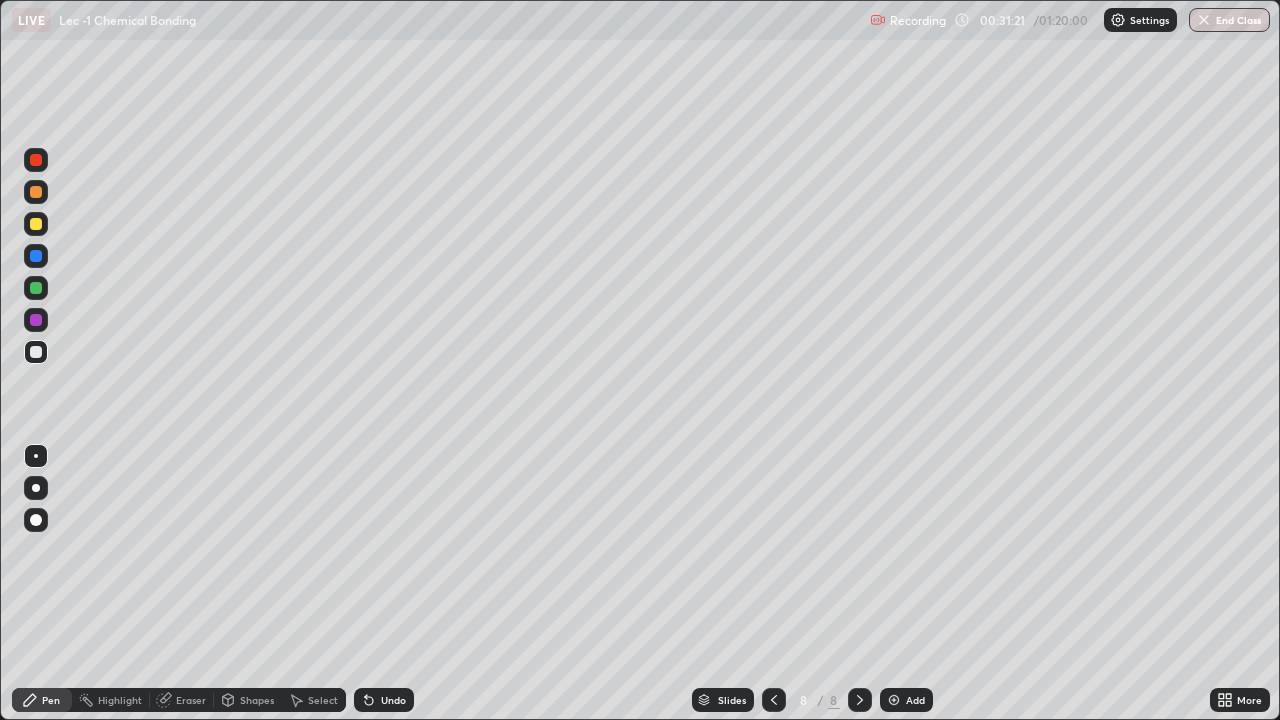 click 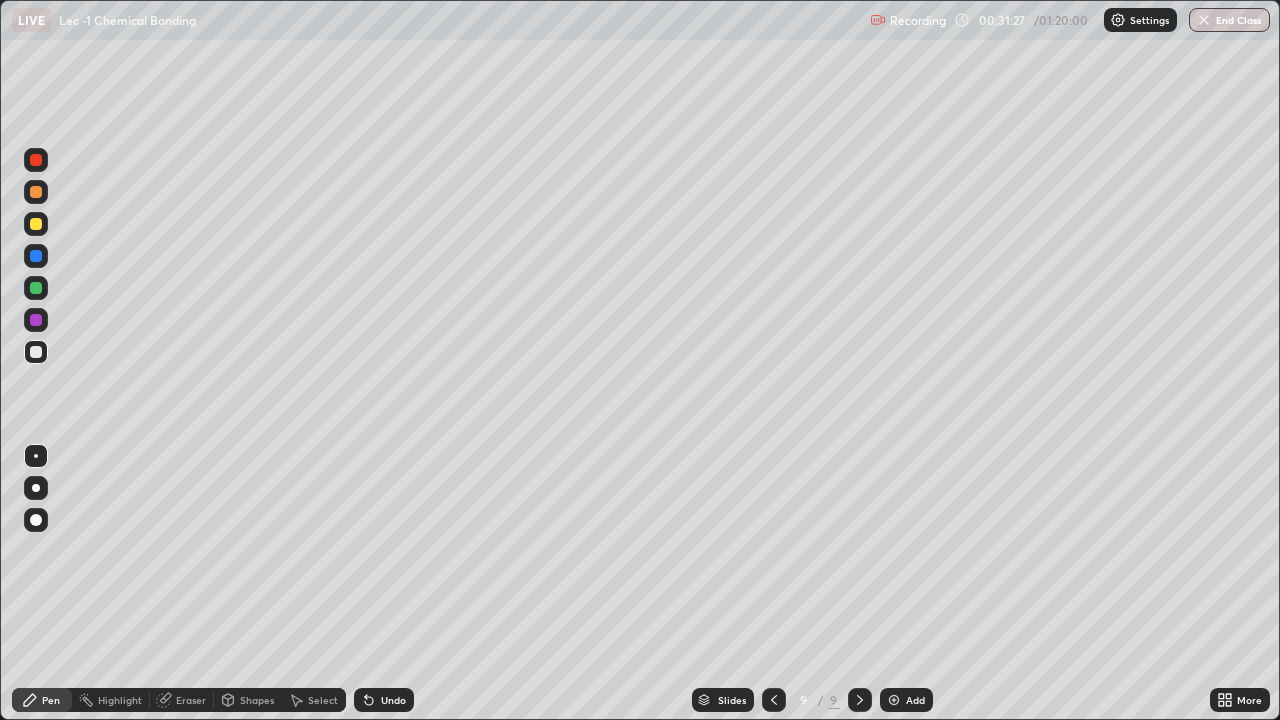 click on "Undo" at bounding box center (384, 700) 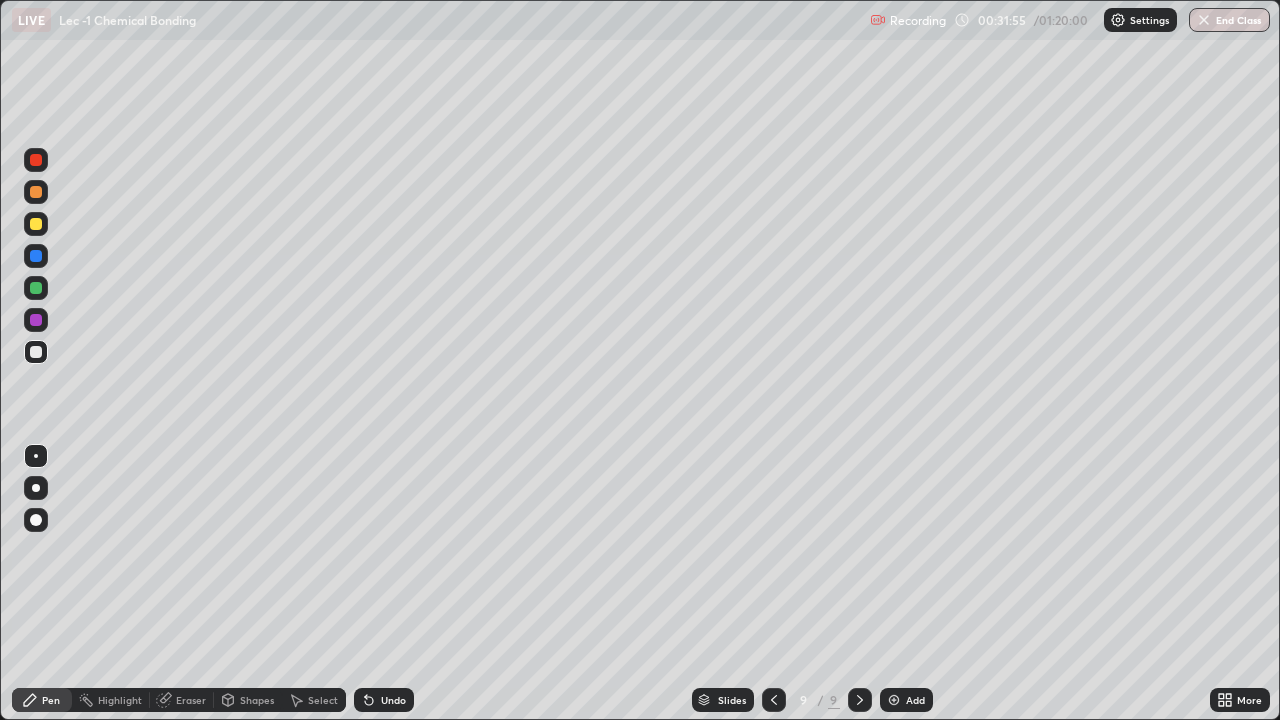 click 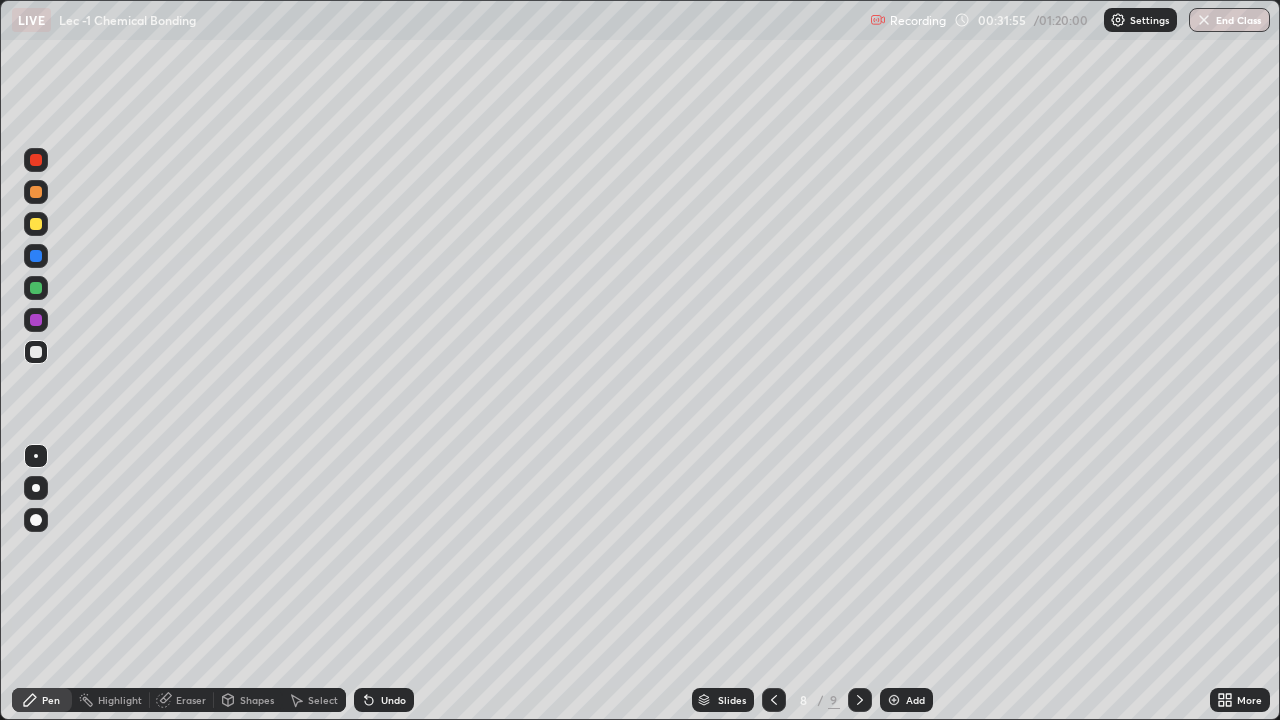 click 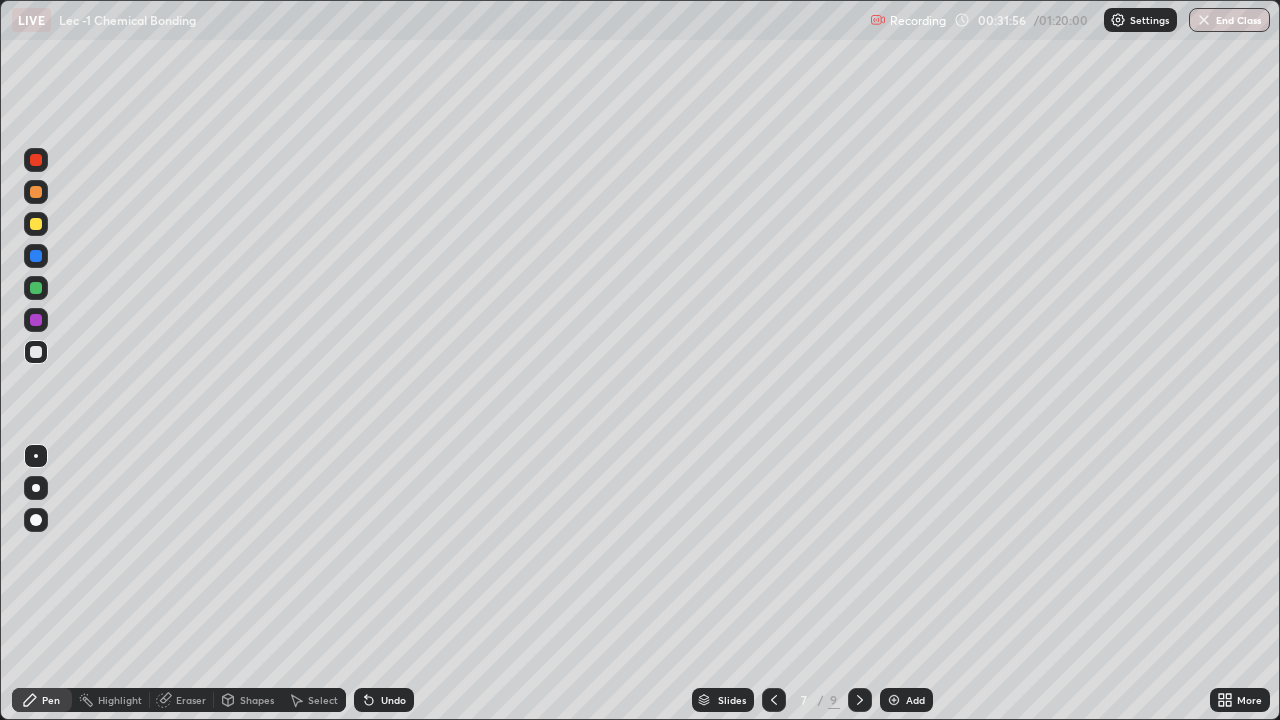 click 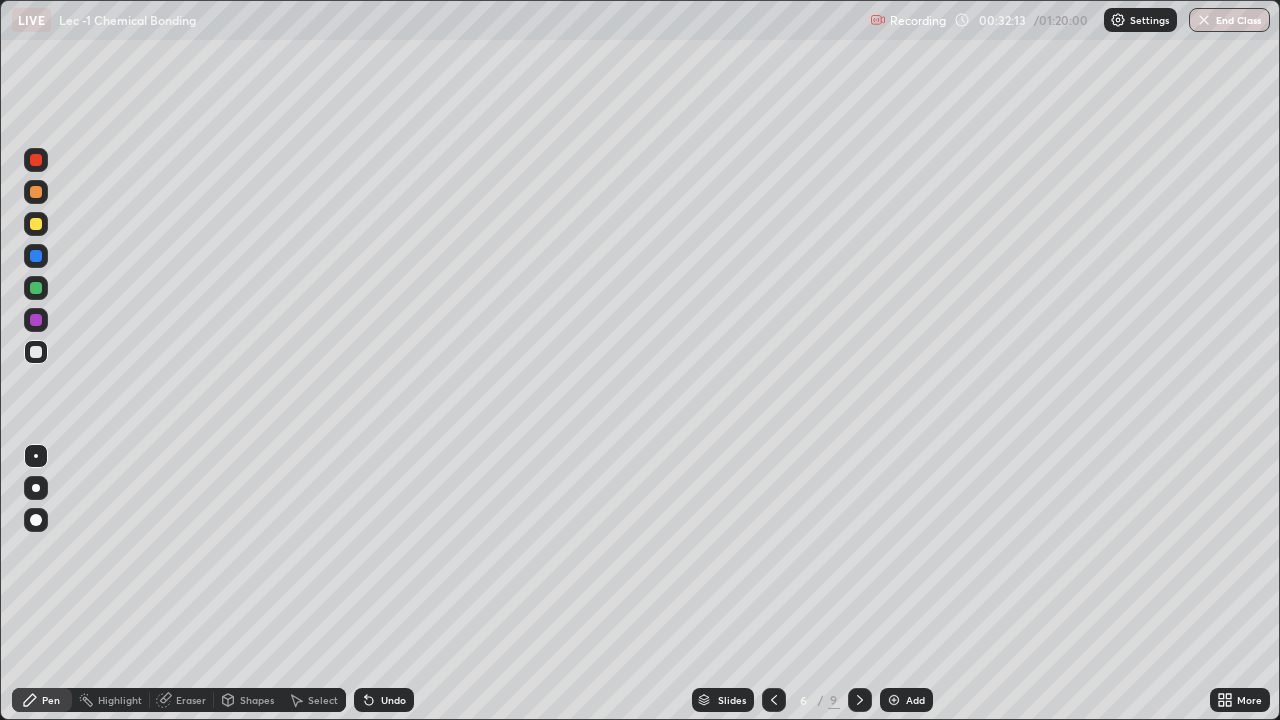click 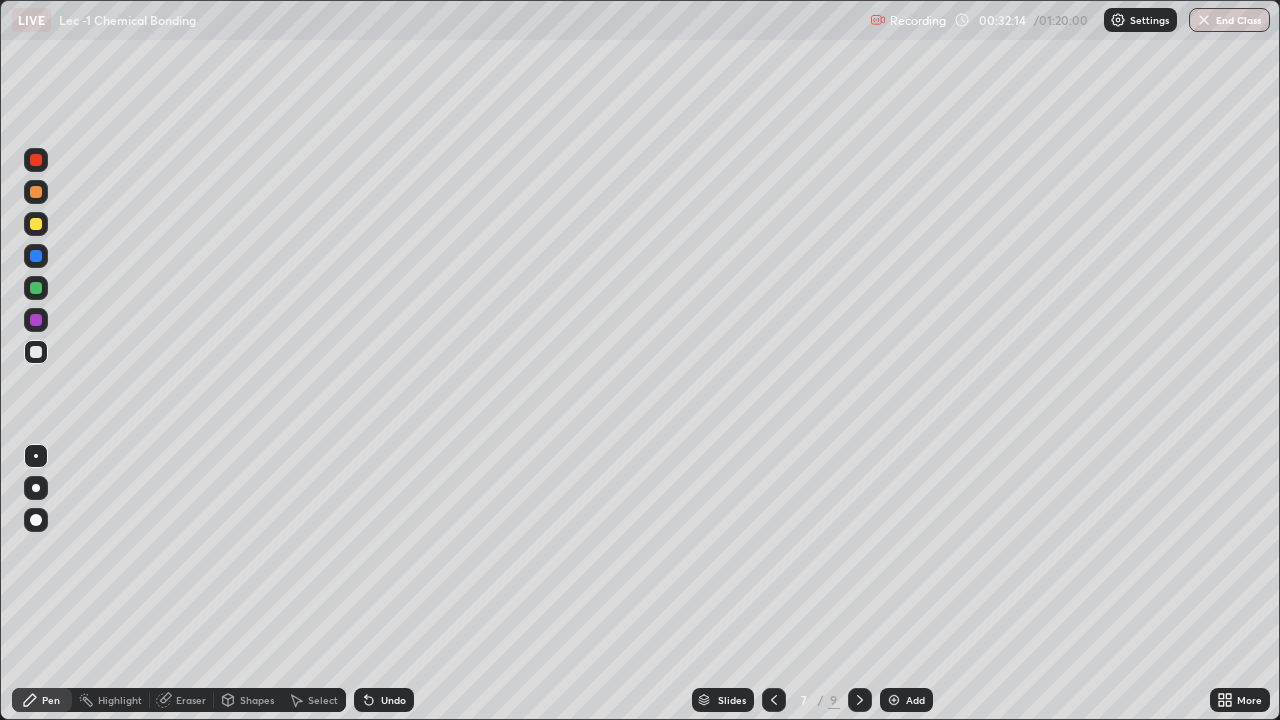 click 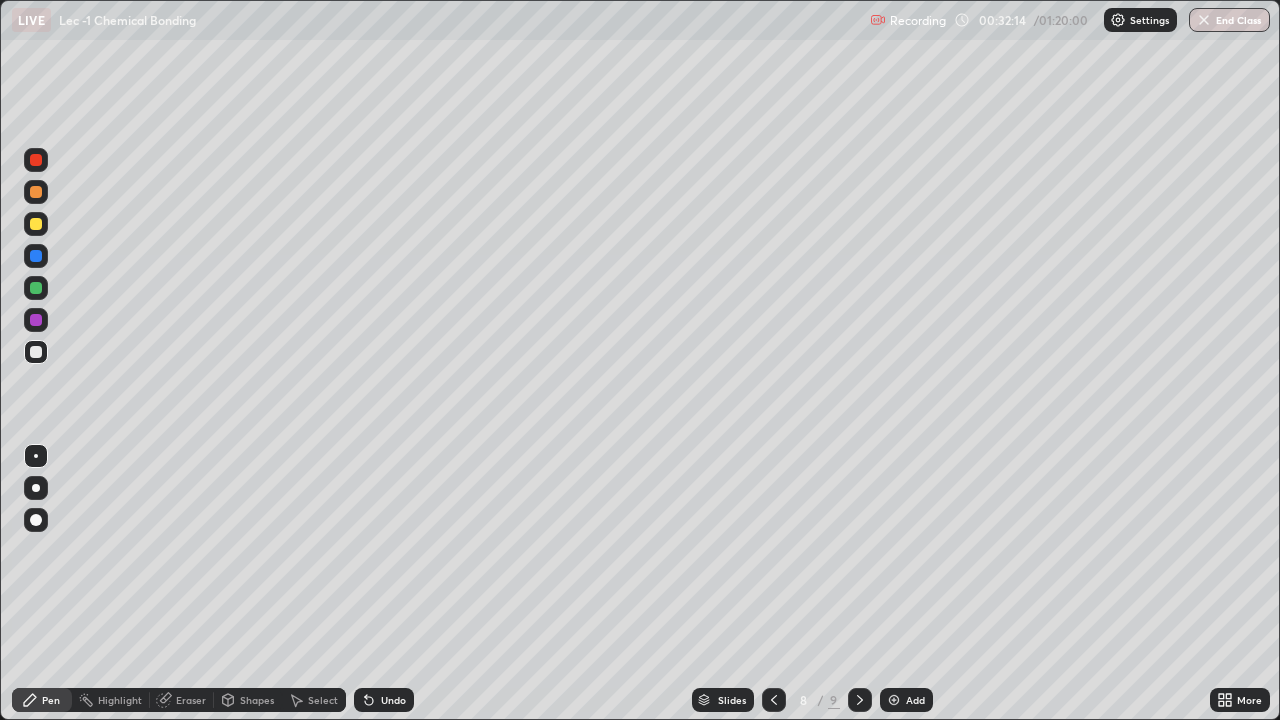 click 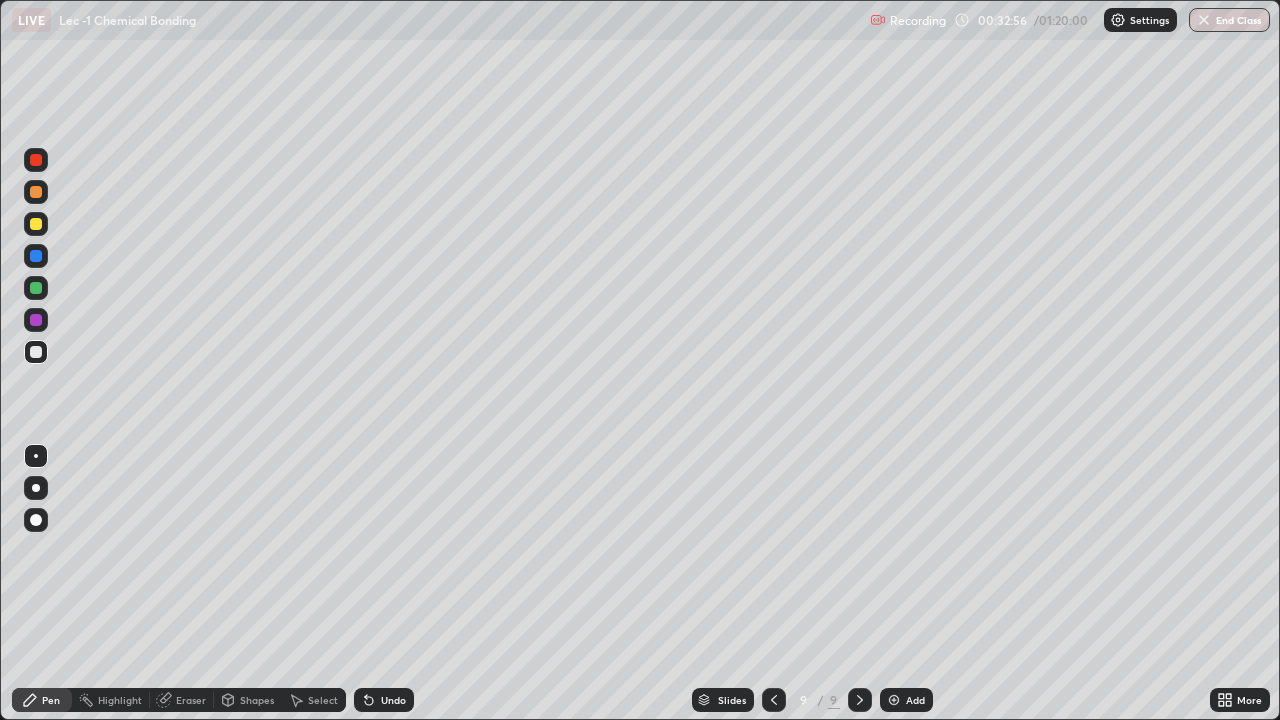 click on "Undo" at bounding box center [393, 700] 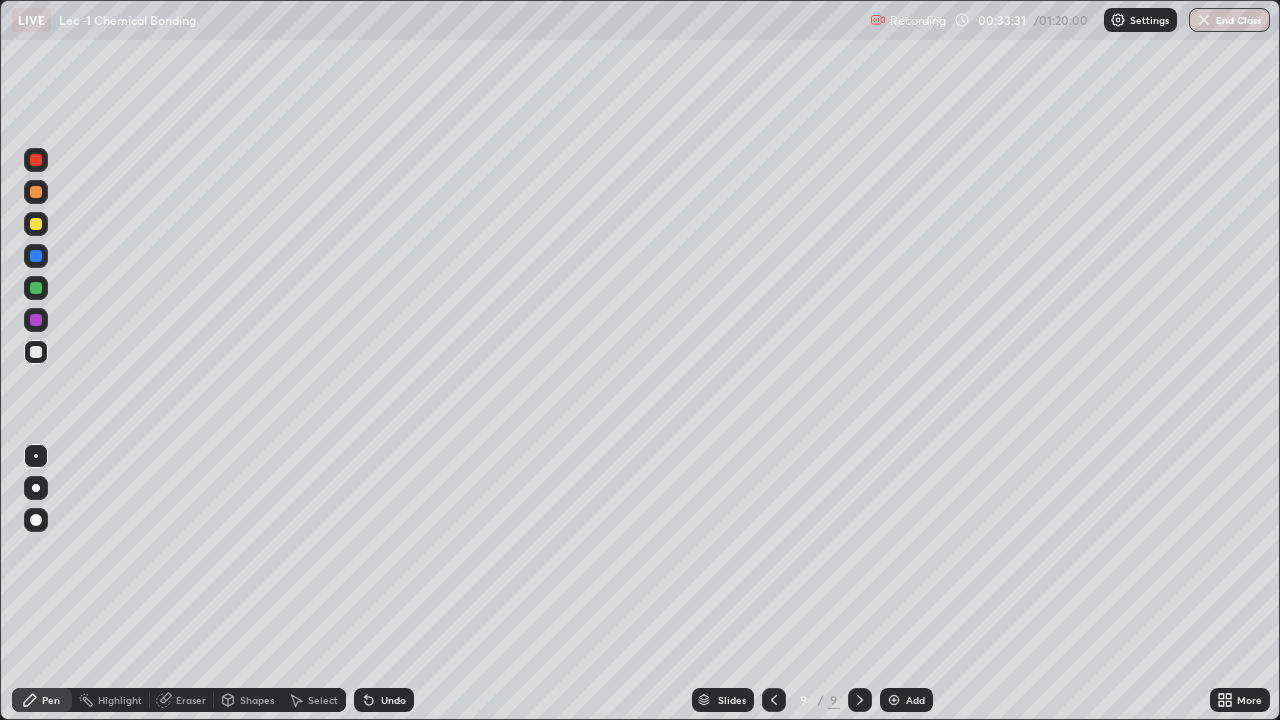 click at bounding box center [36, 288] 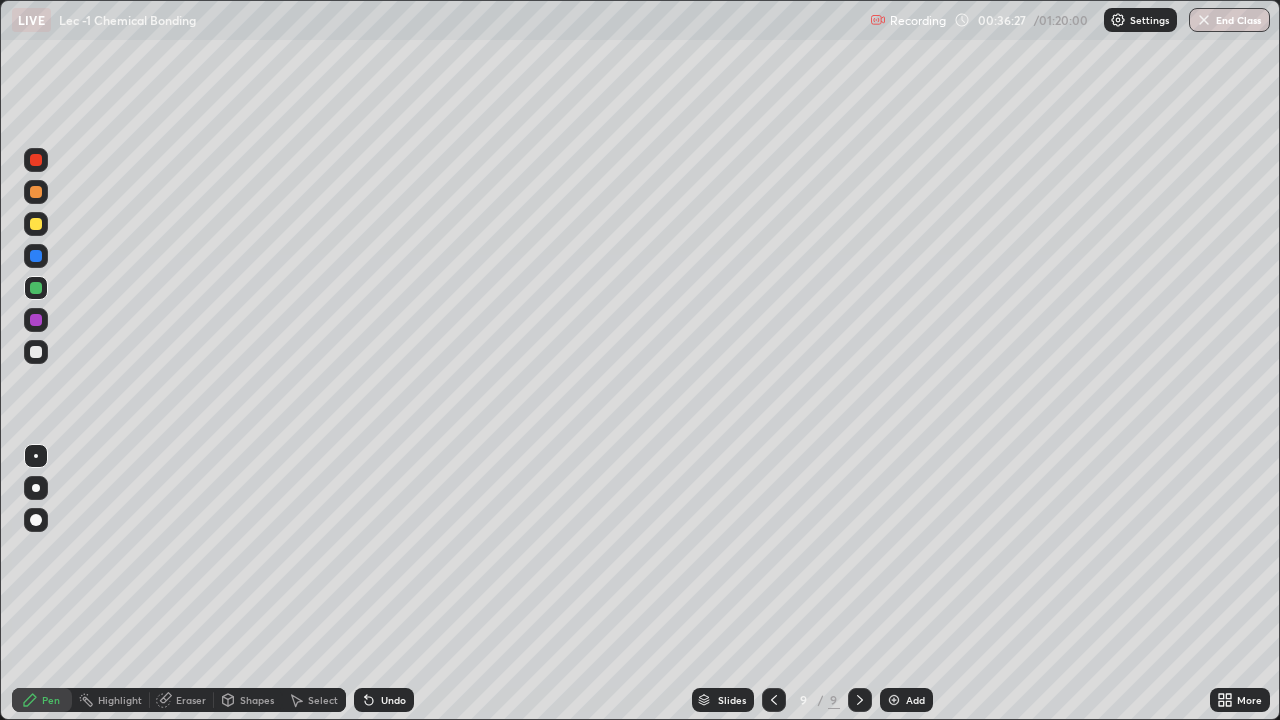 click on "Select" at bounding box center [314, 700] 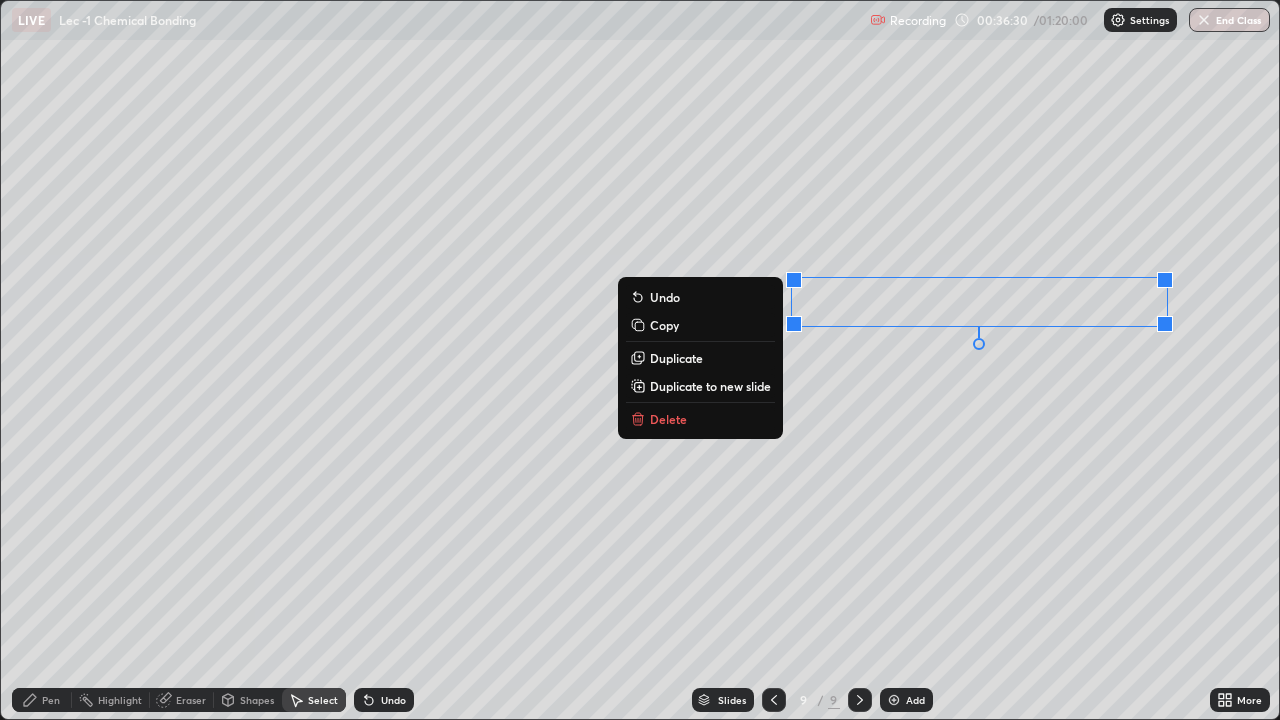 click on "Pen" at bounding box center (42, 700) 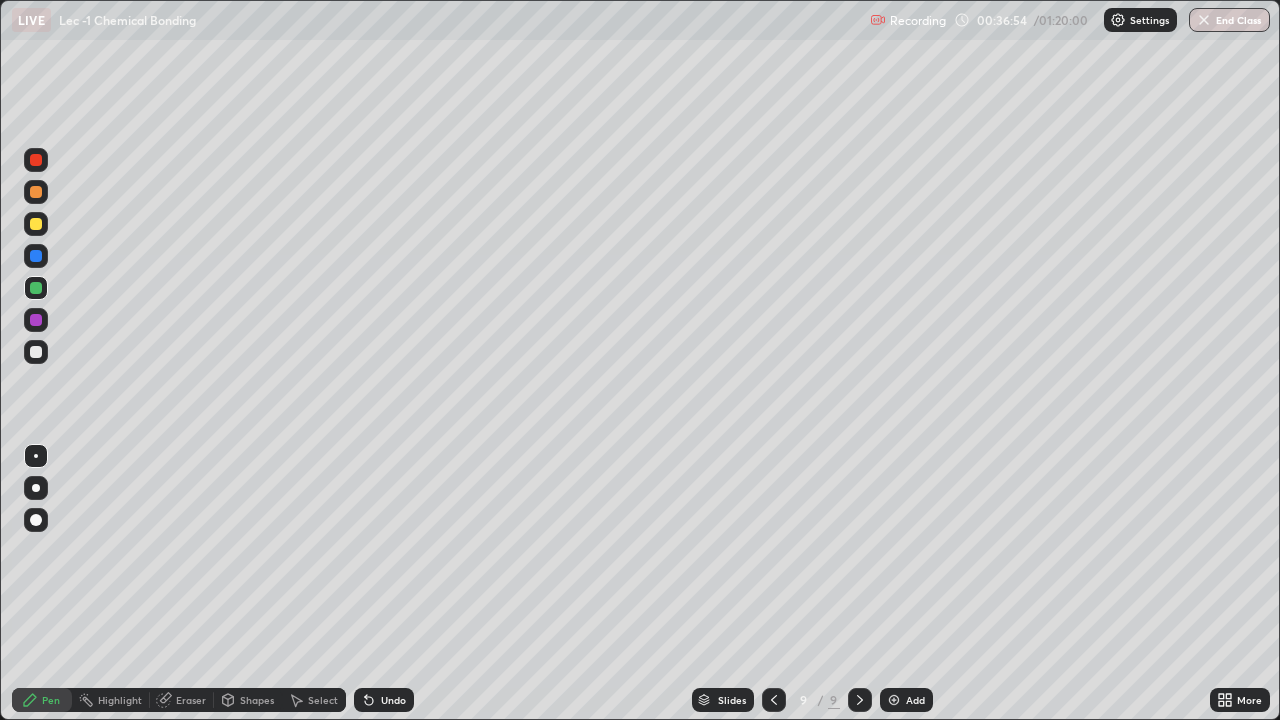 click on "Undo" at bounding box center [393, 700] 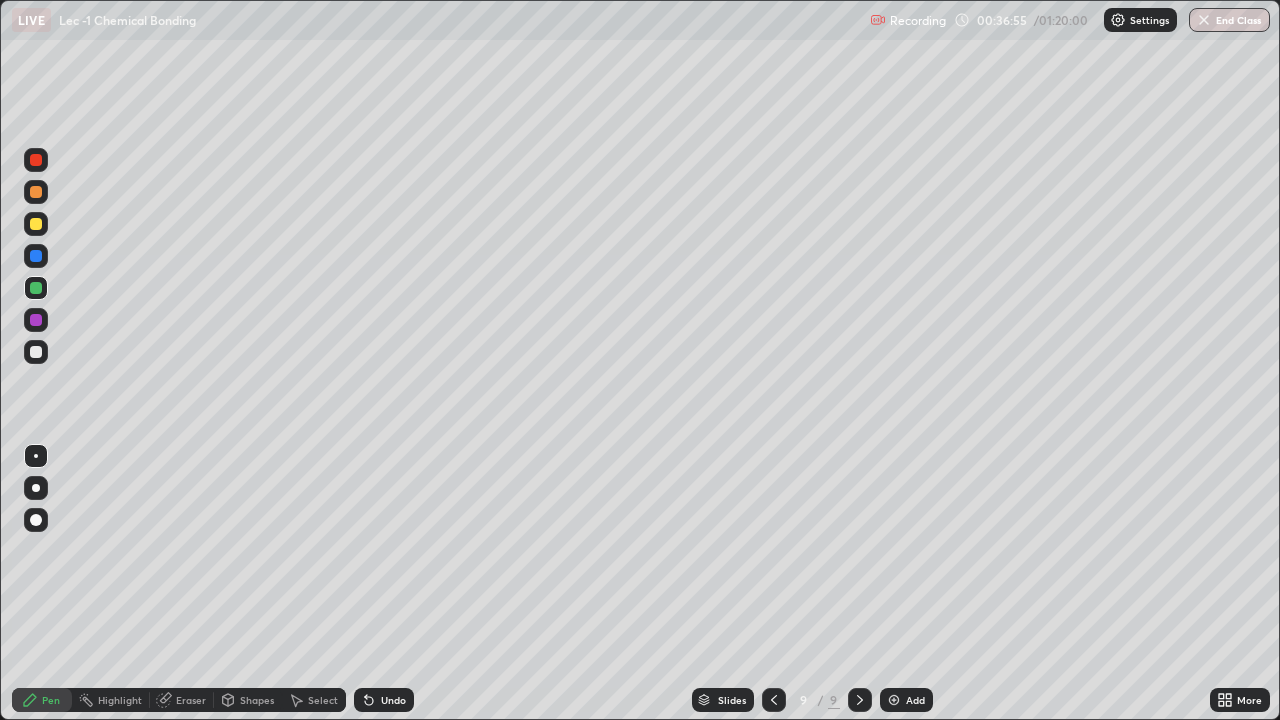 click on "Undo" at bounding box center [384, 700] 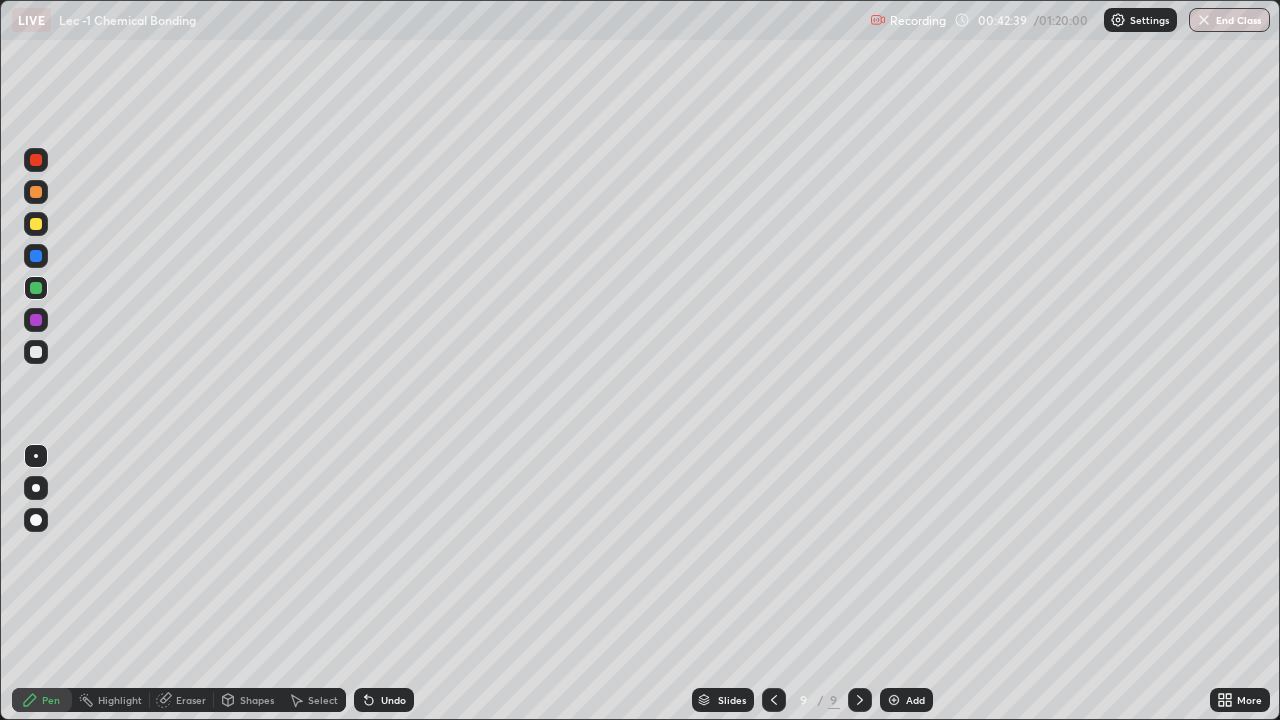 click on "Add" at bounding box center [906, 700] 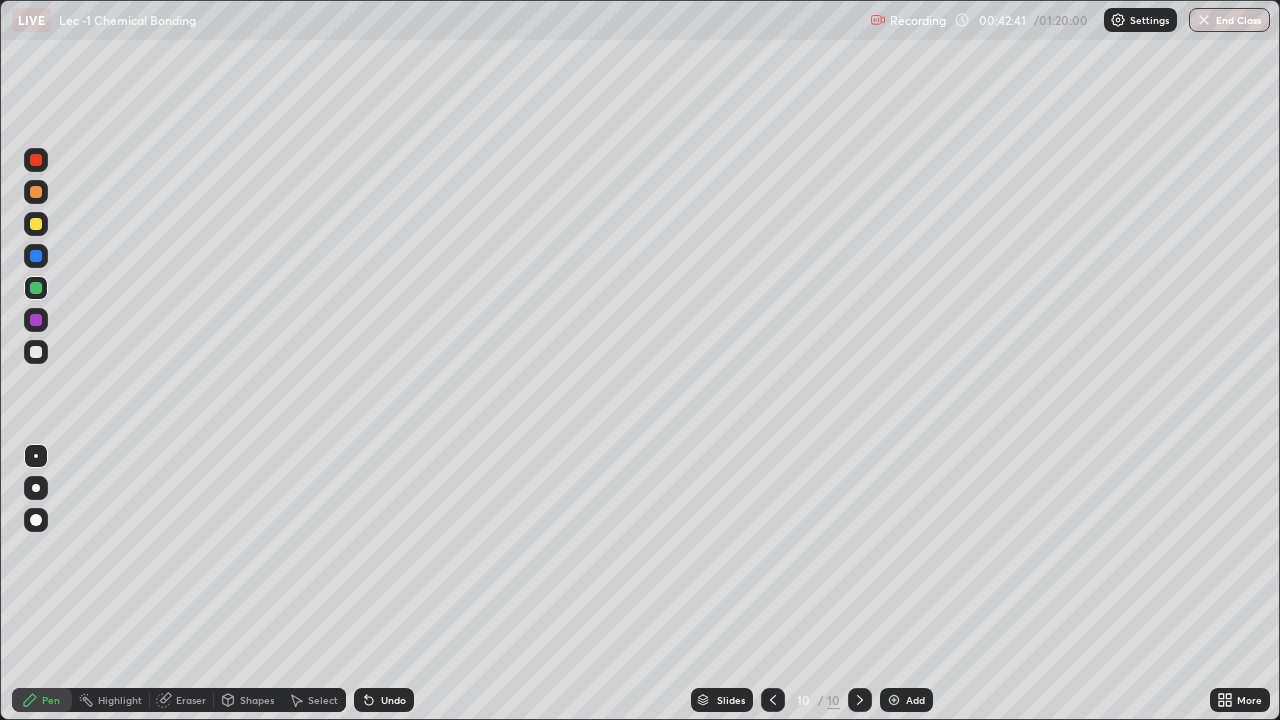 click at bounding box center [36, 352] 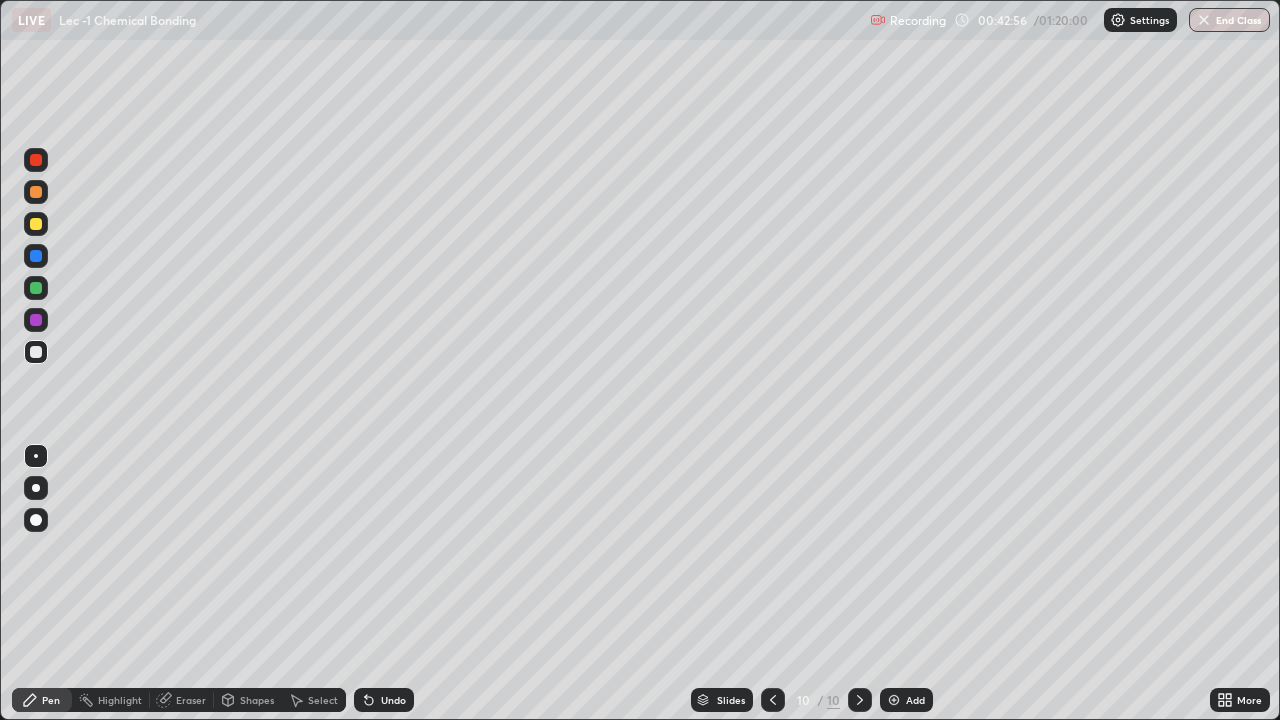 click at bounding box center (36, 224) 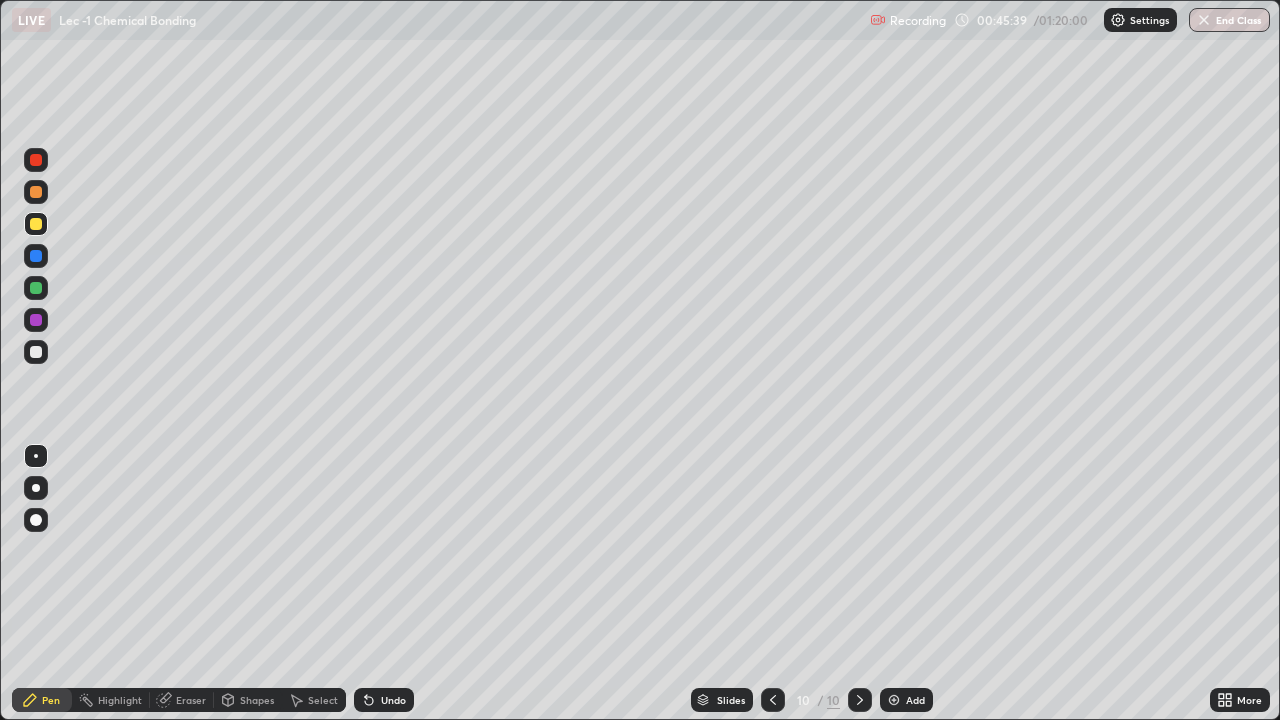 click on "Add" at bounding box center (906, 700) 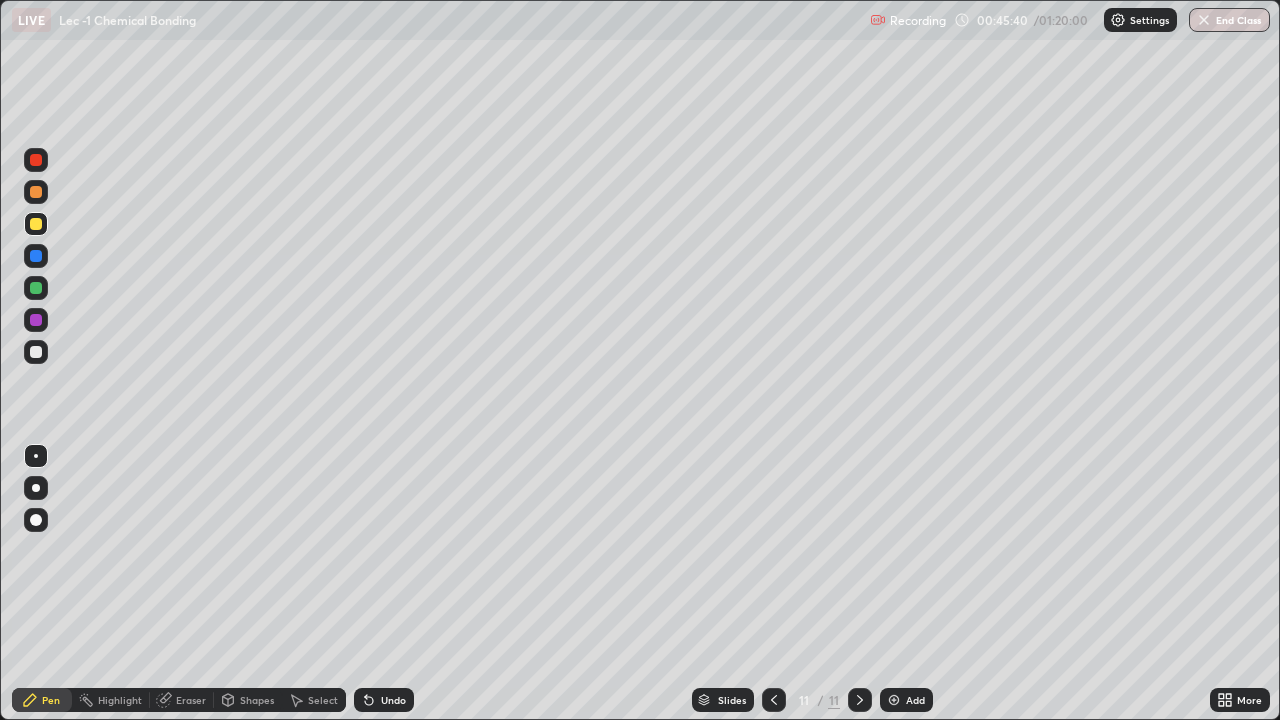 click at bounding box center (36, 352) 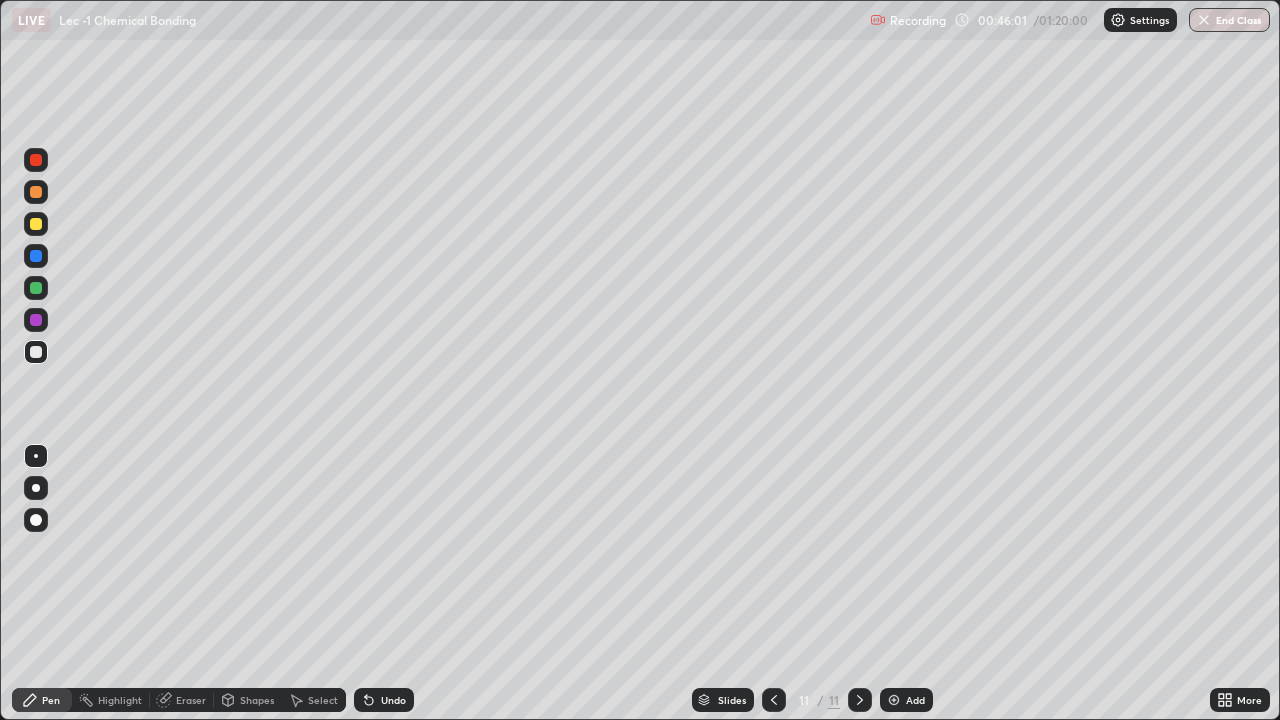 click on "Shapes" at bounding box center (257, 700) 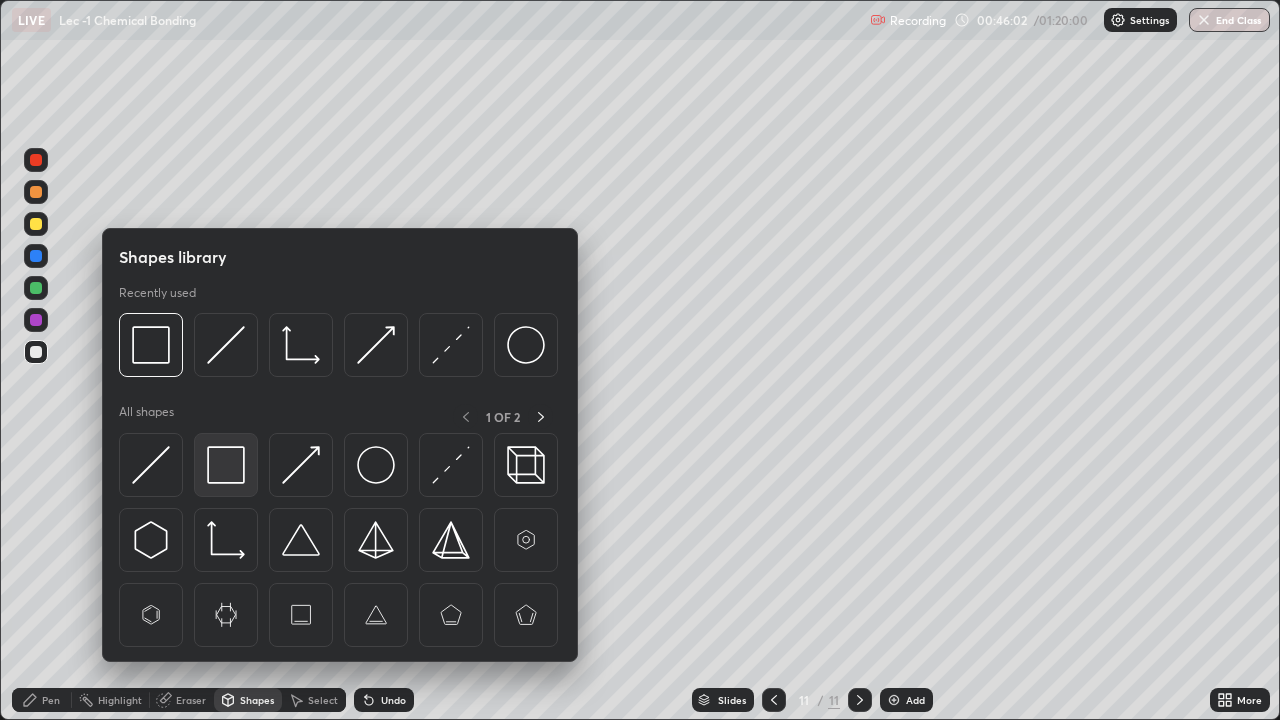 click at bounding box center (226, 465) 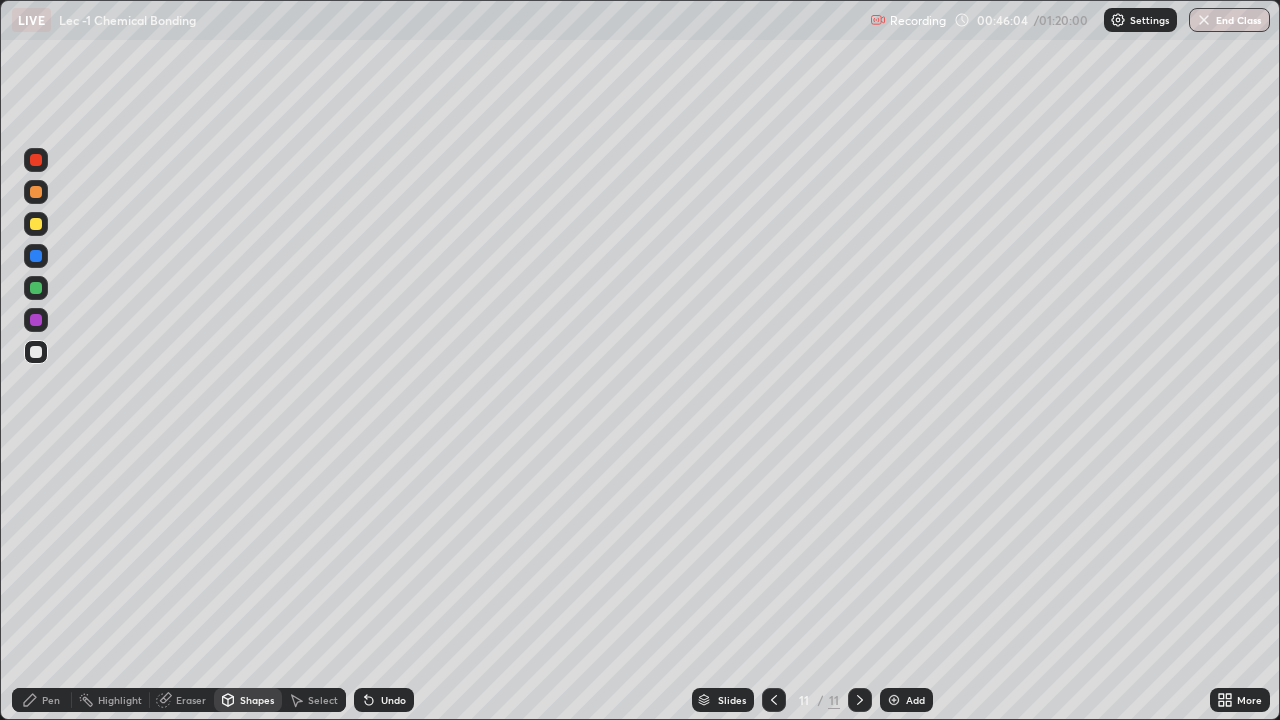 click on "Eraser" at bounding box center (182, 700) 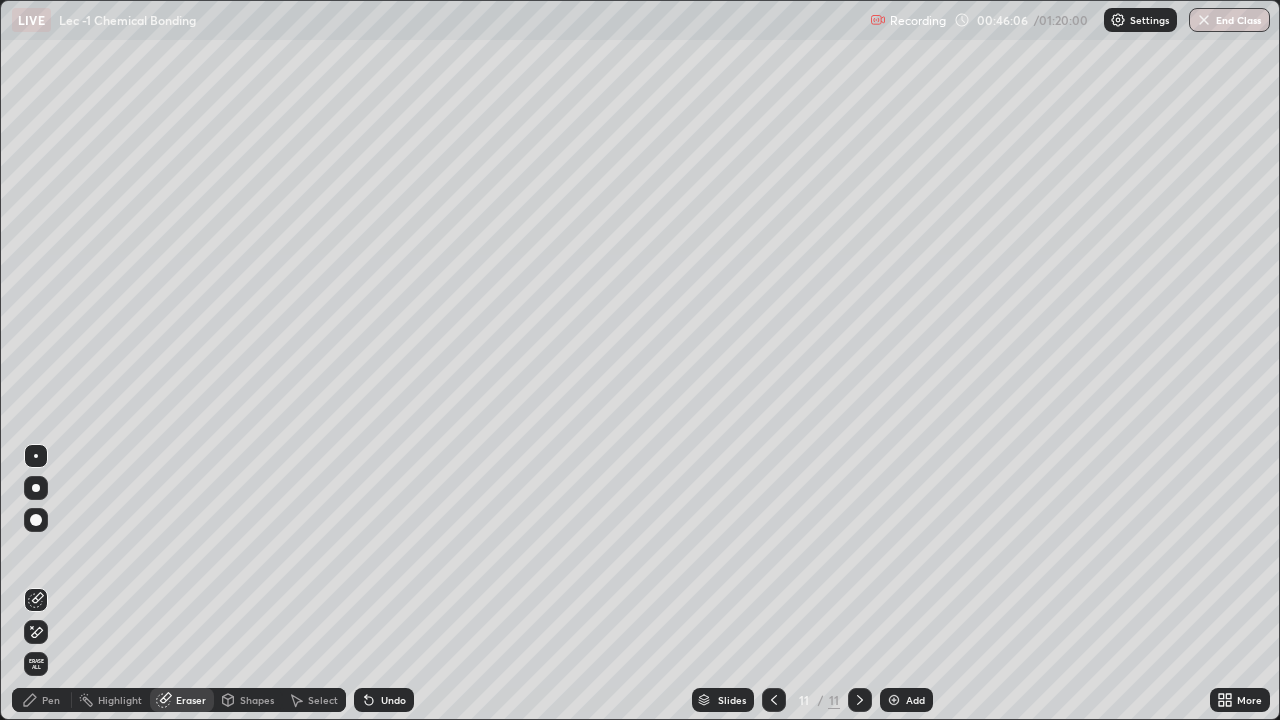 click on "Pen" at bounding box center (42, 700) 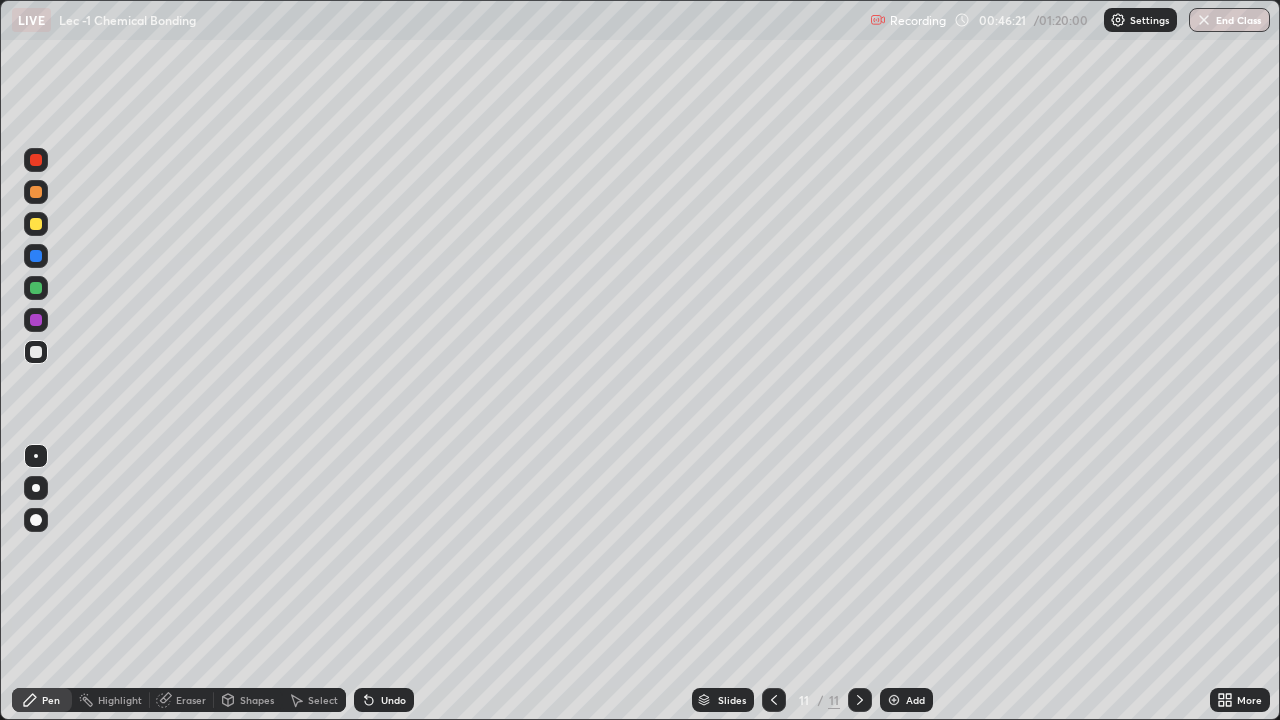 click on "Eraser" at bounding box center [191, 700] 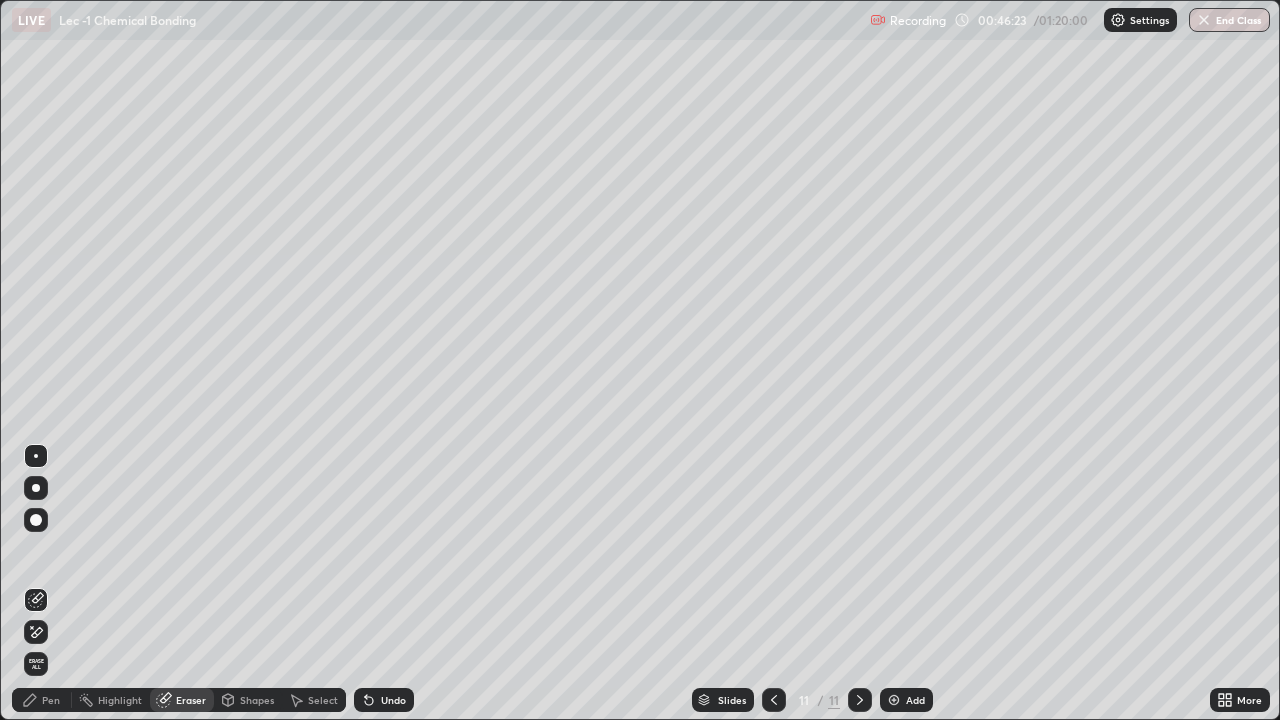 click on "Pen" at bounding box center [51, 700] 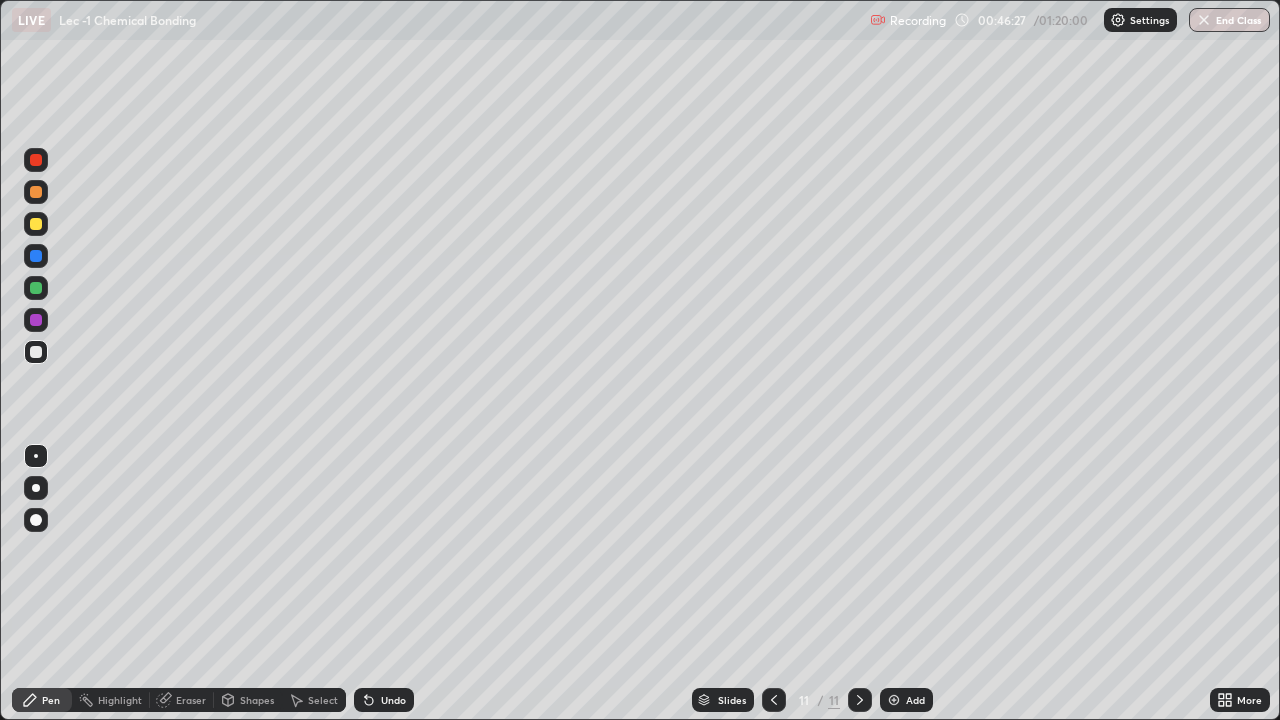 click 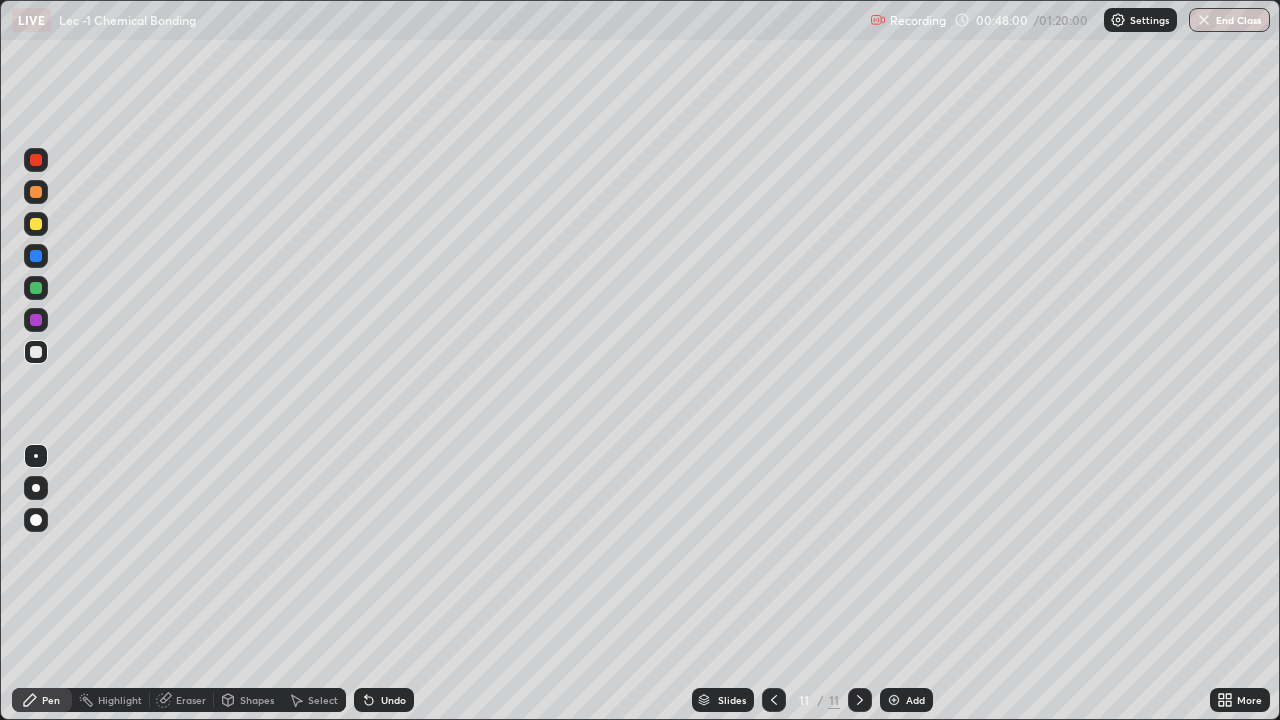 click on "Add" at bounding box center [915, 700] 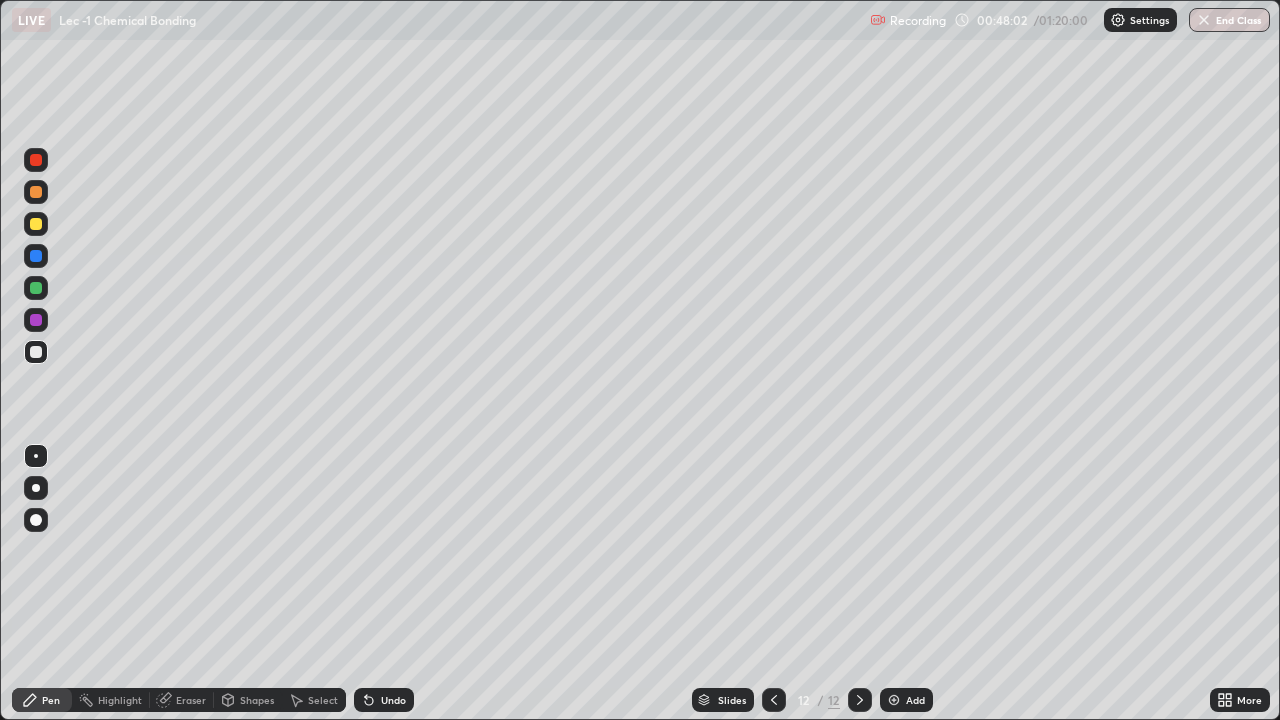 click at bounding box center [36, 224] 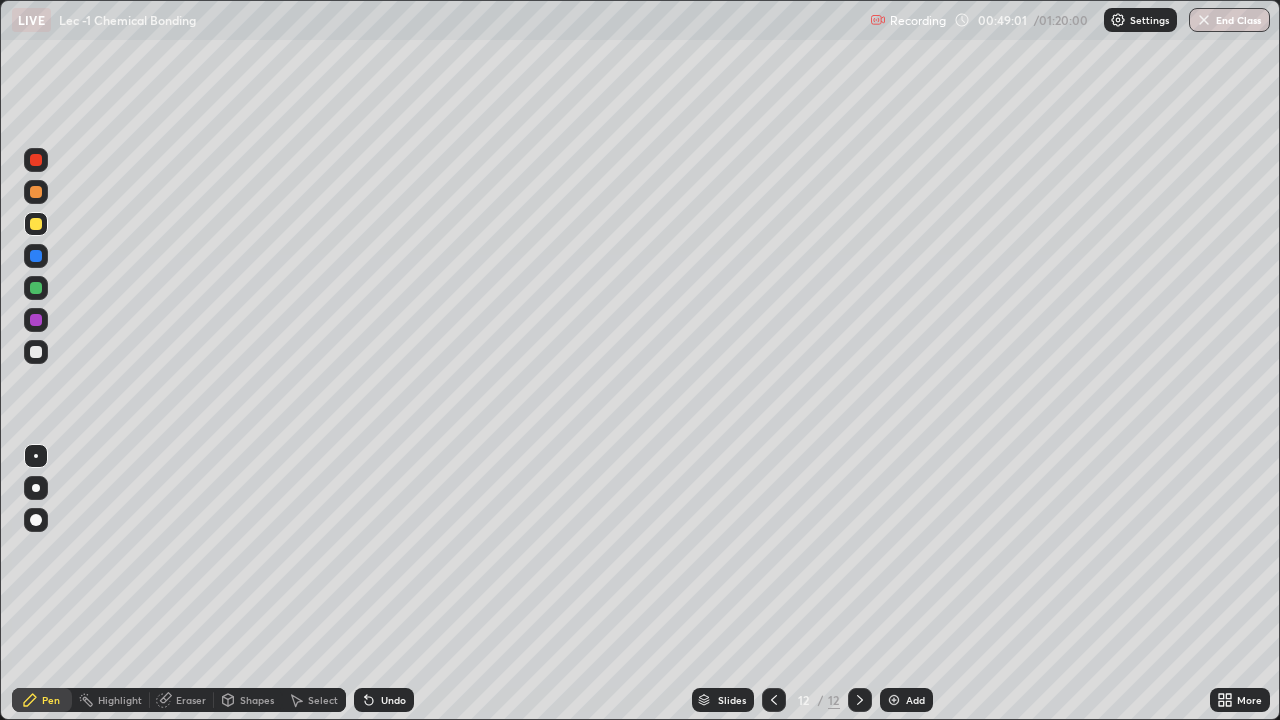 click on "Shapes" at bounding box center [248, 700] 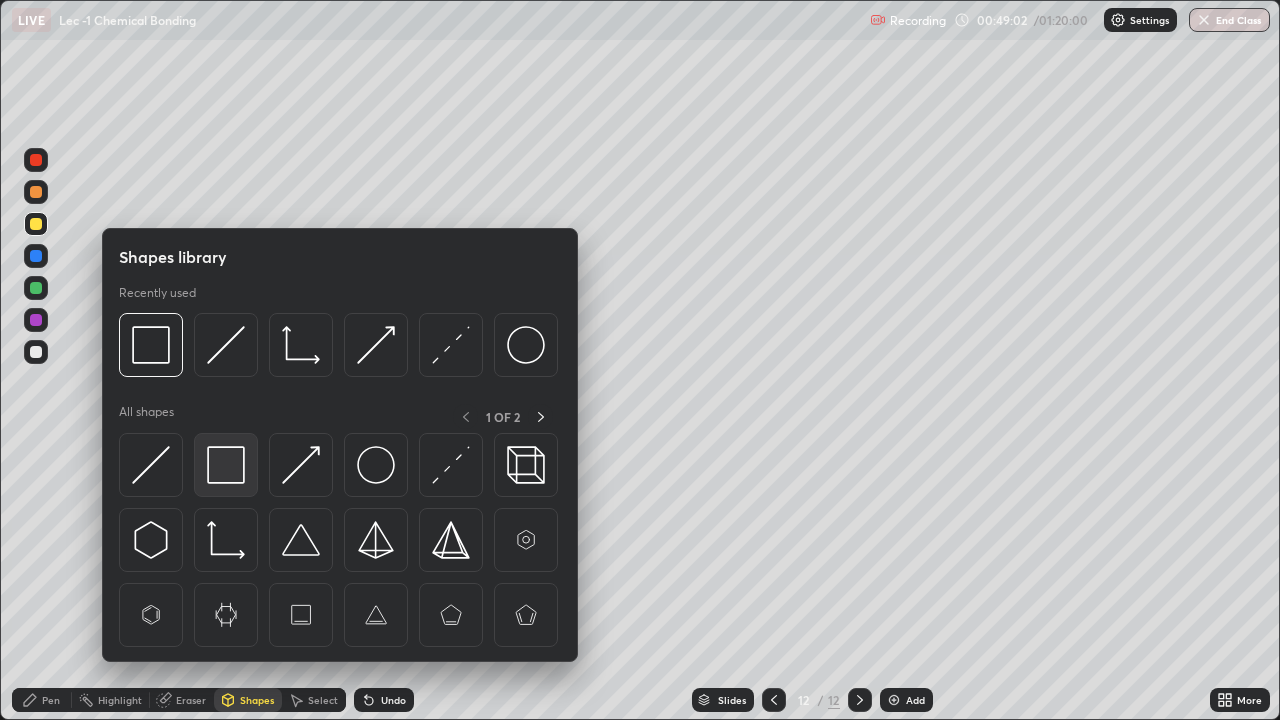 click at bounding box center (226, 465) 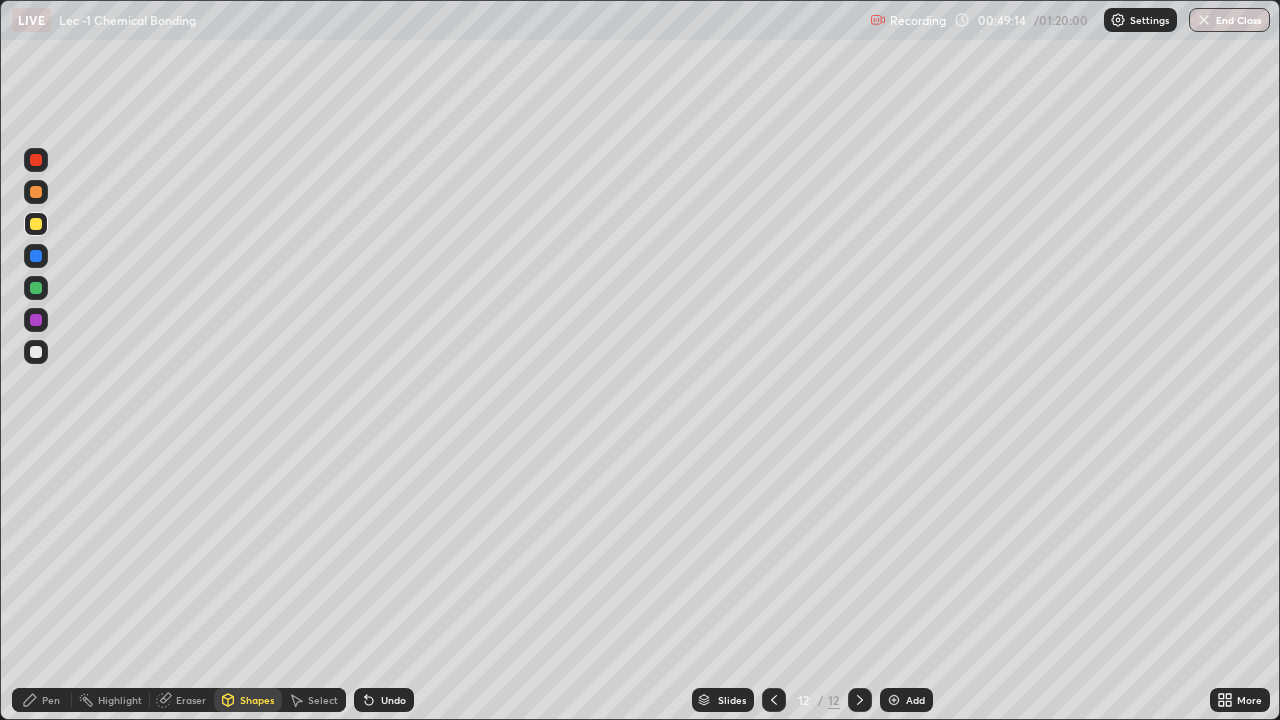 click 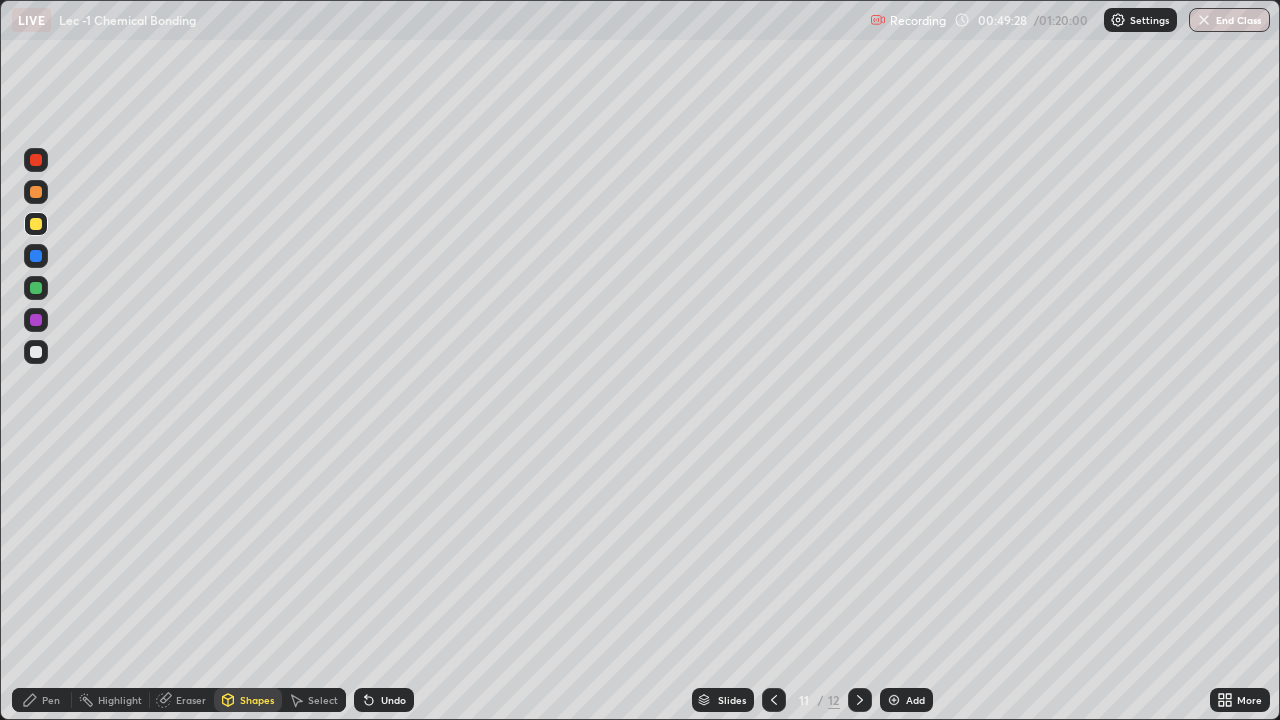 click 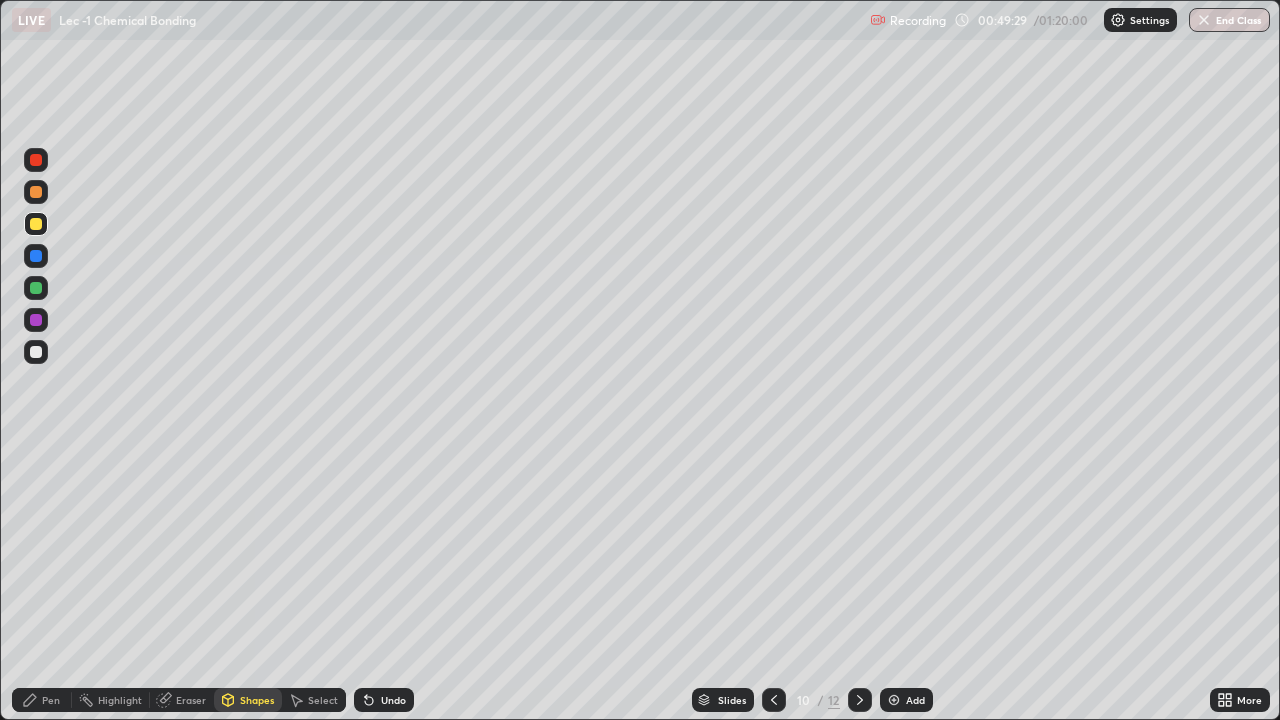 click 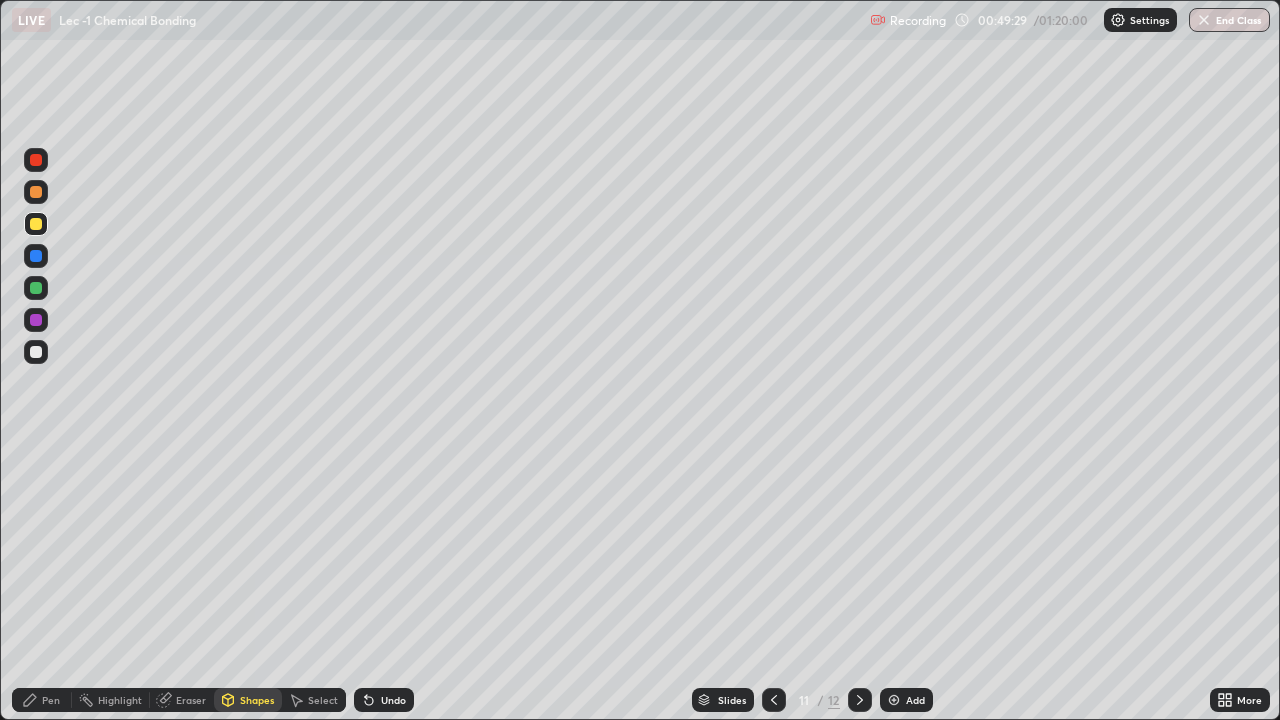 click 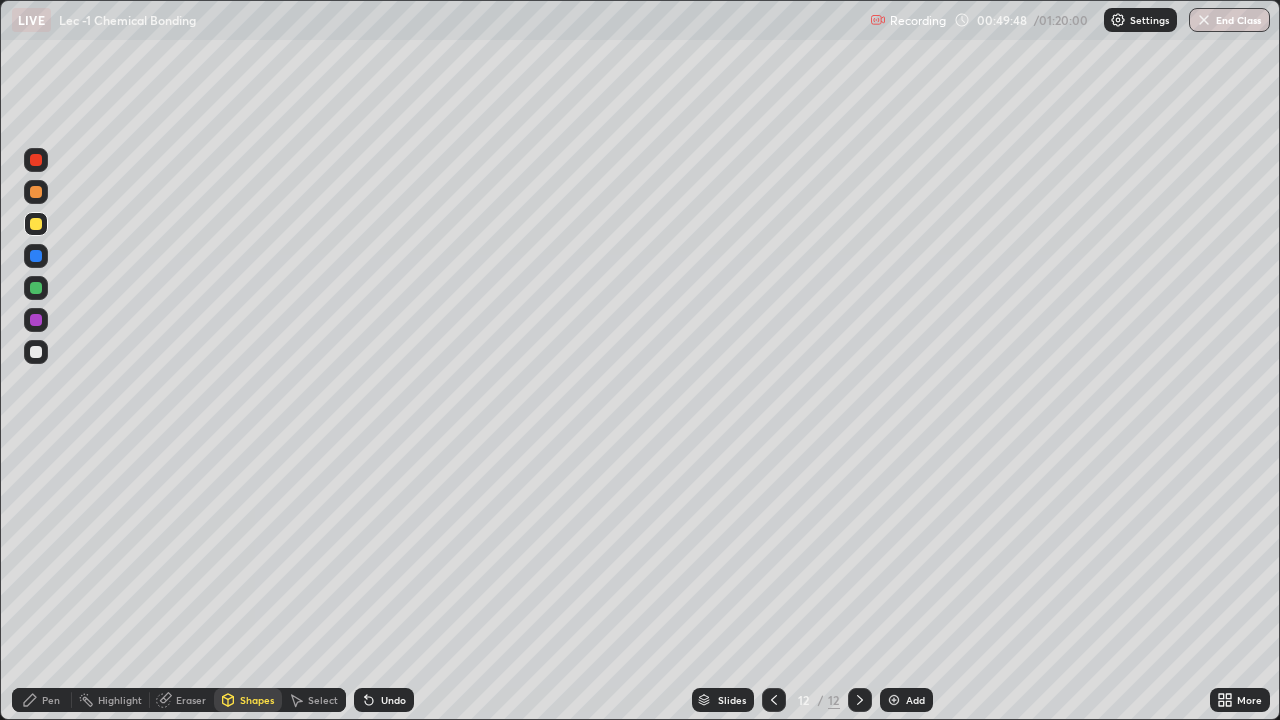 click on "Pen" at bounding box center (51, 700) 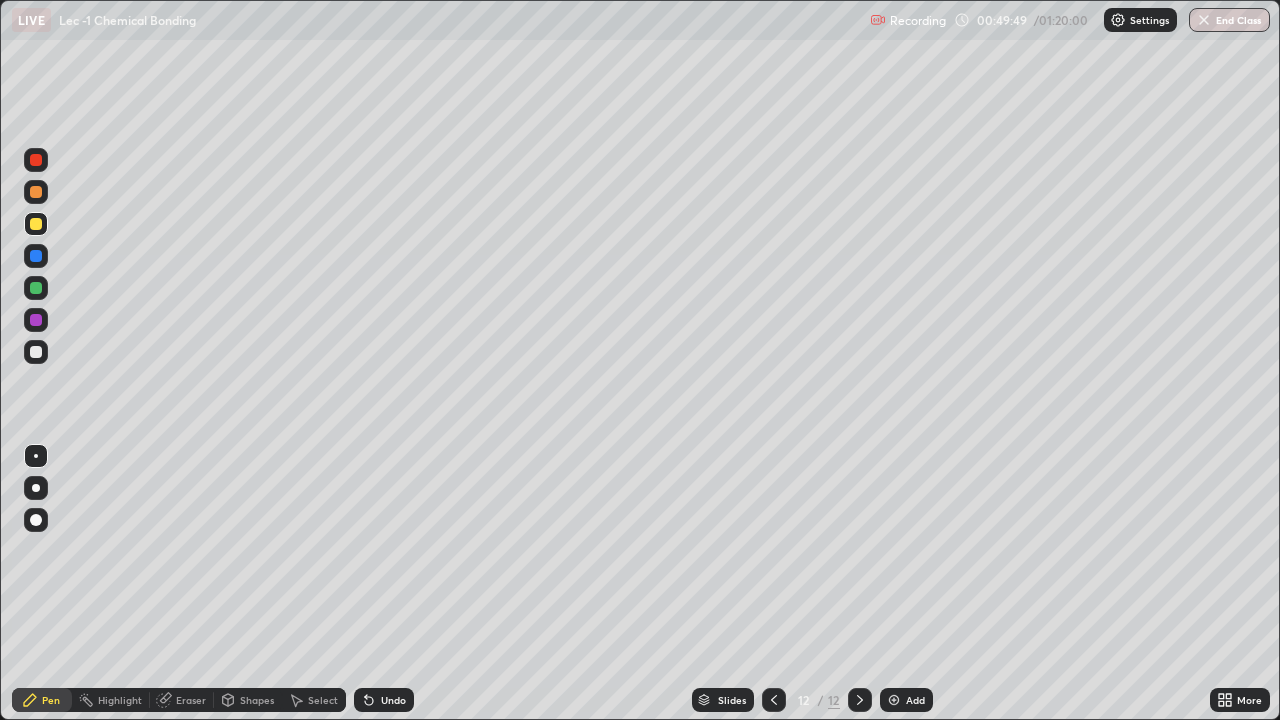 click at bounding box center (36, 352) 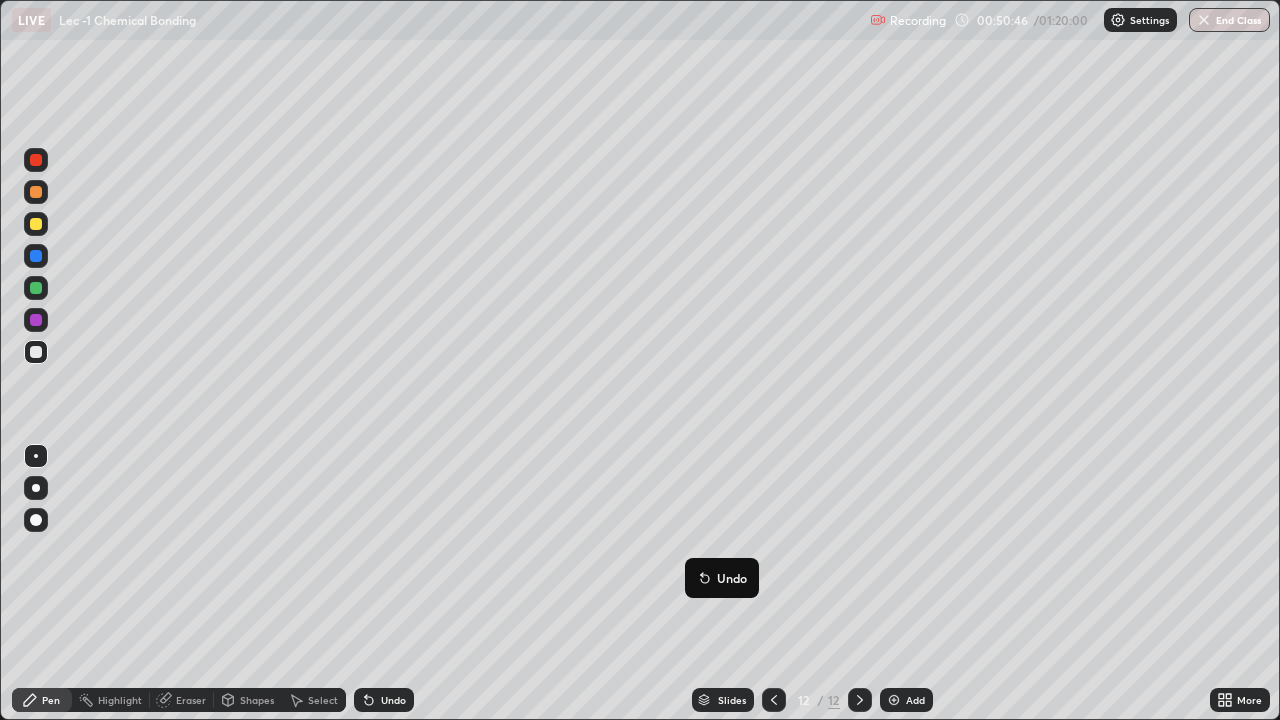 click on "Eraser" at bounding box center (182, 700) 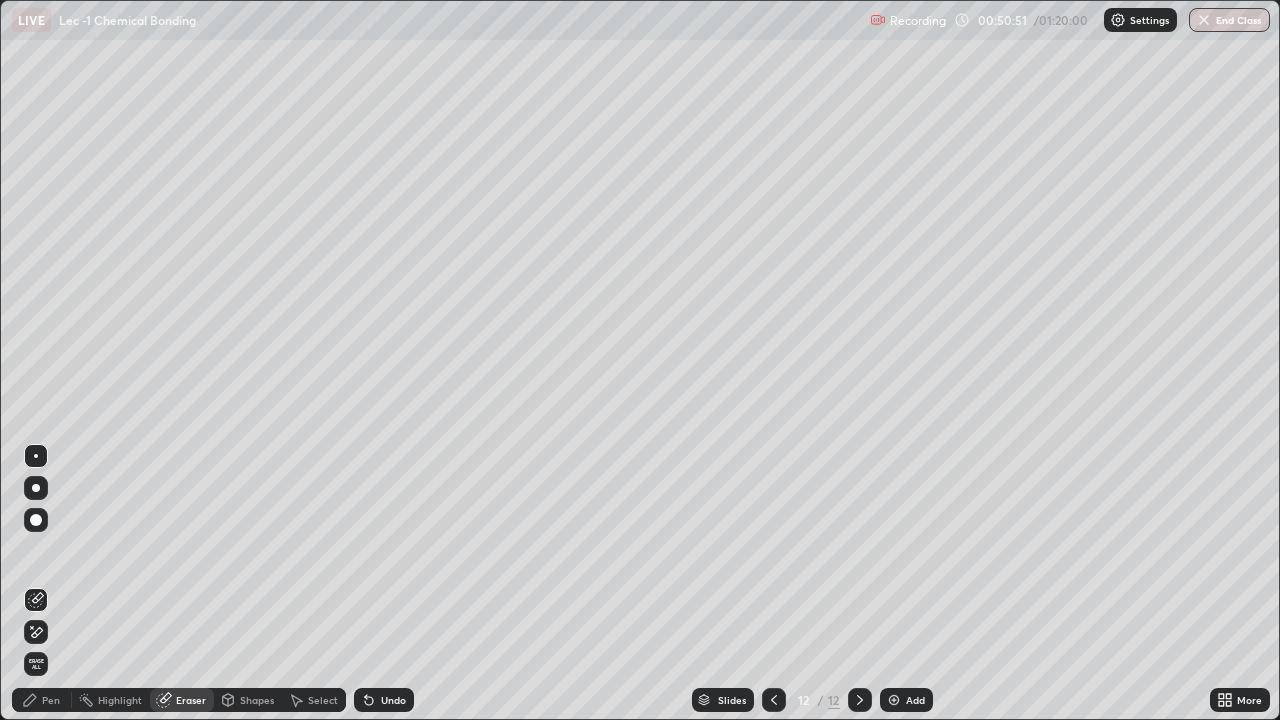 click on "Pen" at bounding box center [51, 700] 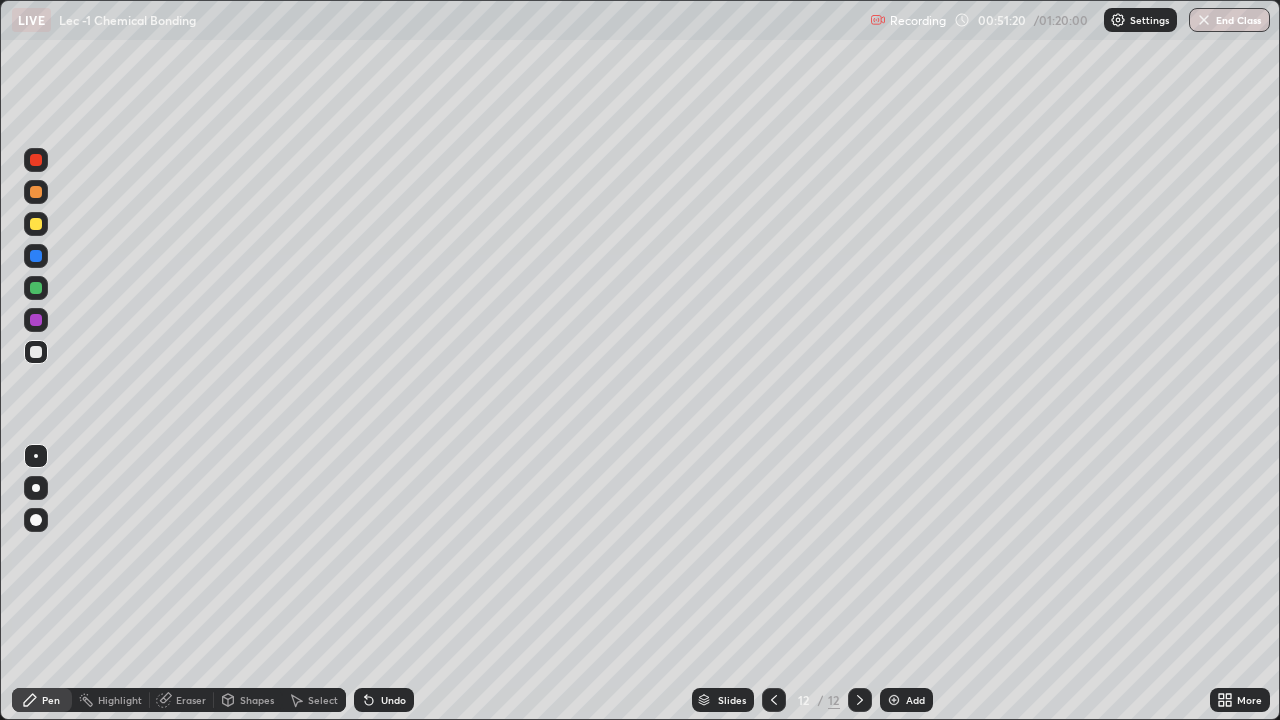 click on "Add" at bounding box center (915, 700) 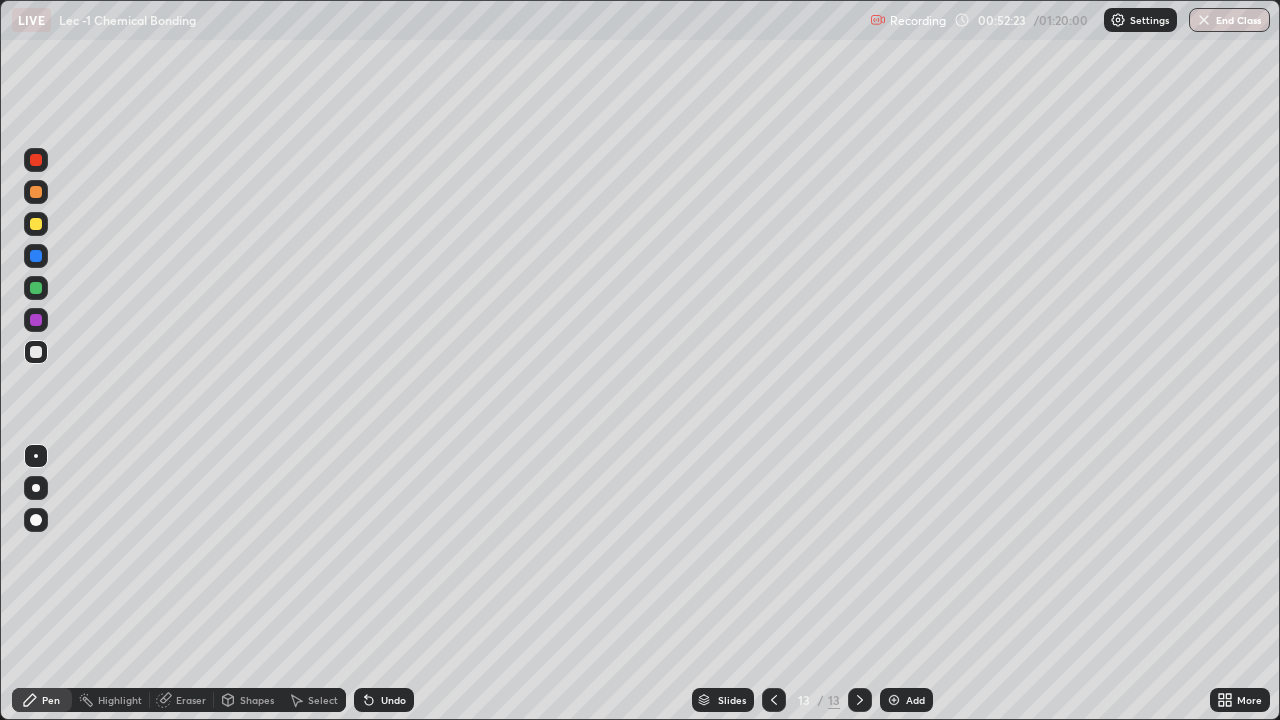 click at bounding box center [36, 224] 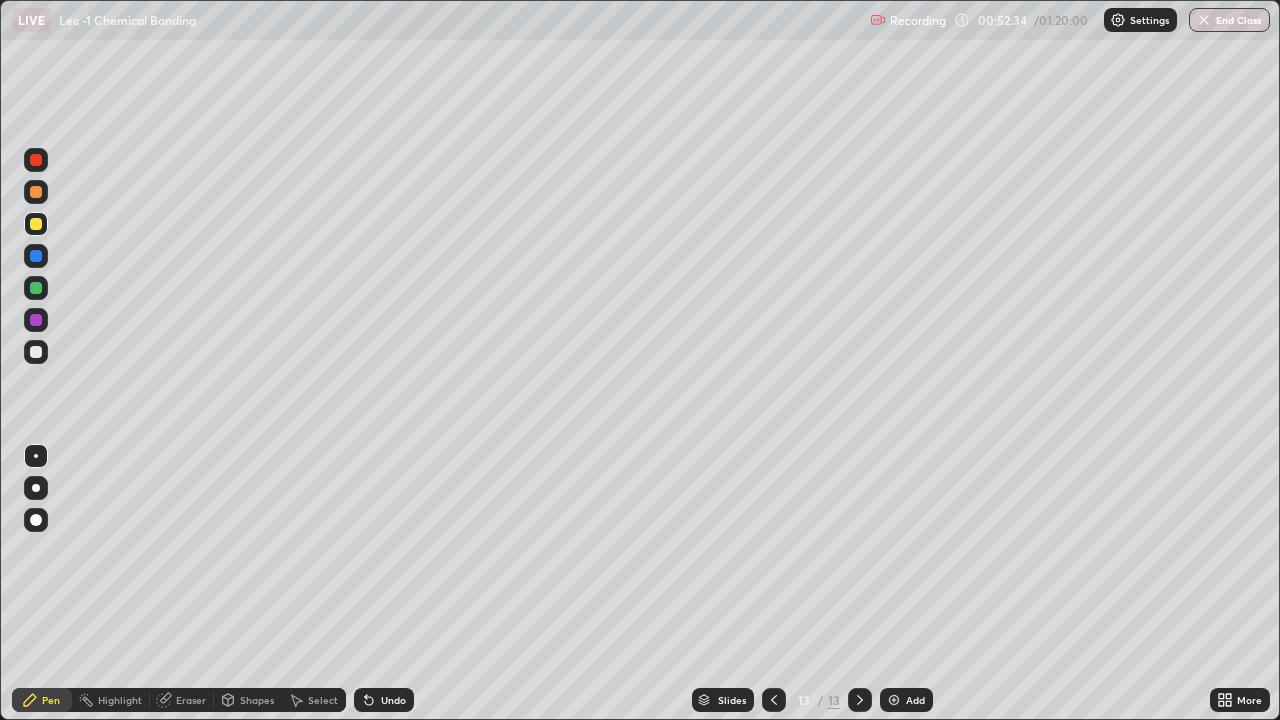 click on "Eraser" at bounding box center (182, 700) 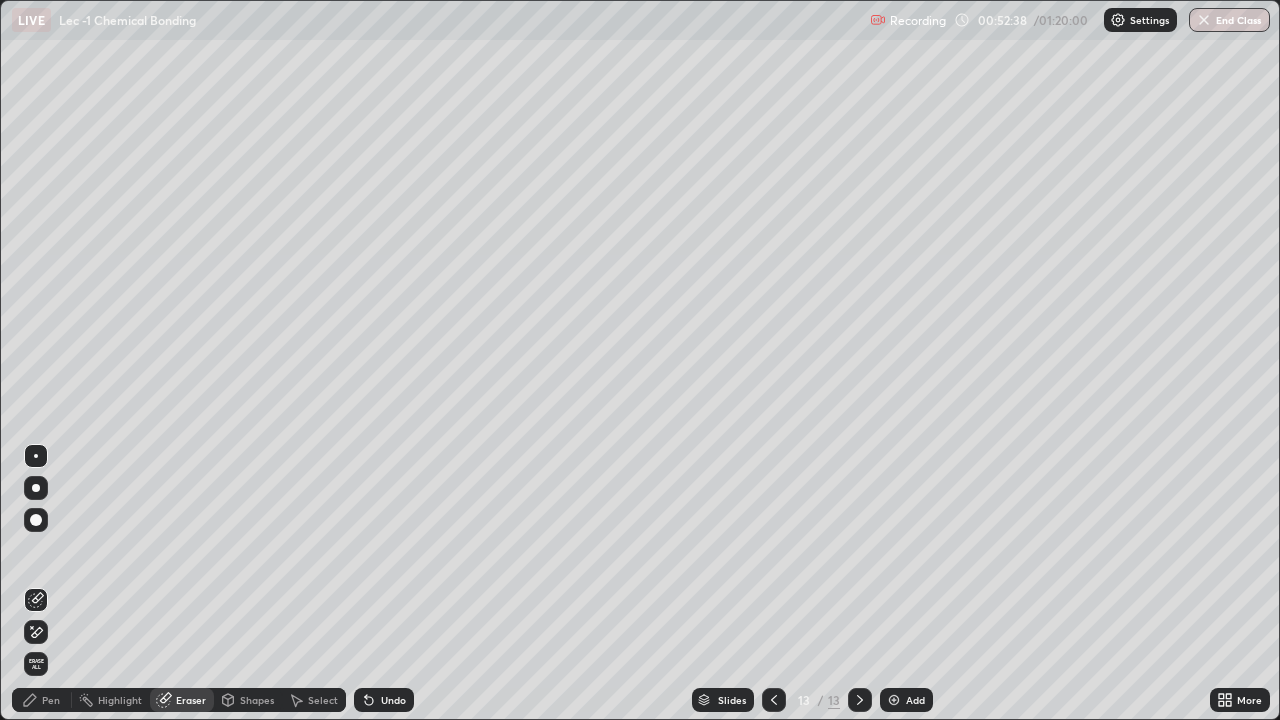 click on "Pen" at bounding box center (51, 700) 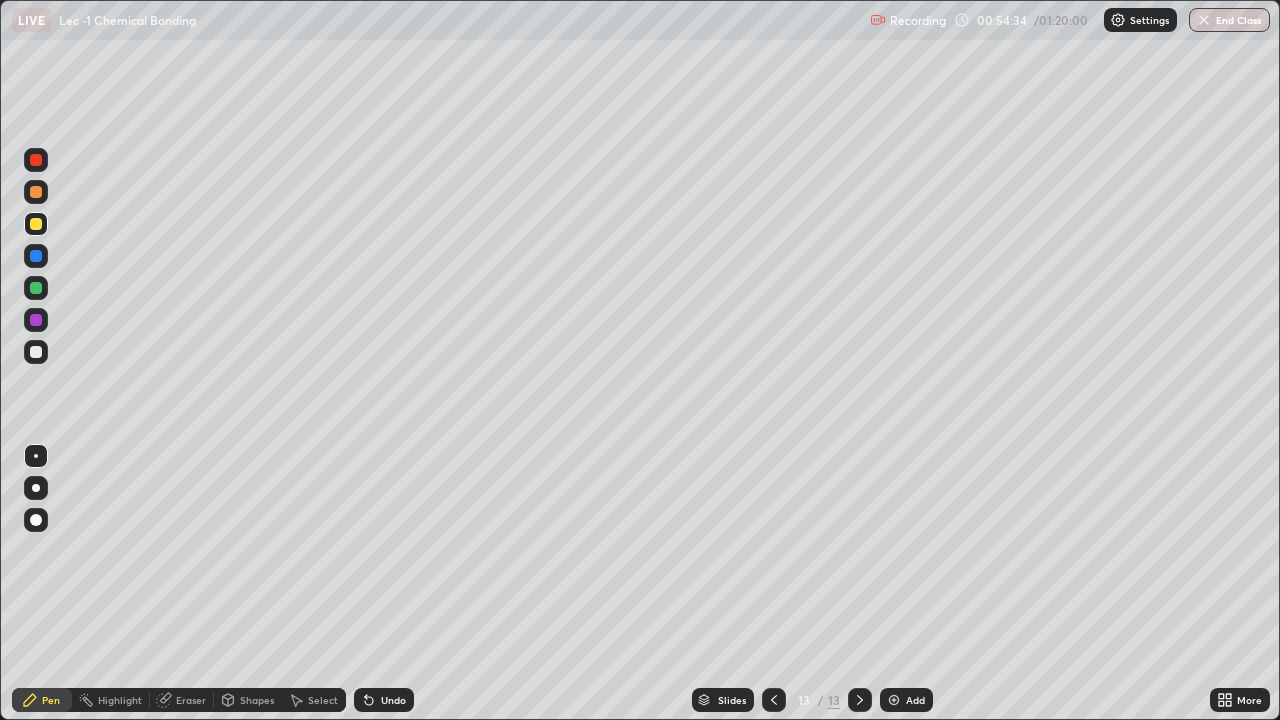 click on "Add" at bounding box center [915, 700] 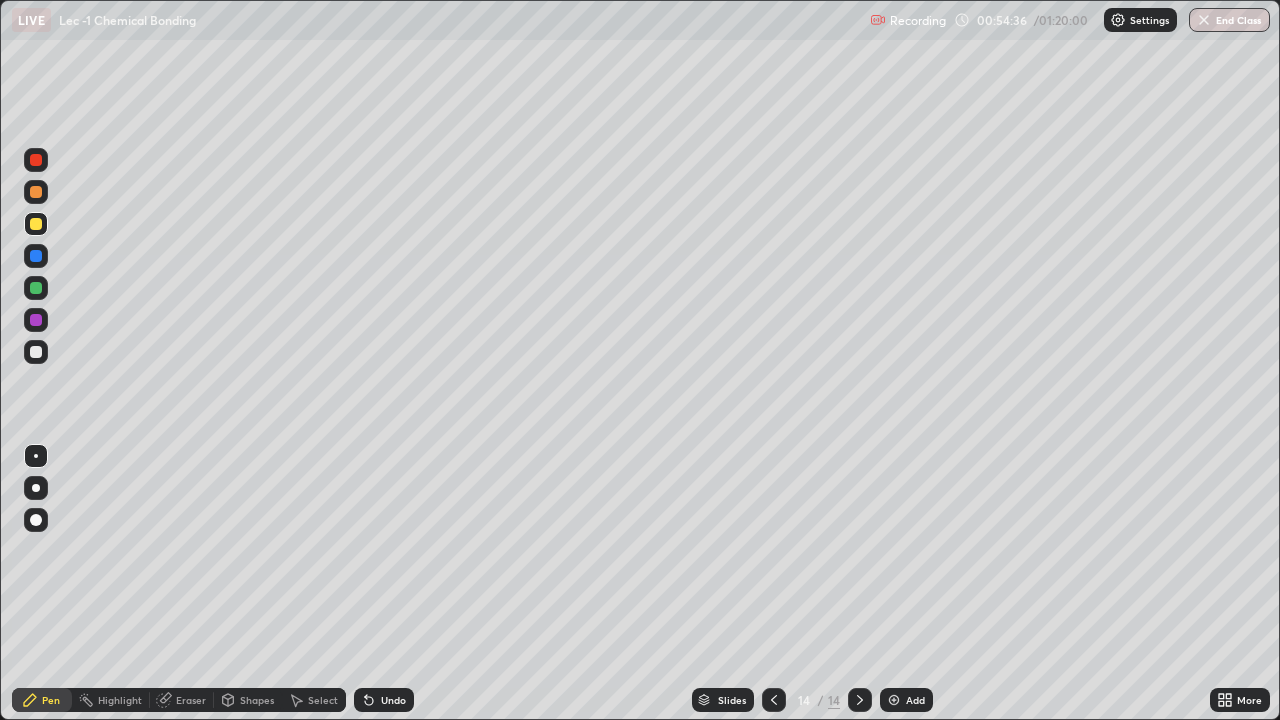 click at bounding box center [36, 352] 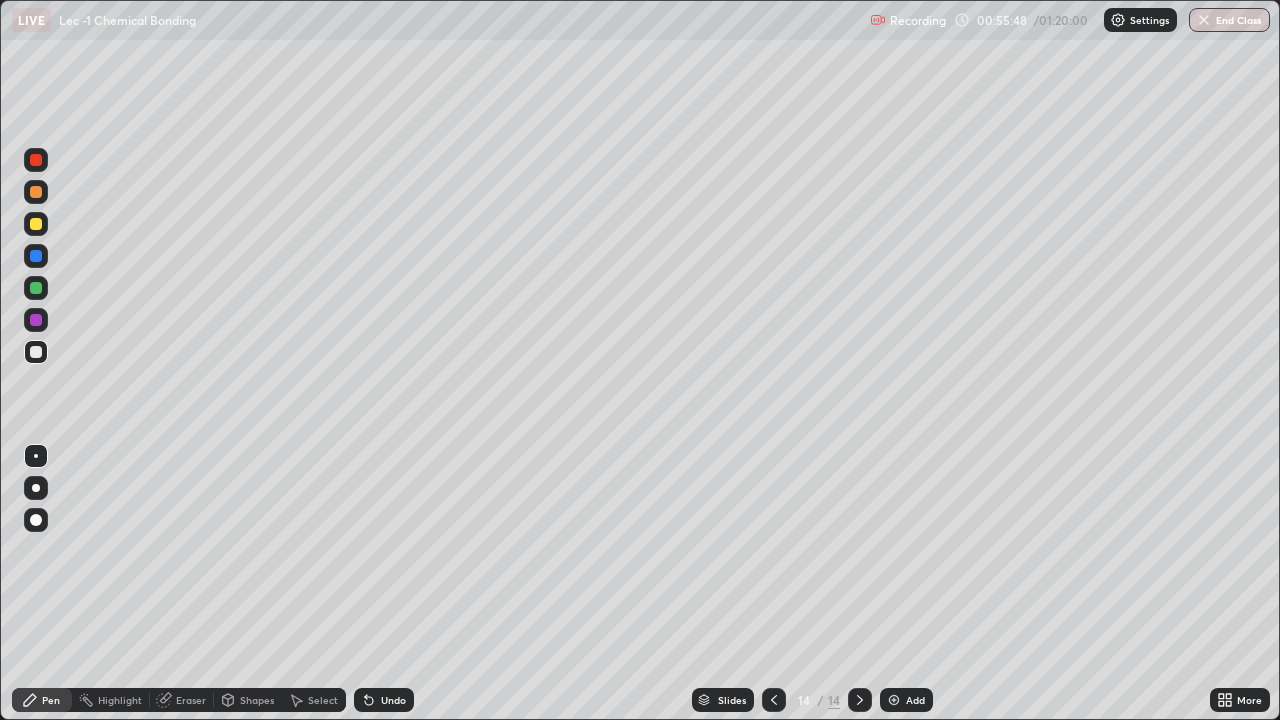 click at bounding box center (36, 224) 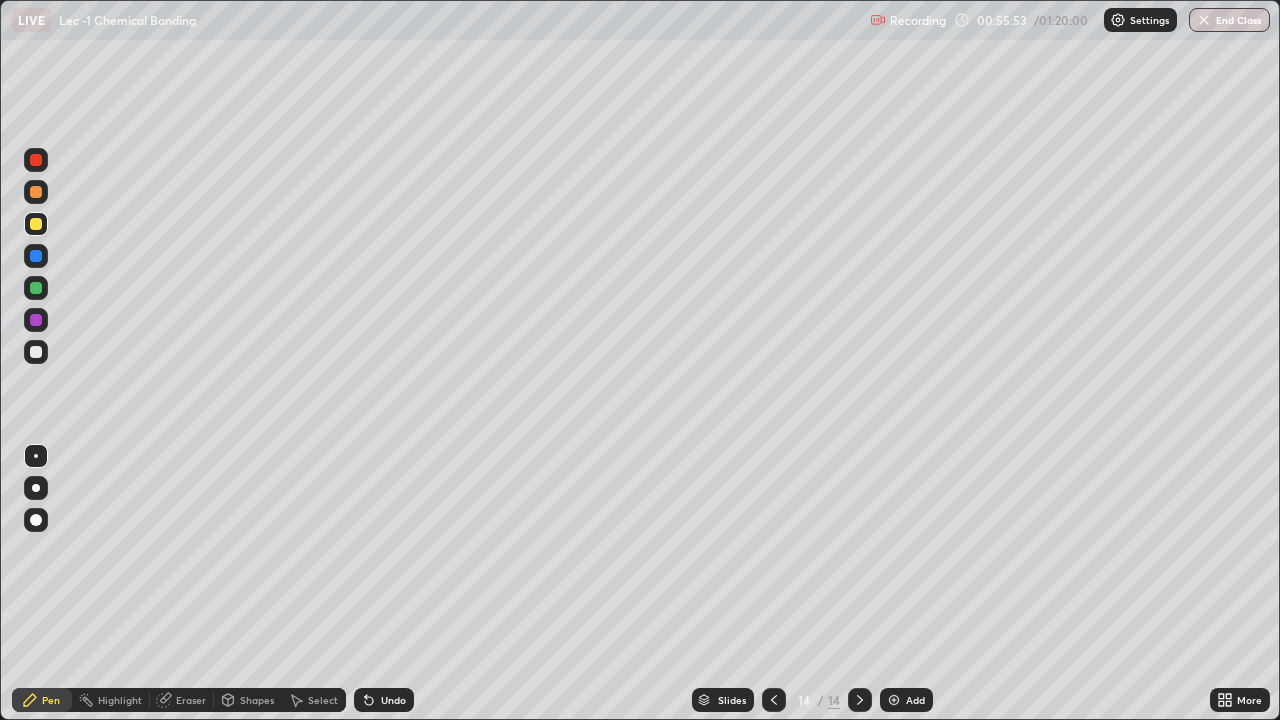 click 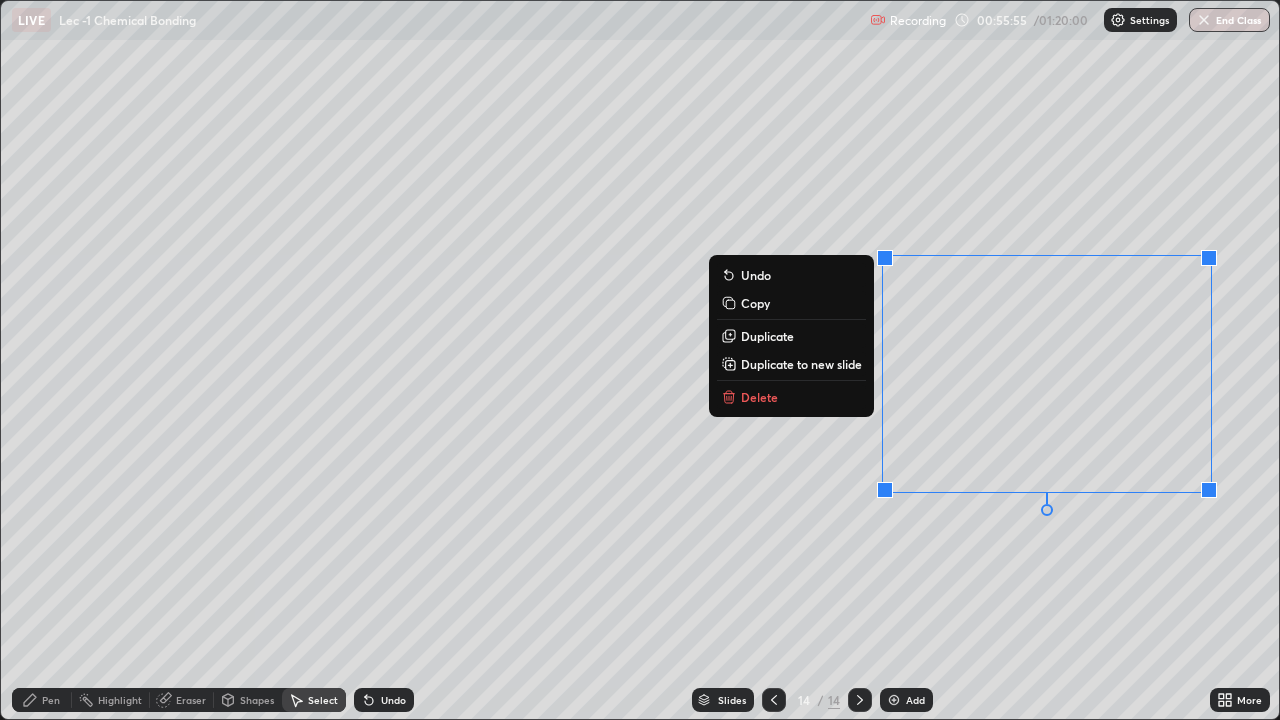 click on "Delete" at bounding box center [791, 397] 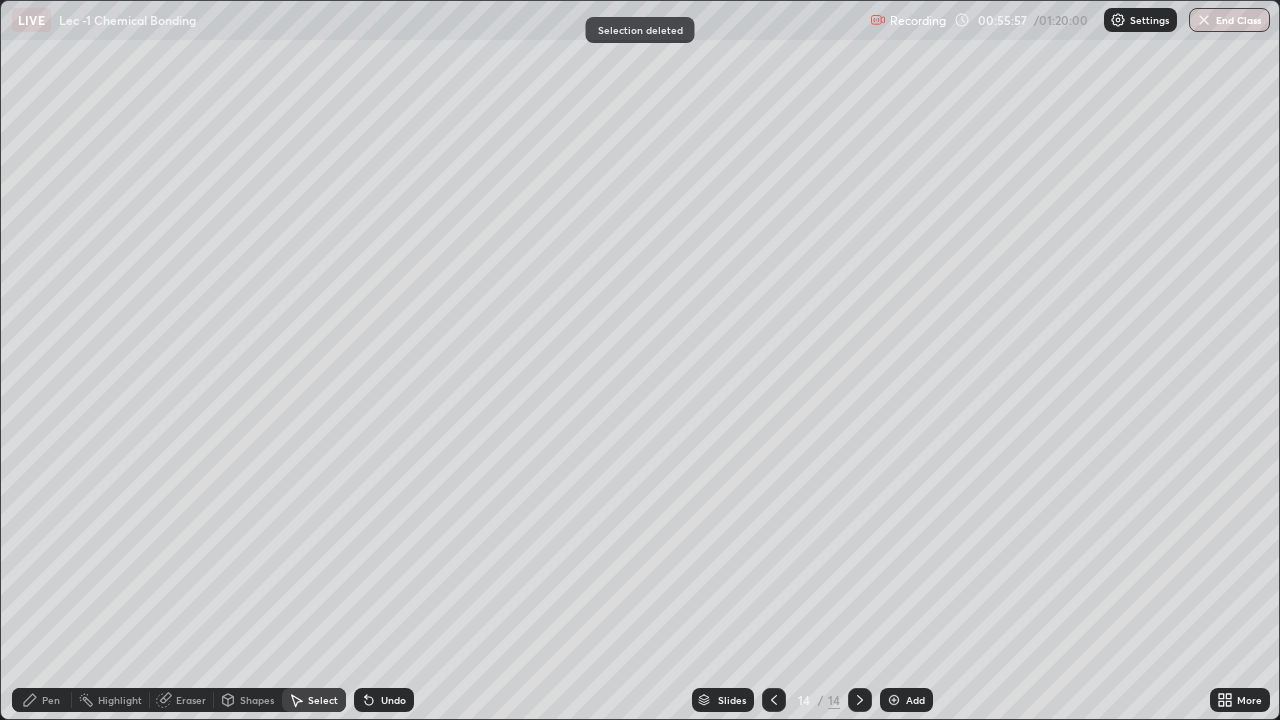 click on "Eraser" at bounding box center [182, 700] 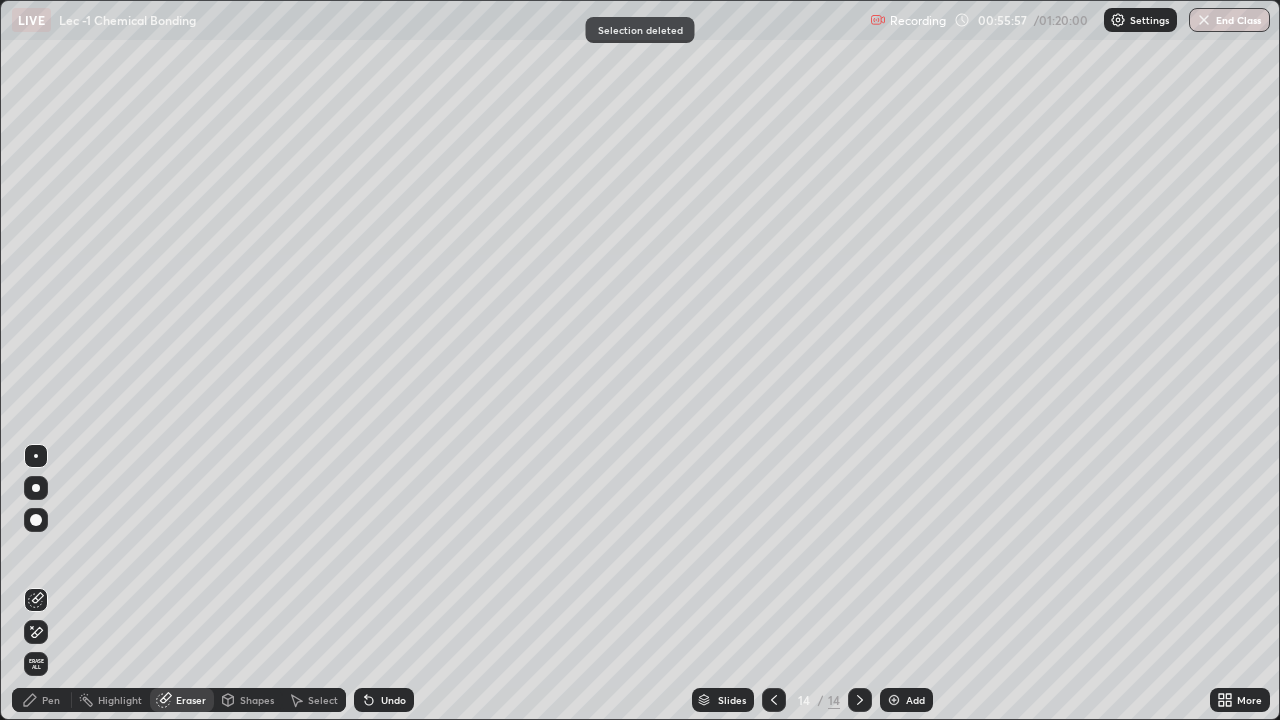 click on "Pen" at bounding box center [51, 700] 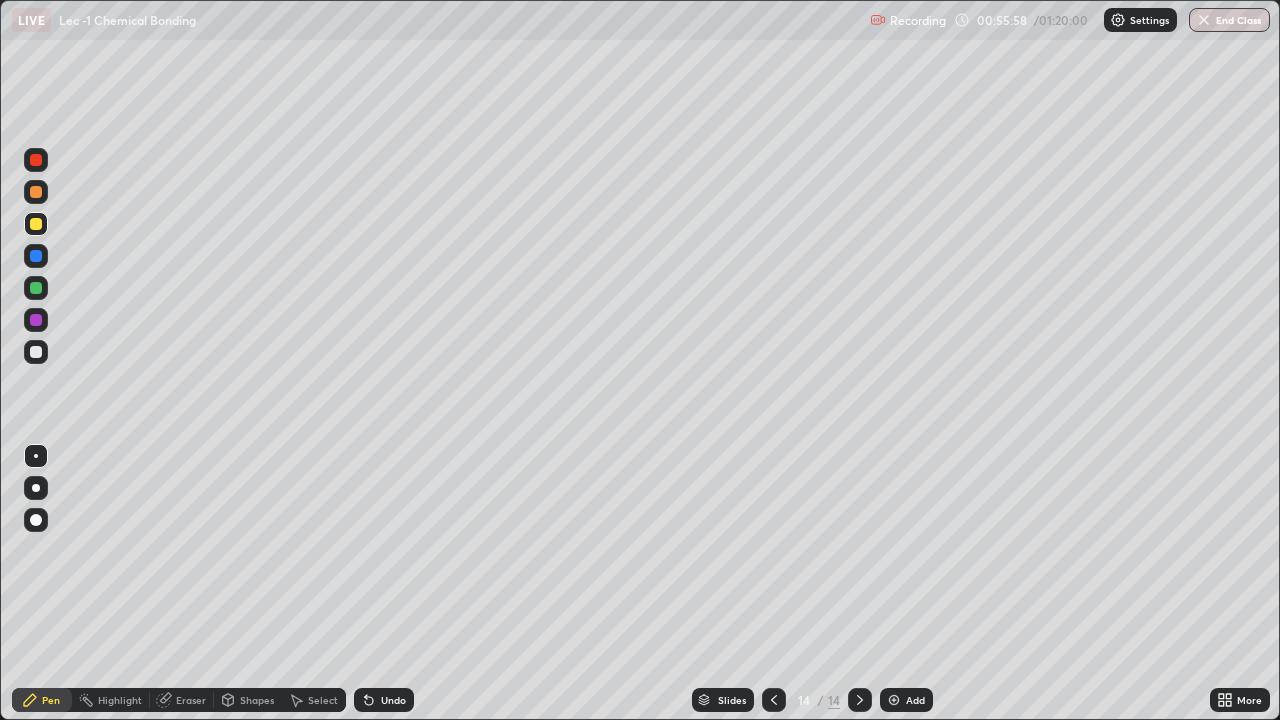 click at bounding box center (36, 352) 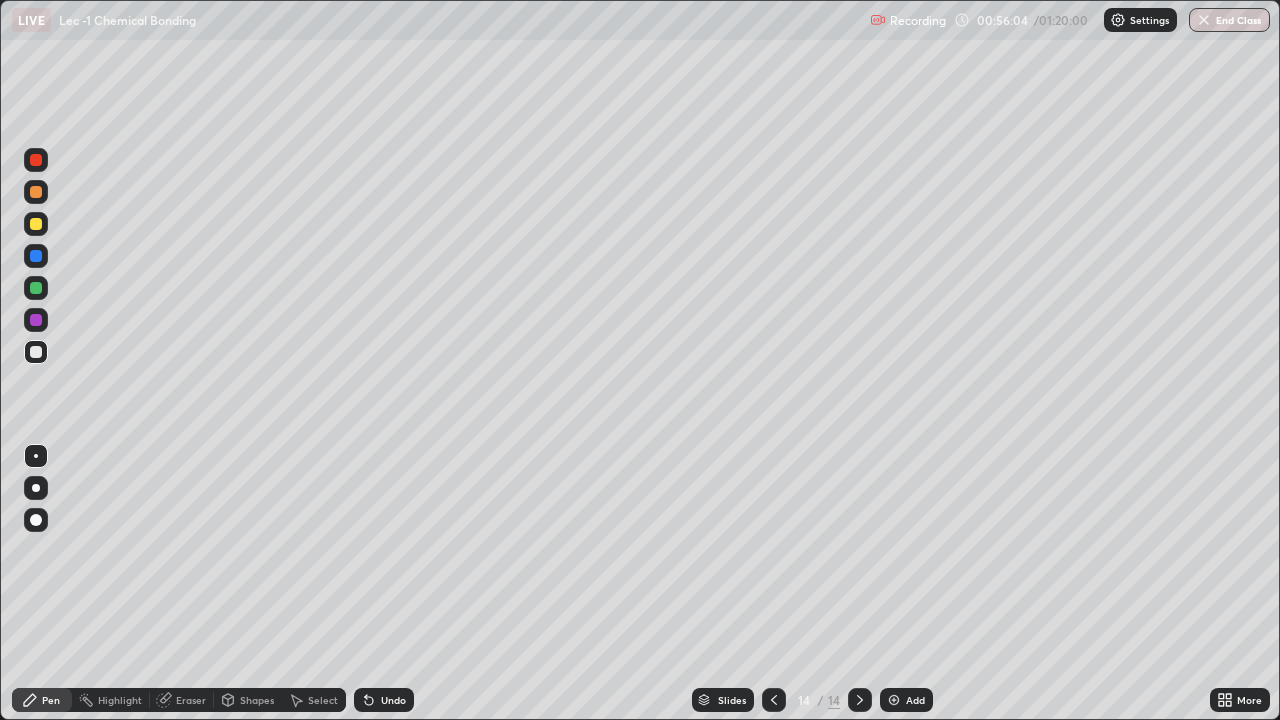 click on "Undo" at bounding box center [393, 700] 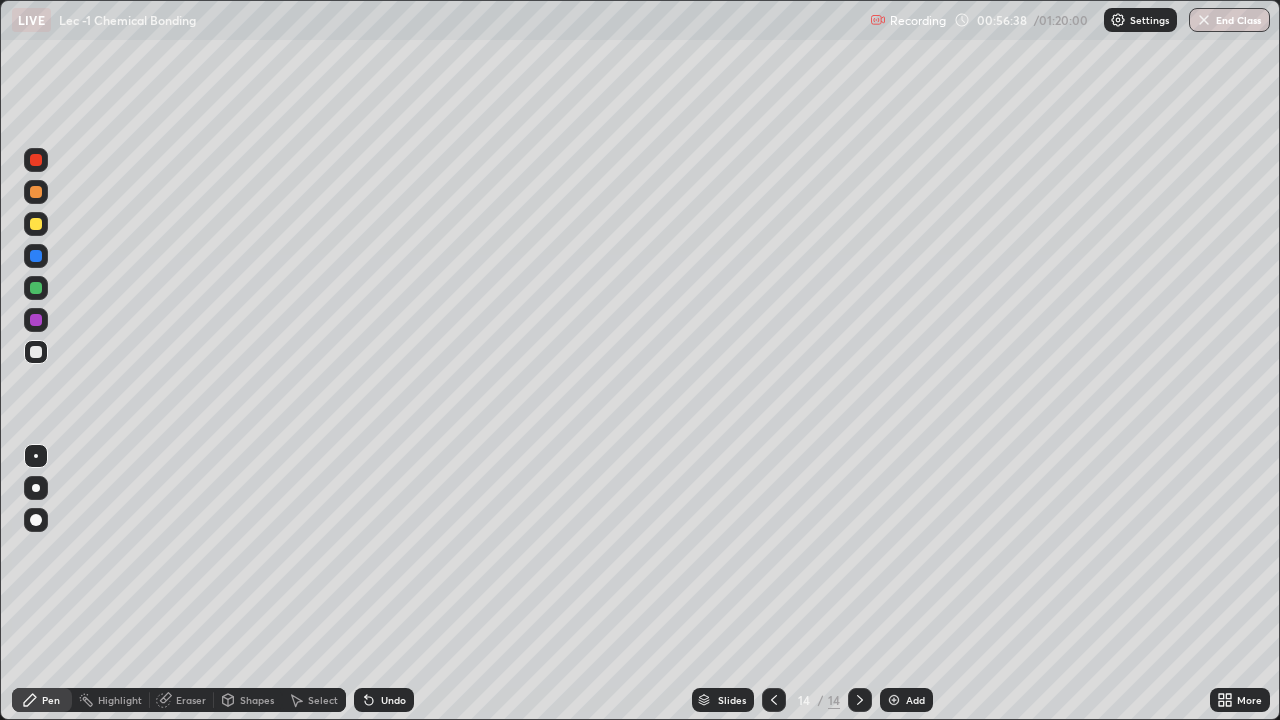 click on "Add" at bounding box center [906, 700] 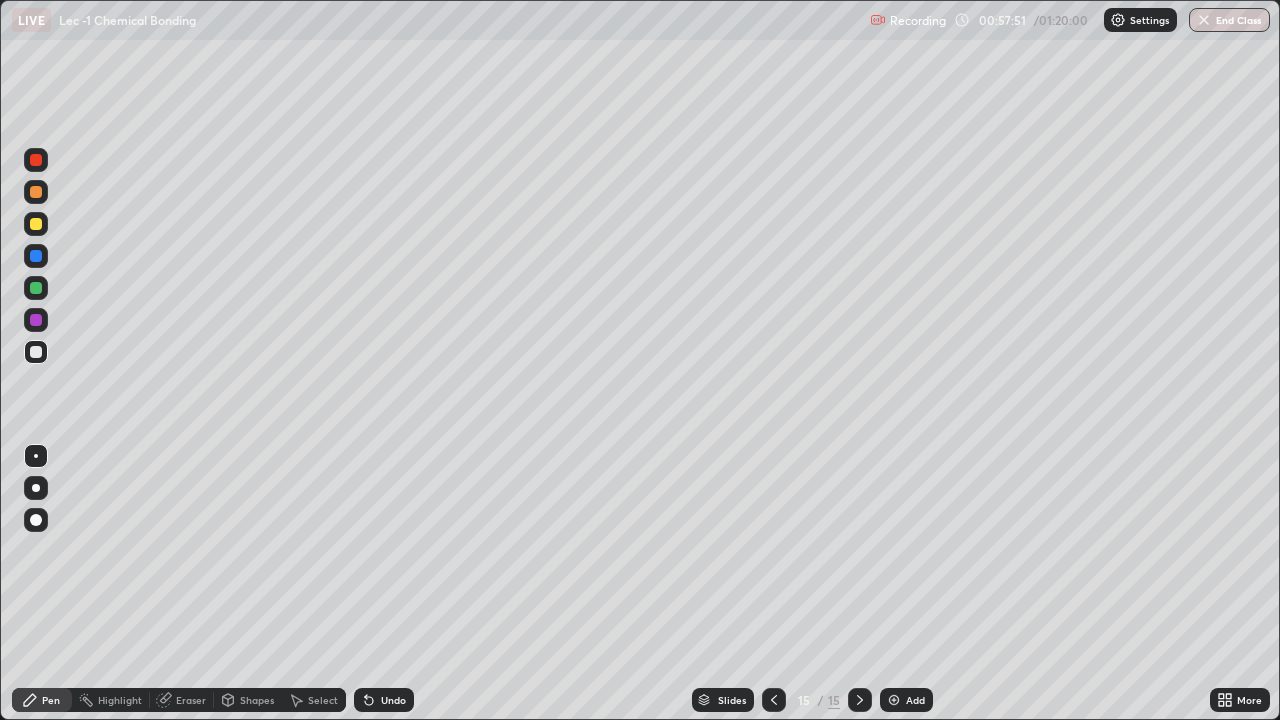 click 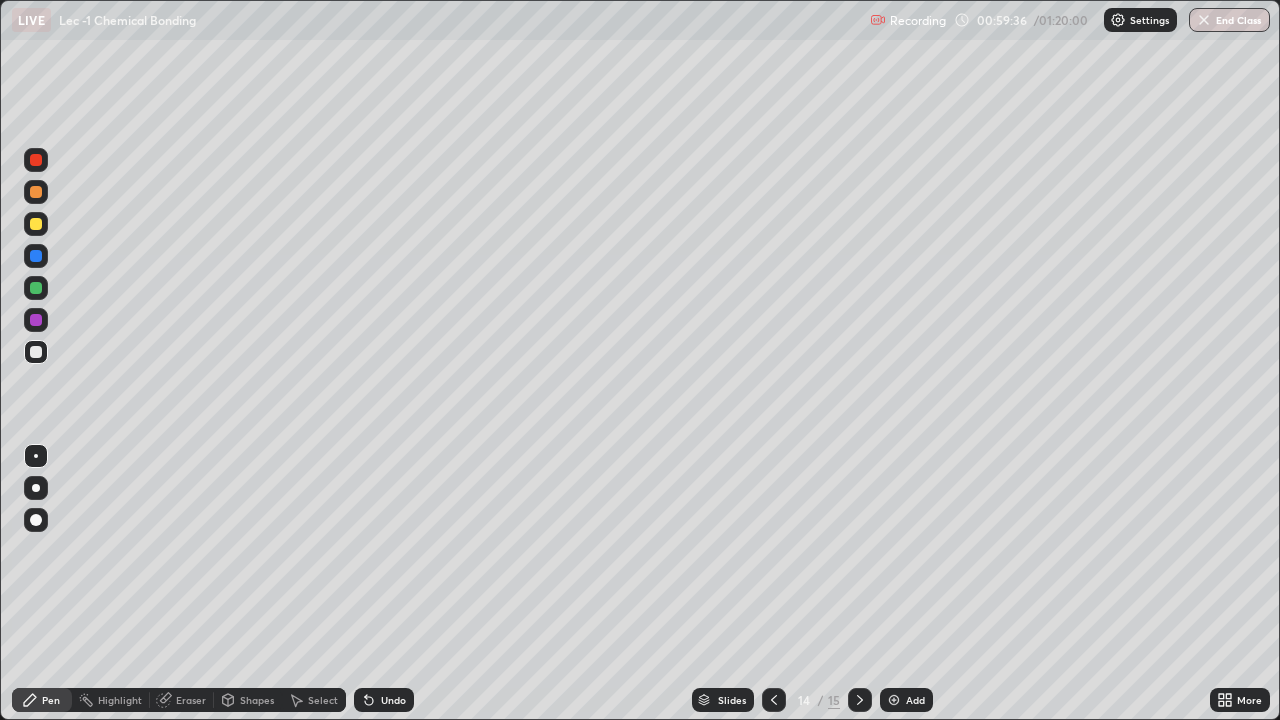 click on "Undo" at bounding box center [393, 700] 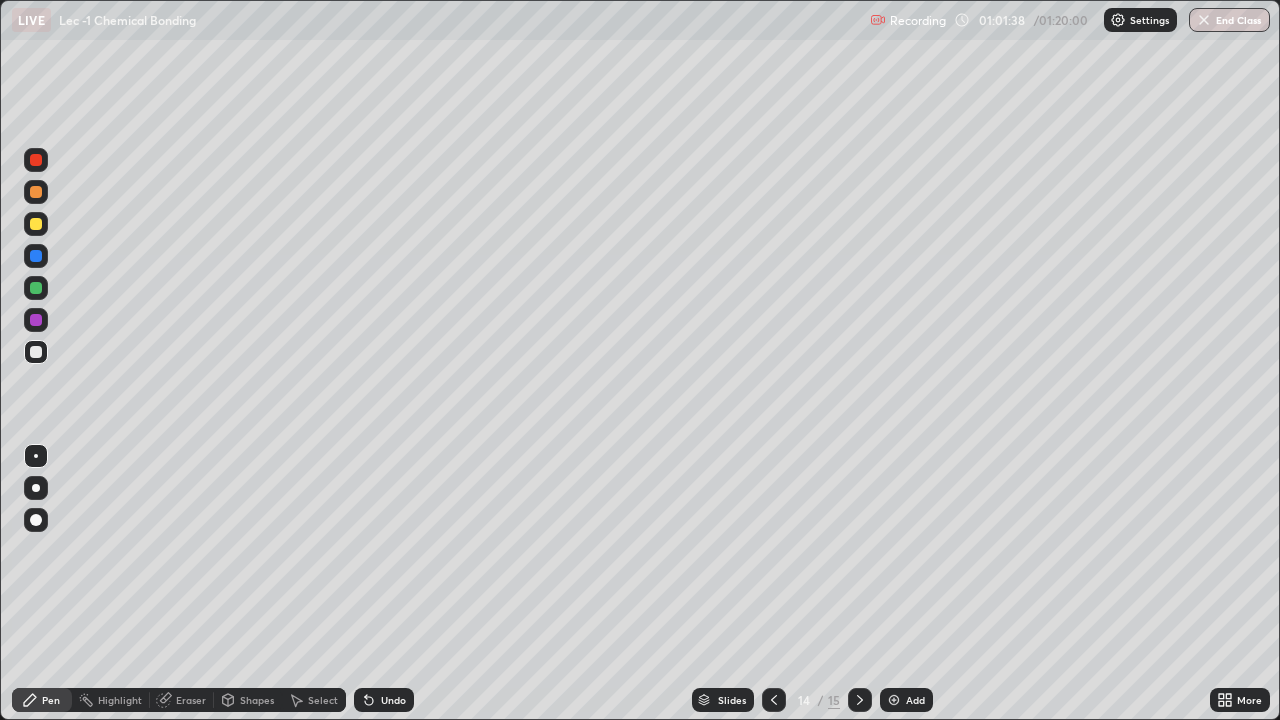 click on "Add" at bounding box center [906, 700] 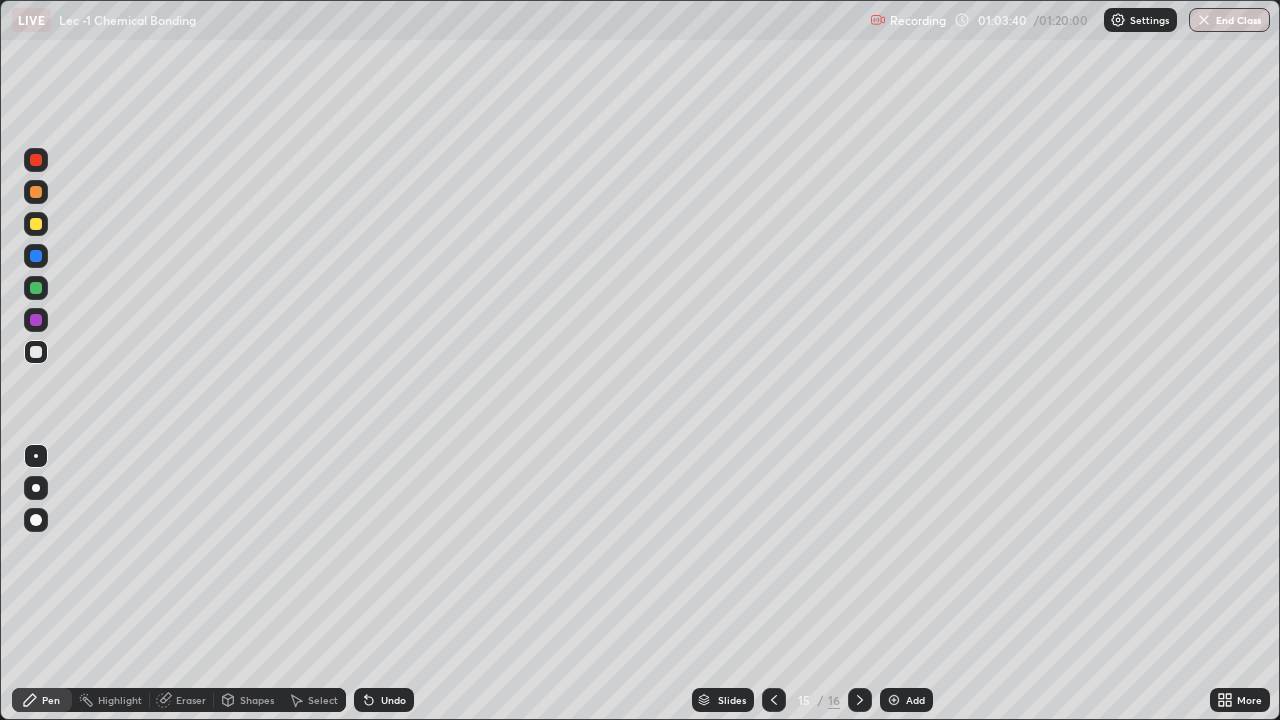 click 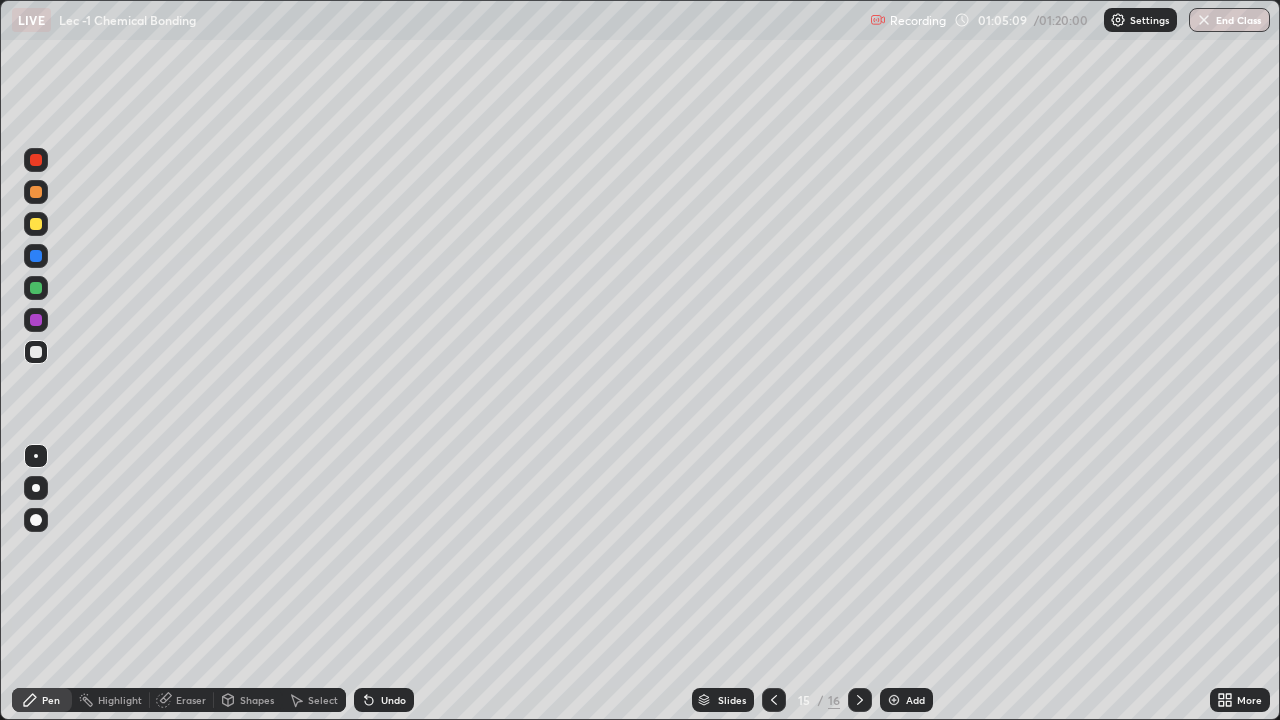 click on "Add" at bounding box center (906, 700) 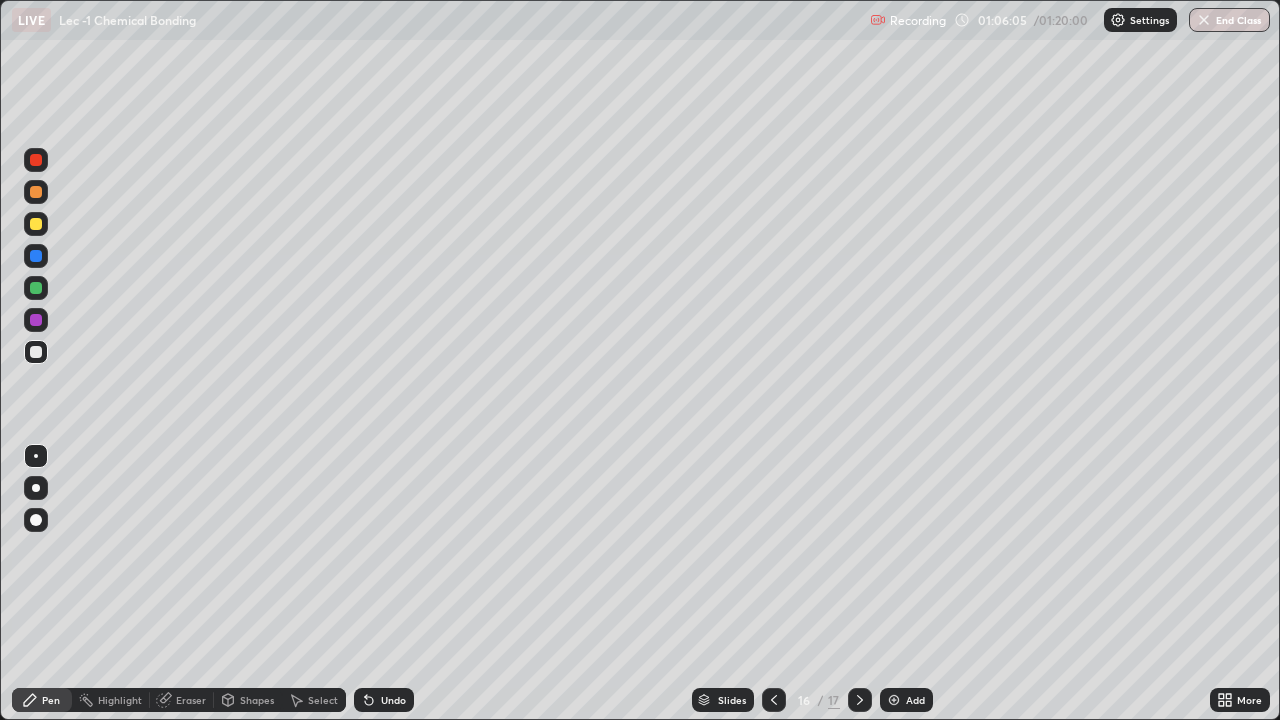 click on "Select" at bounding box center [314, 700] 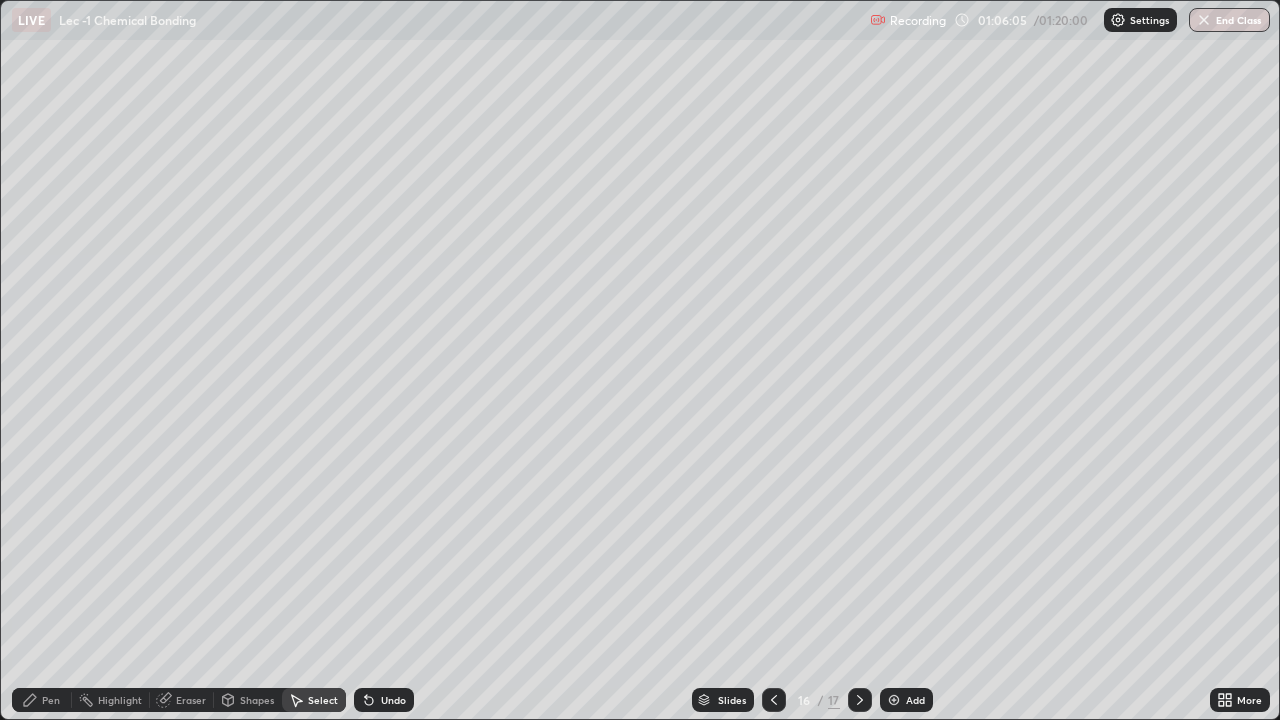click 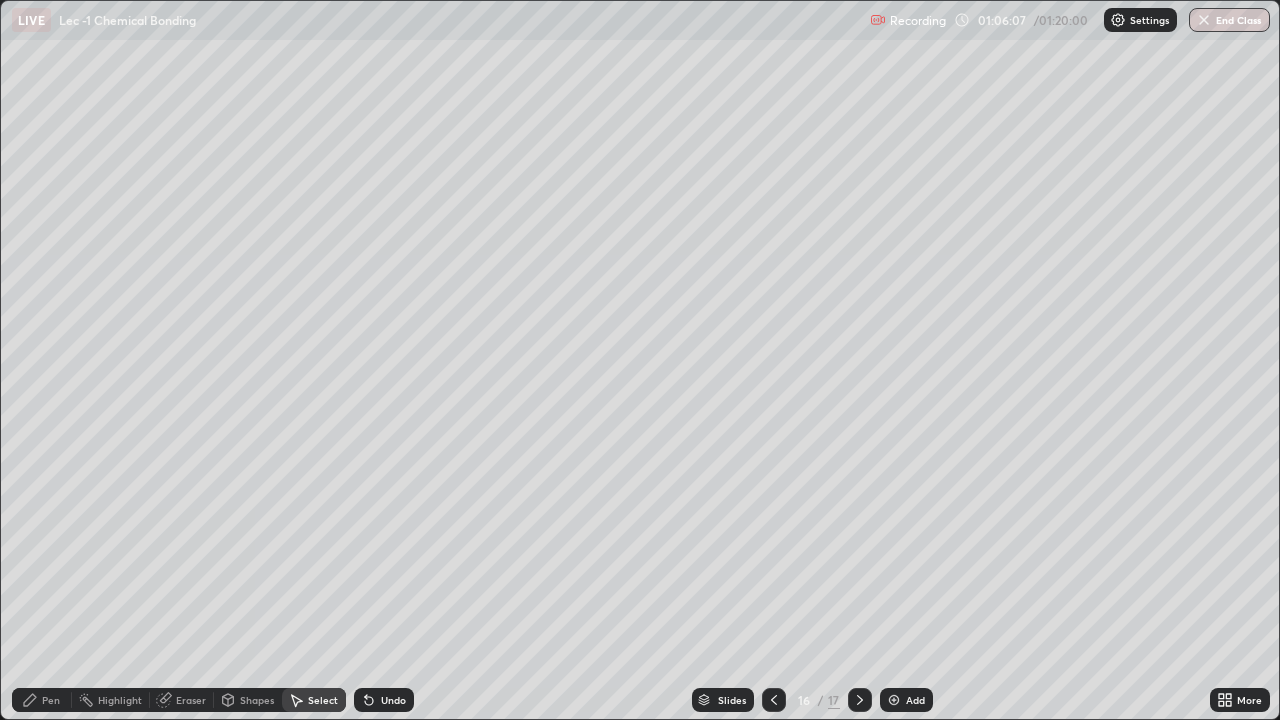 click on "Pen" at bounding box center (51, 700) 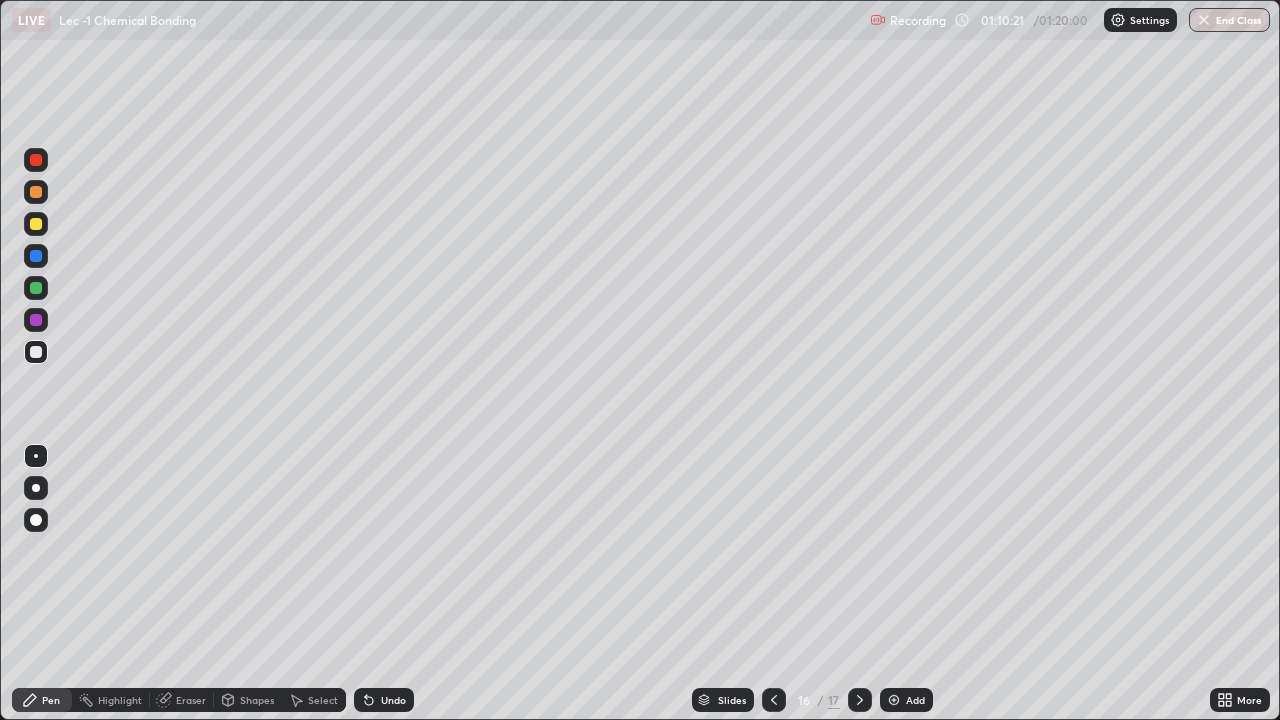 click on "Add" at bounding box center [906, 700] 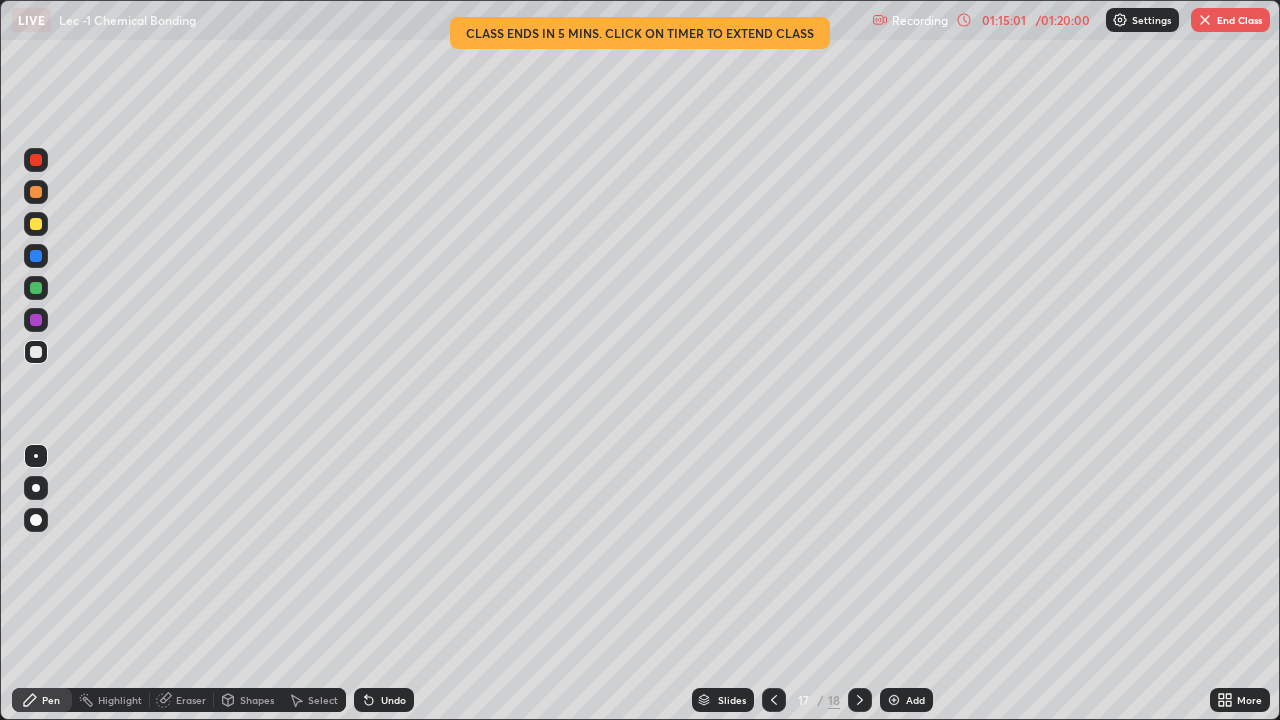 click on "Add" at bounding box center [915, 700] 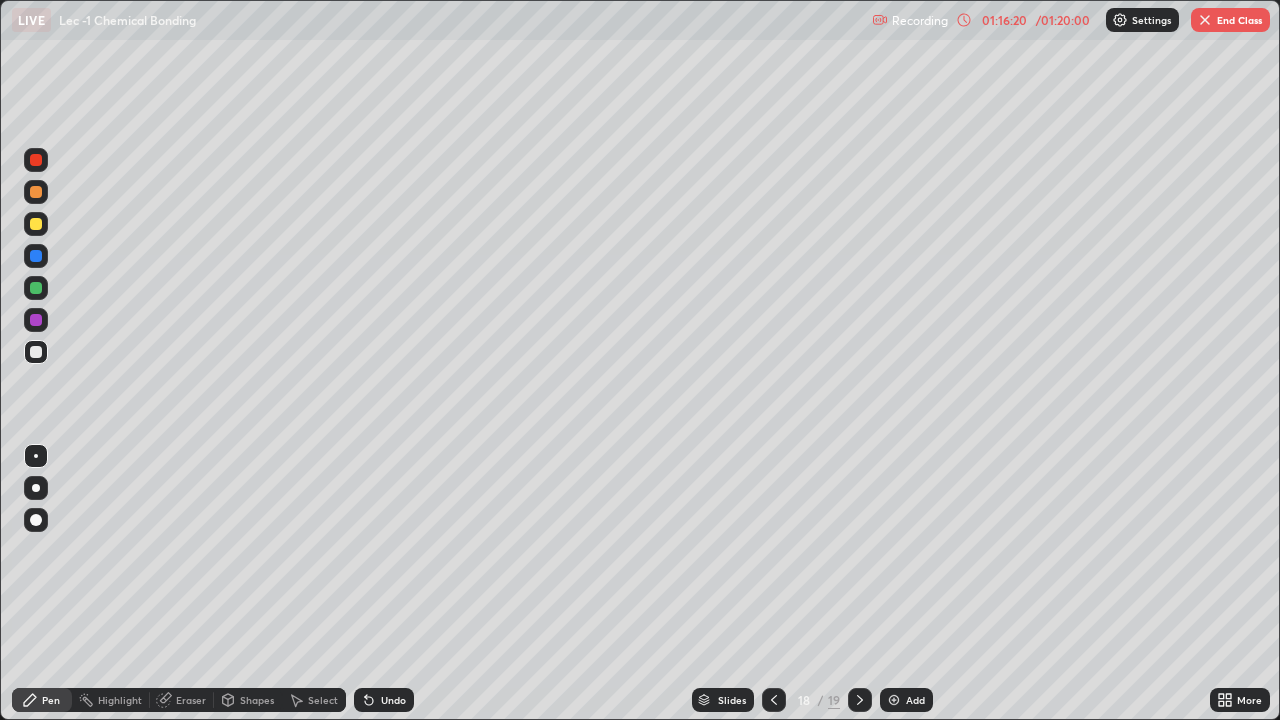 click on "Add" at bounding box center (906, 700) 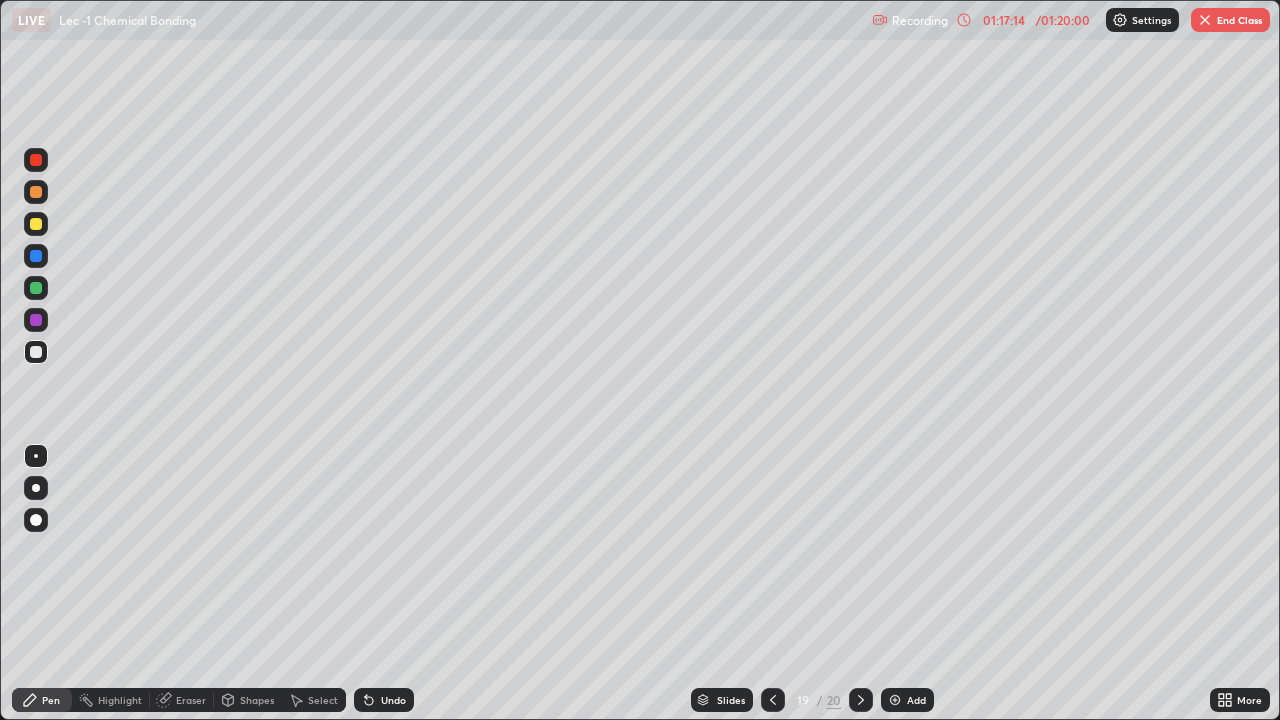 click on "End Class" at bounding box center (1230, 20) 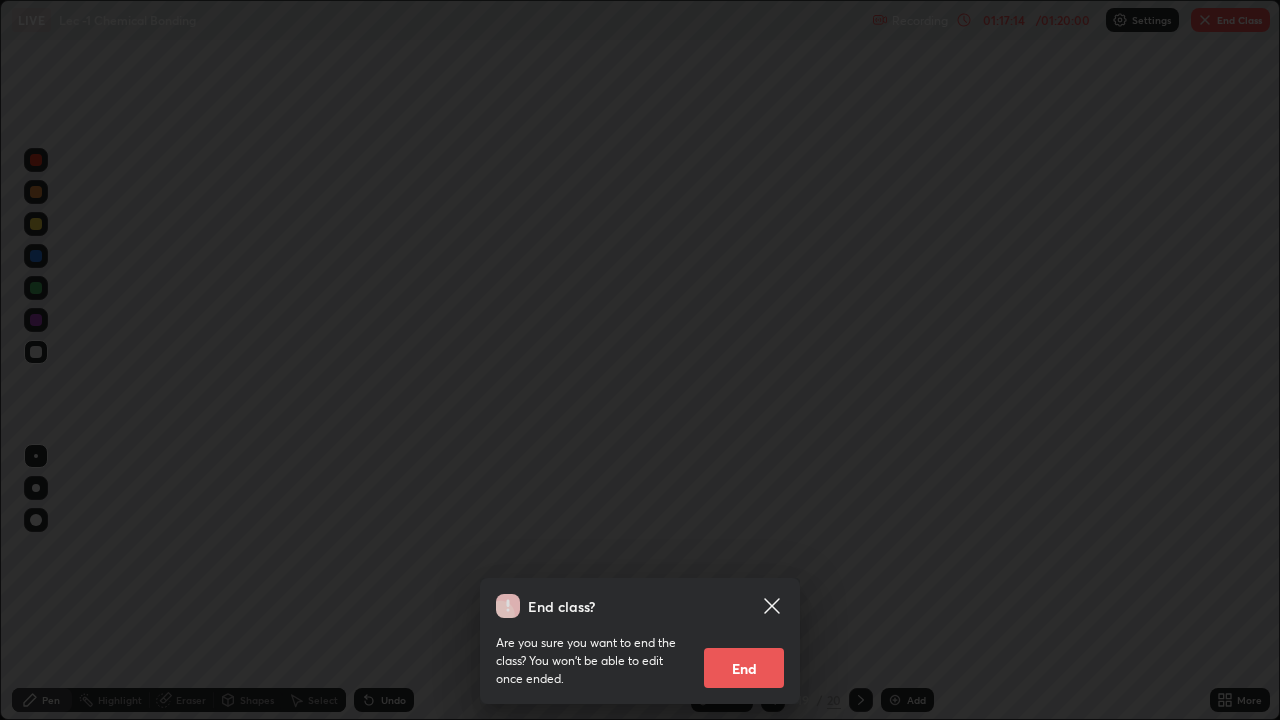 click on "End" at bounding box center (744, 668) 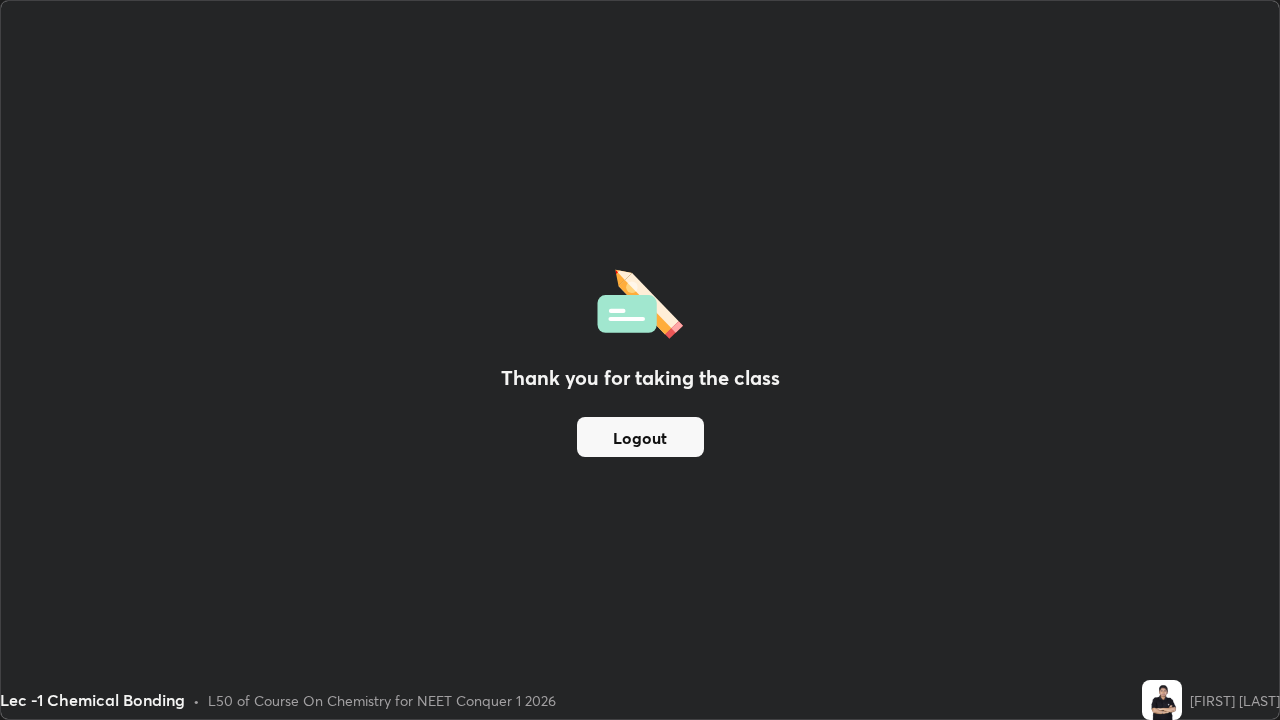 click on "Logout" at bounding box center (640, 437) 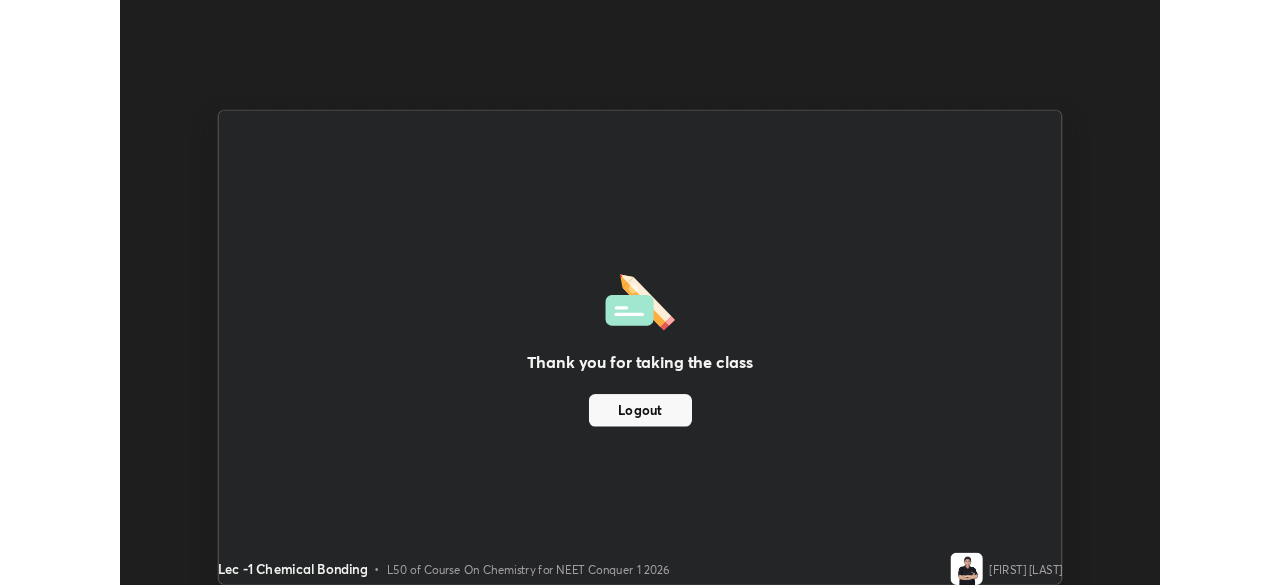 scroll, scrollTop: 585, scrollLeft: 1280, axis: both 